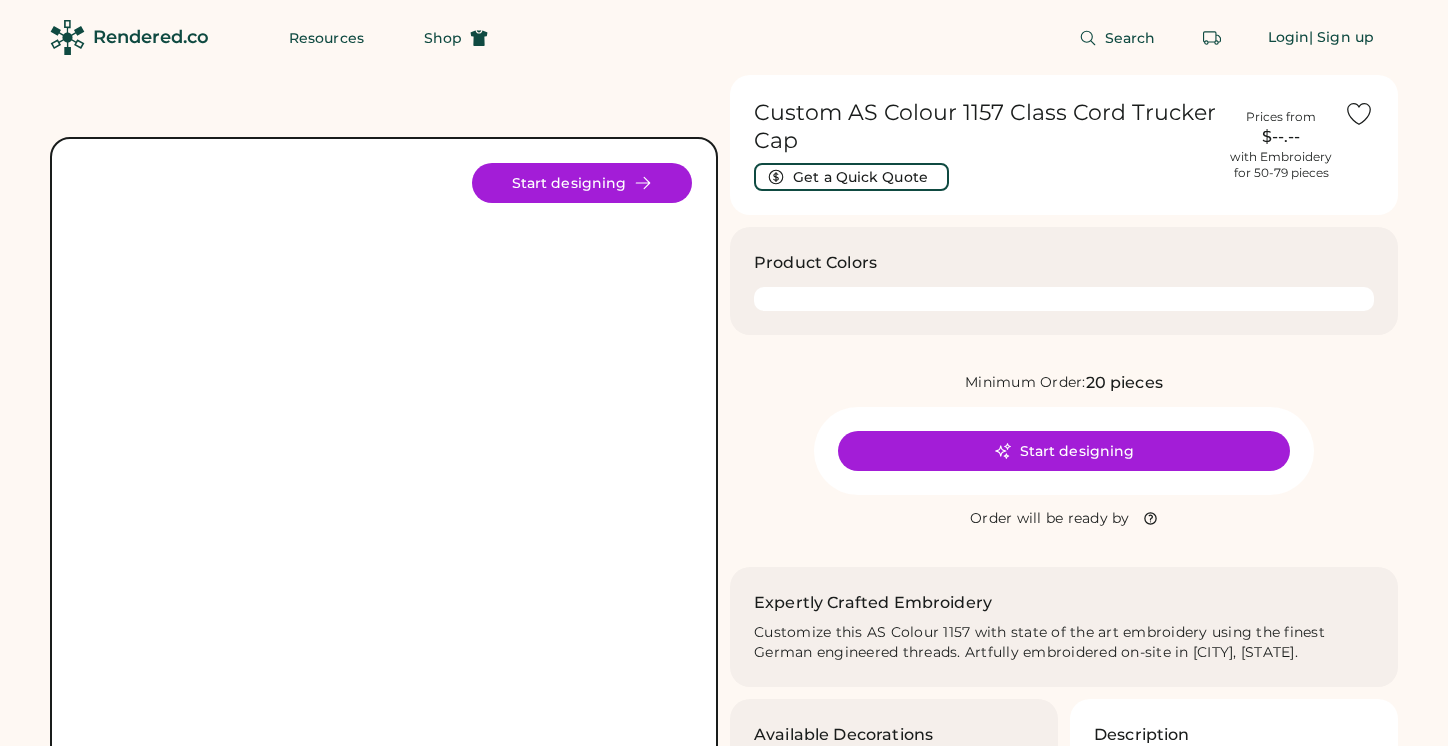 scroll, scrollTop: 0, scrollLeft: 0, axis: both 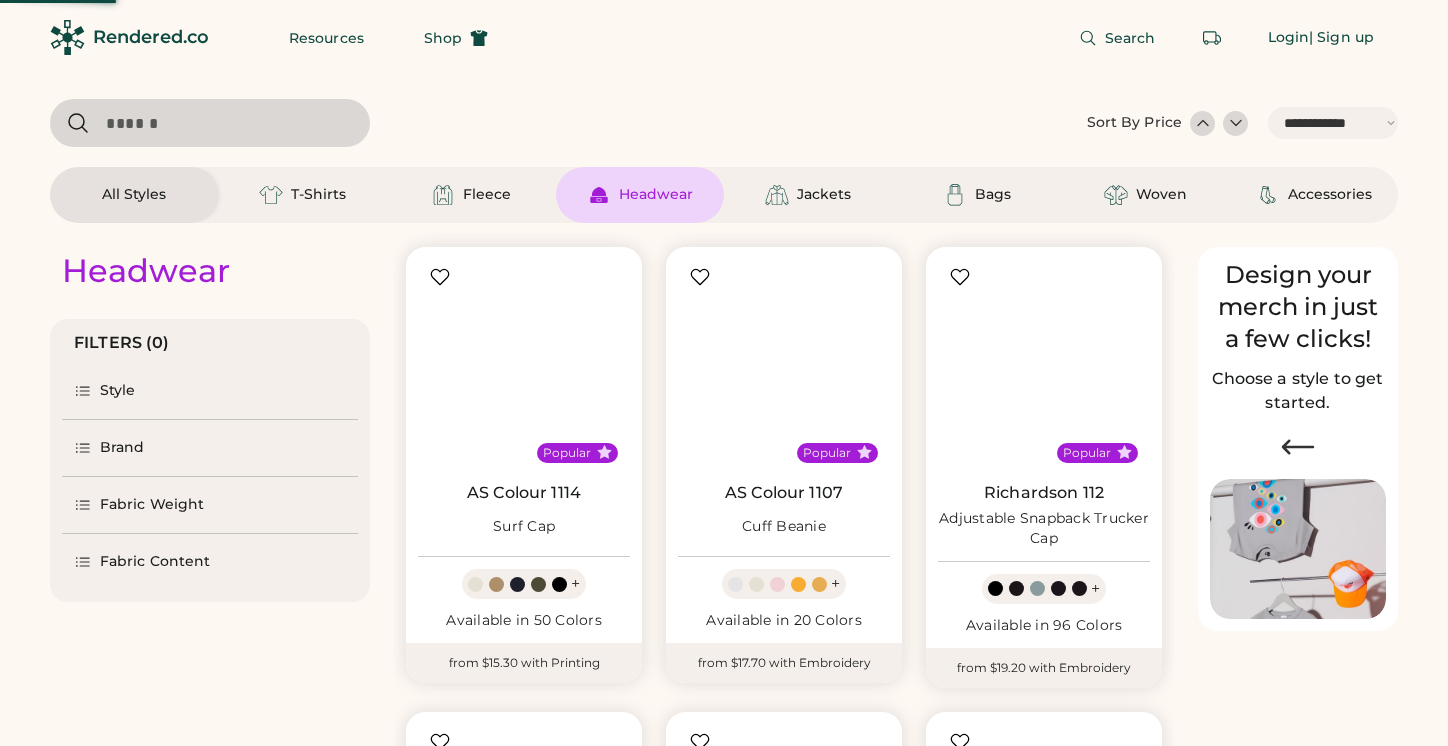 select on "*****" 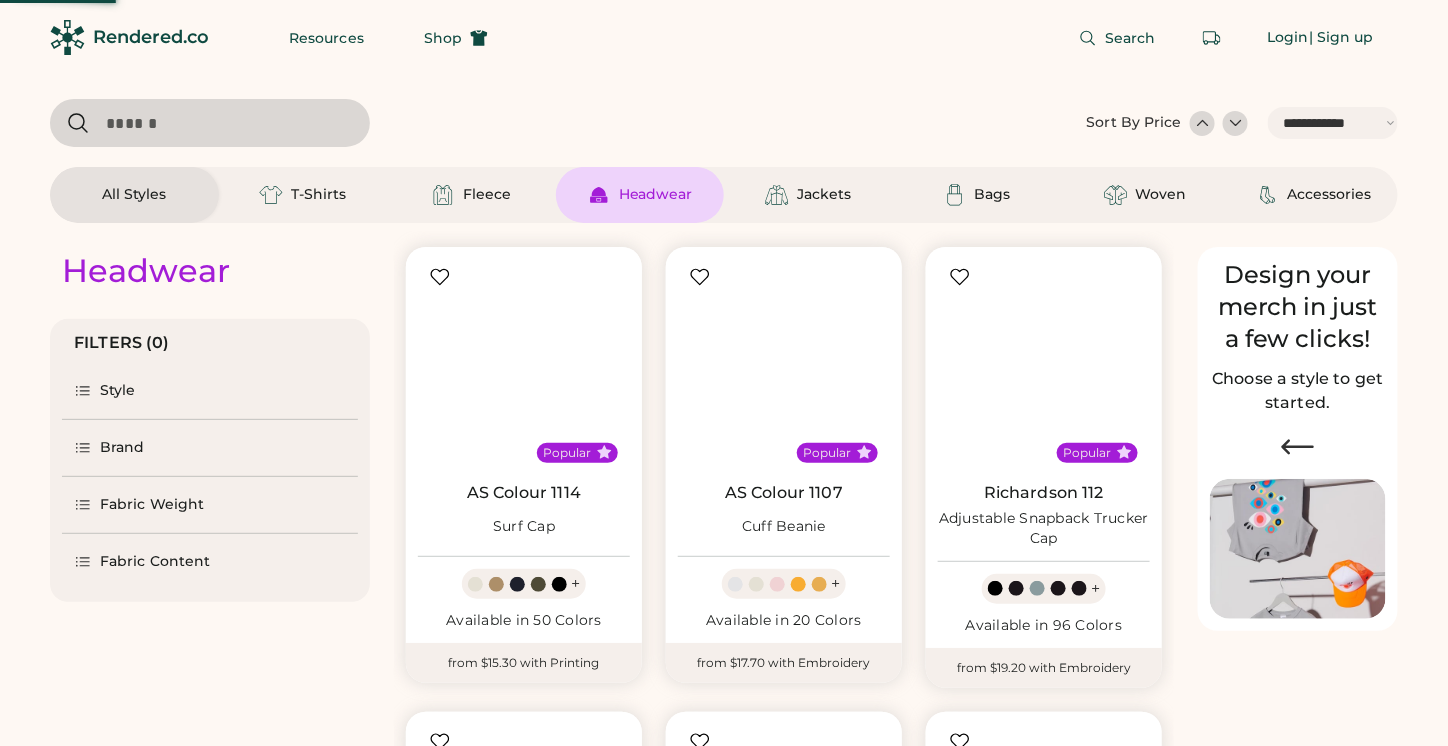 scroll, scrollTop: 0, scrollLeft: 0, axis: both 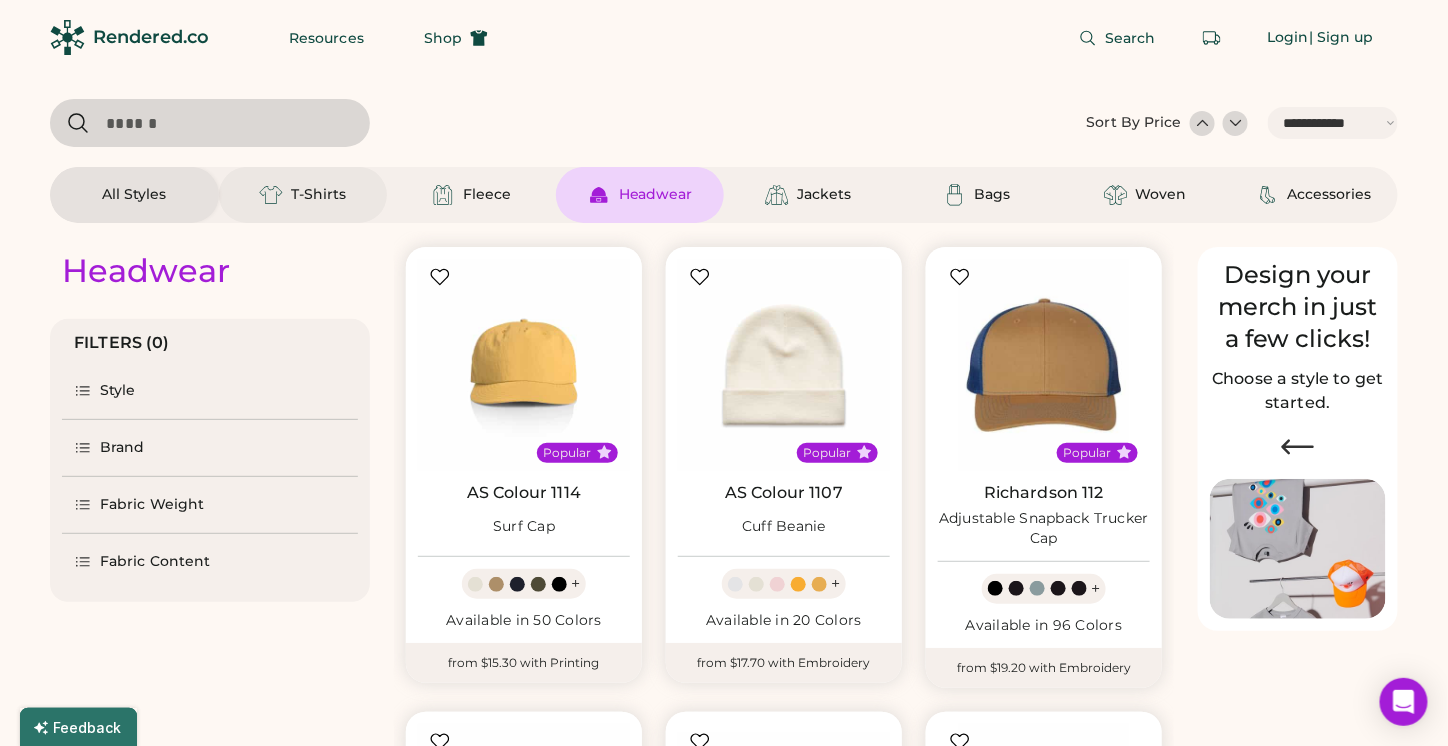 click on "T-Shirts" at bounding box center (318, 195) 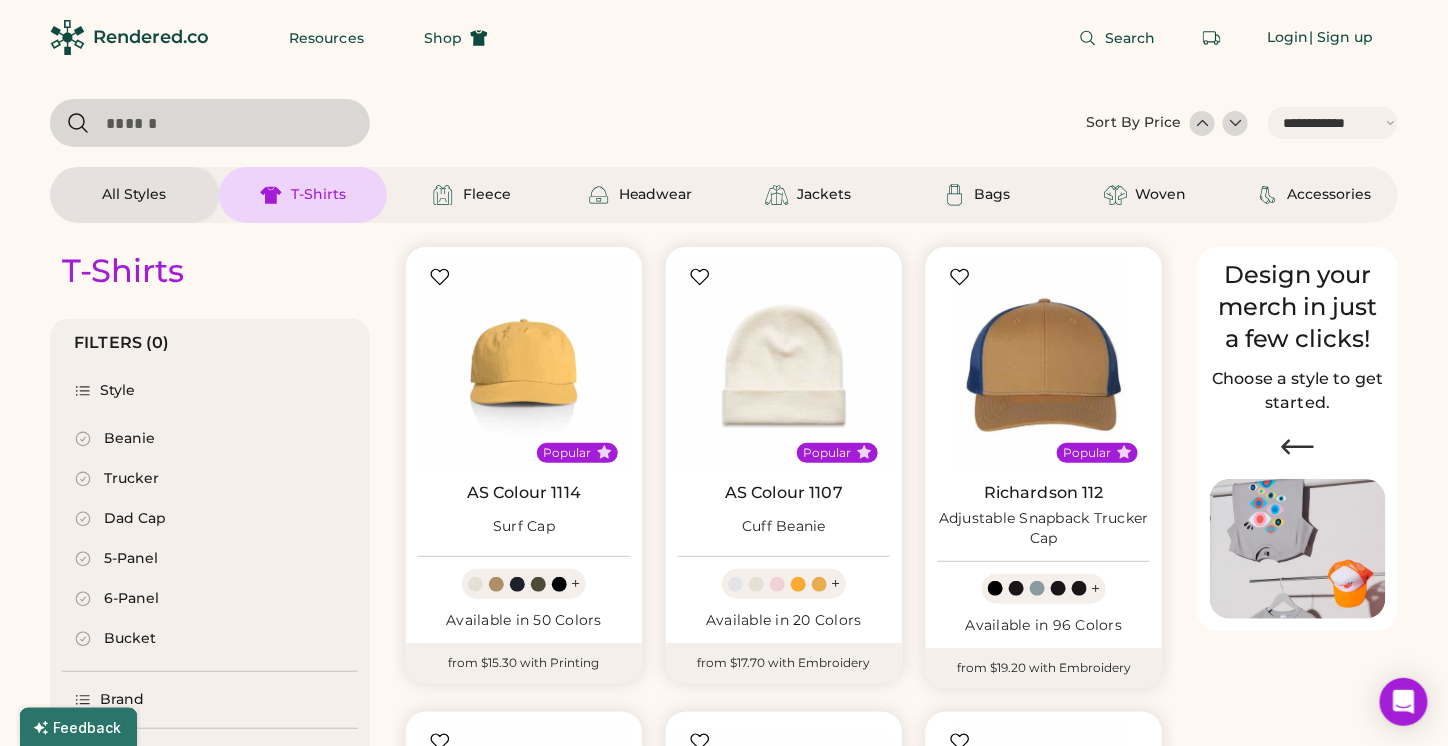 select on "*" 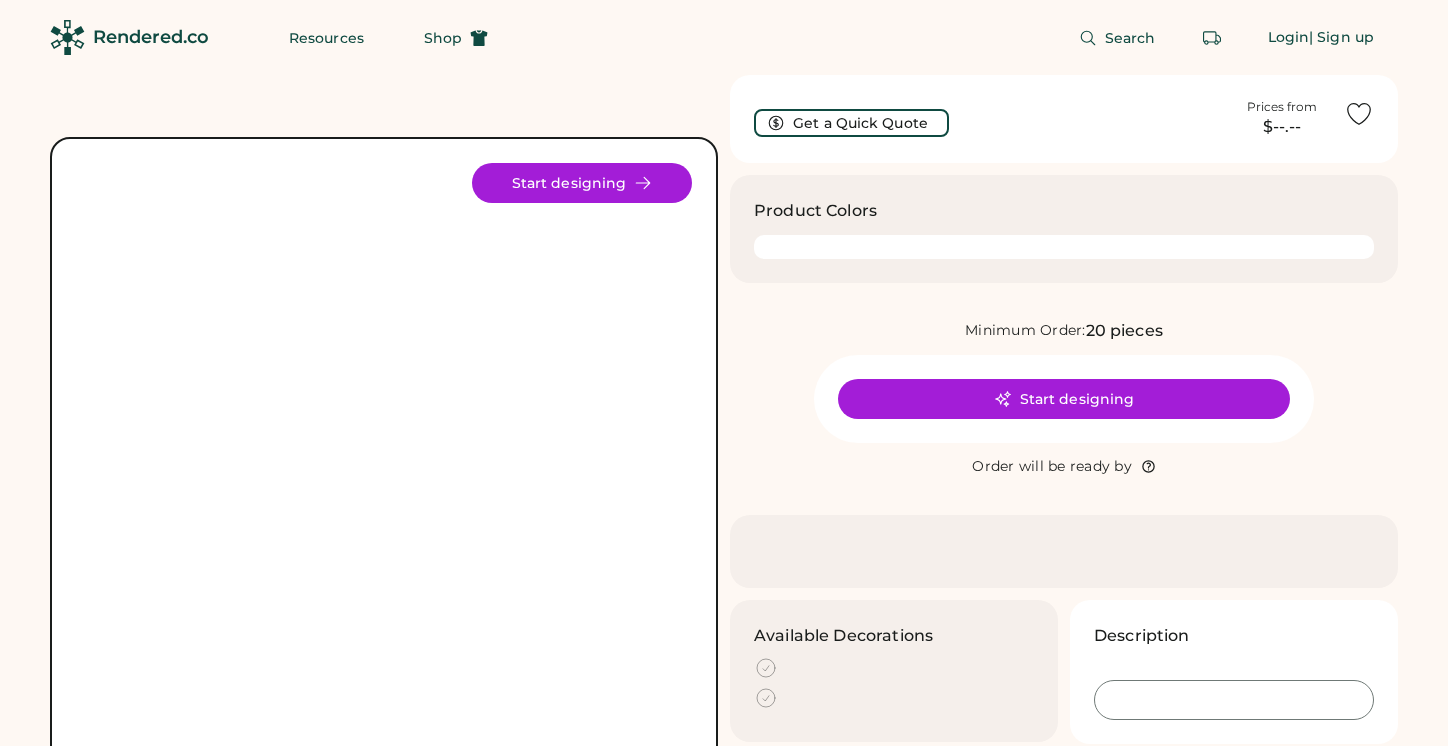 scroll, scrollTop: 0, scrollLeft: 0, axis: both 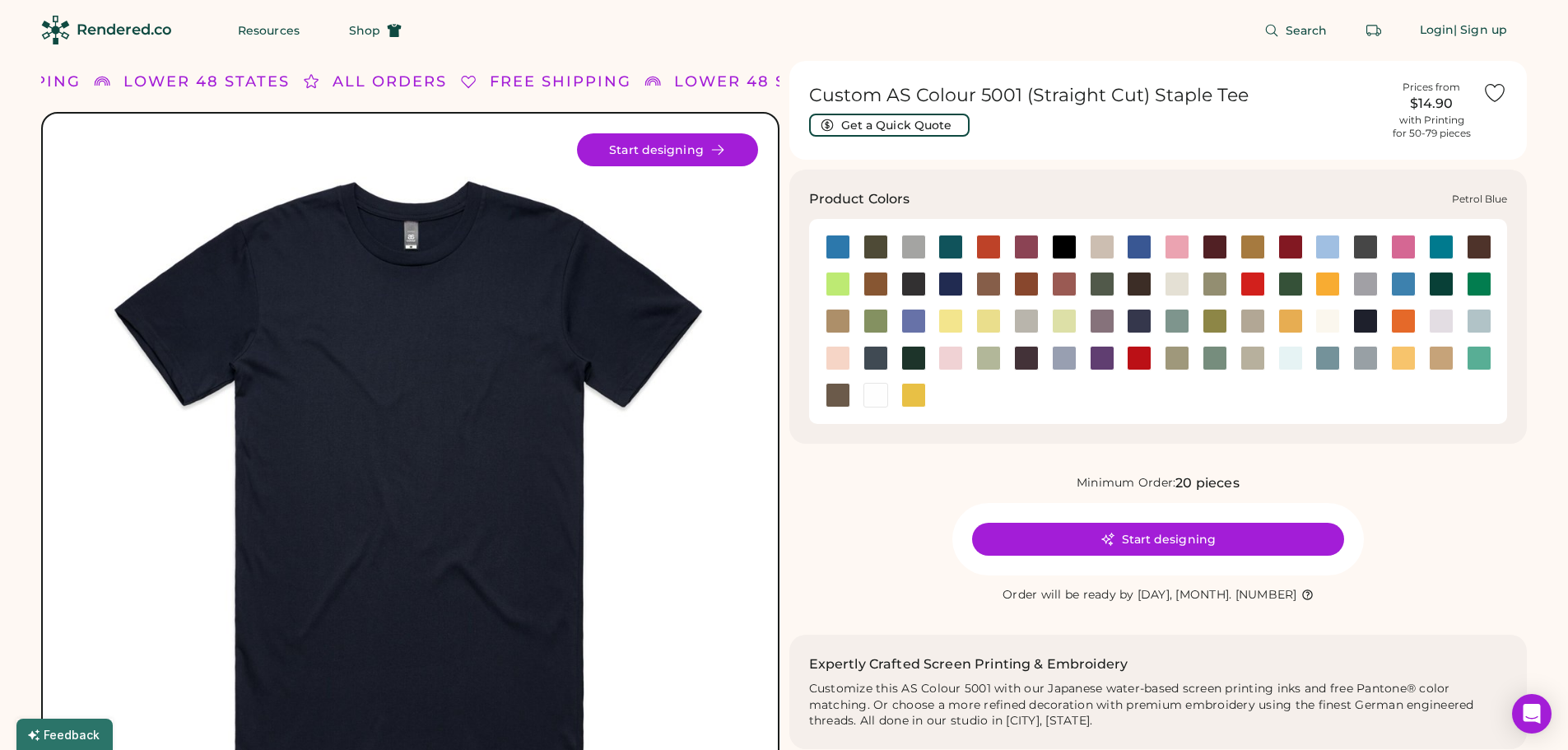 click at bounding box center [876, 358] 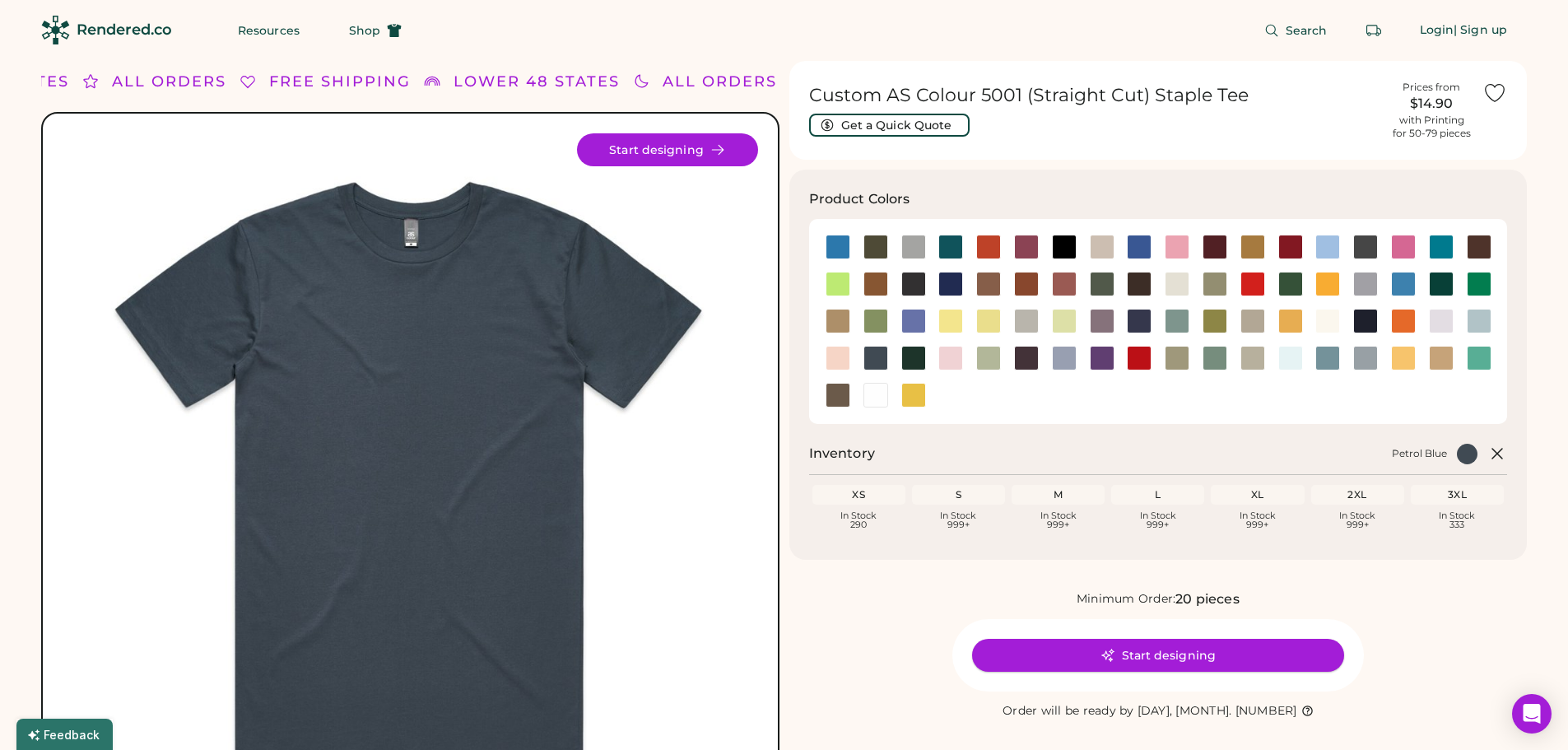 click on "Start designing" at bounding box center [1158, 655] 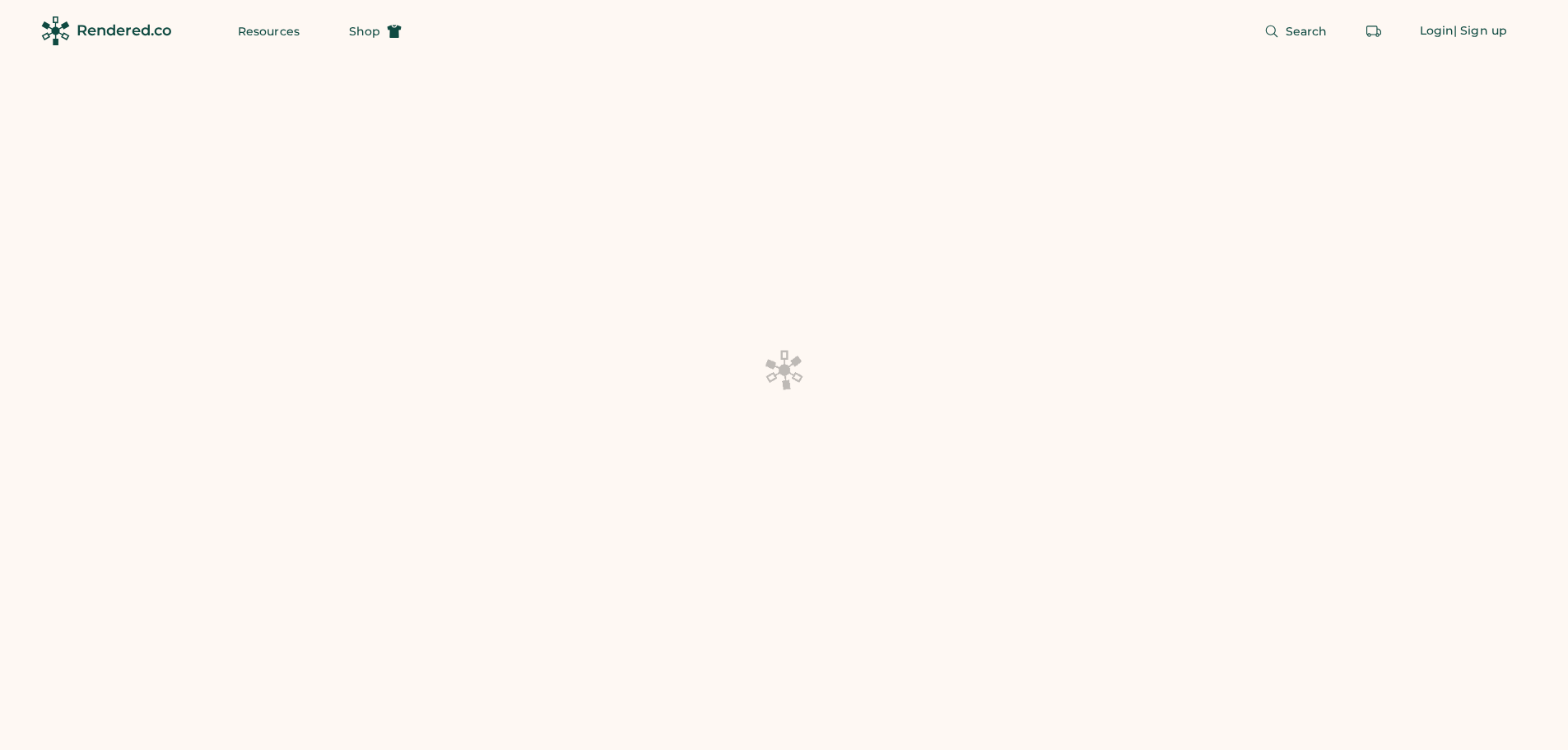 scroll, scrollTop: 0, scrollLeft: 0, axis: both 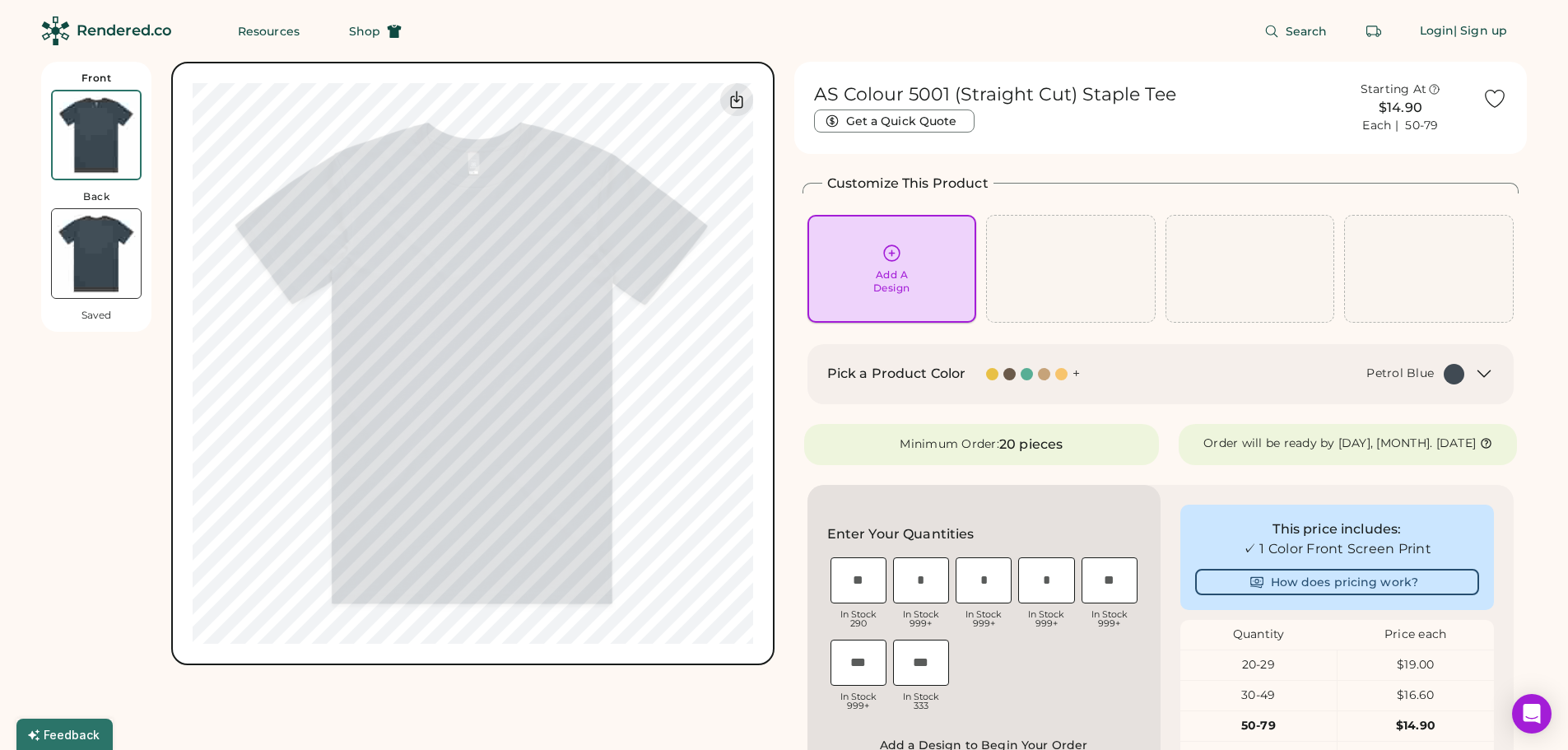 click 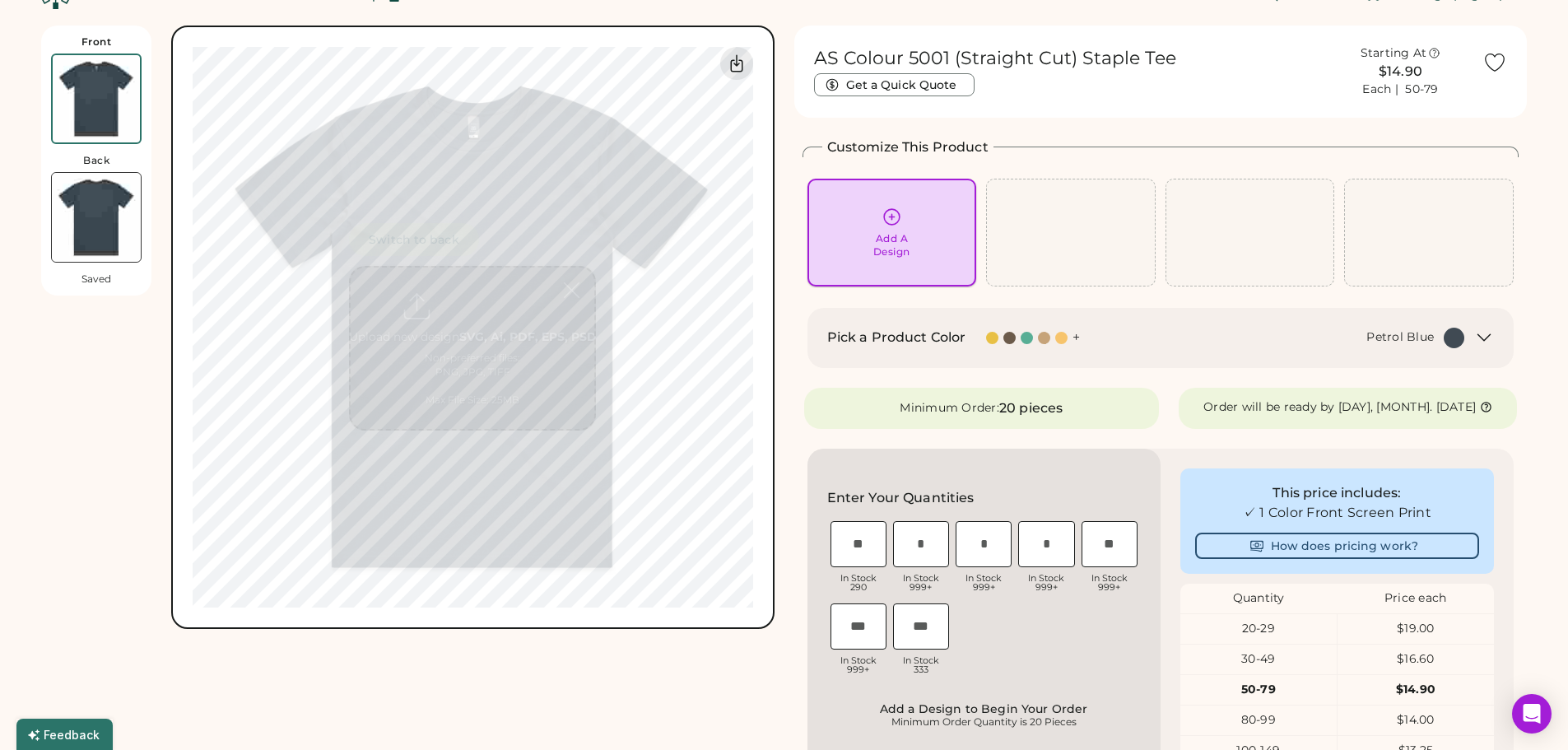 scroll, scrollTop: 62, scrollLeft: 0, axis: vertical 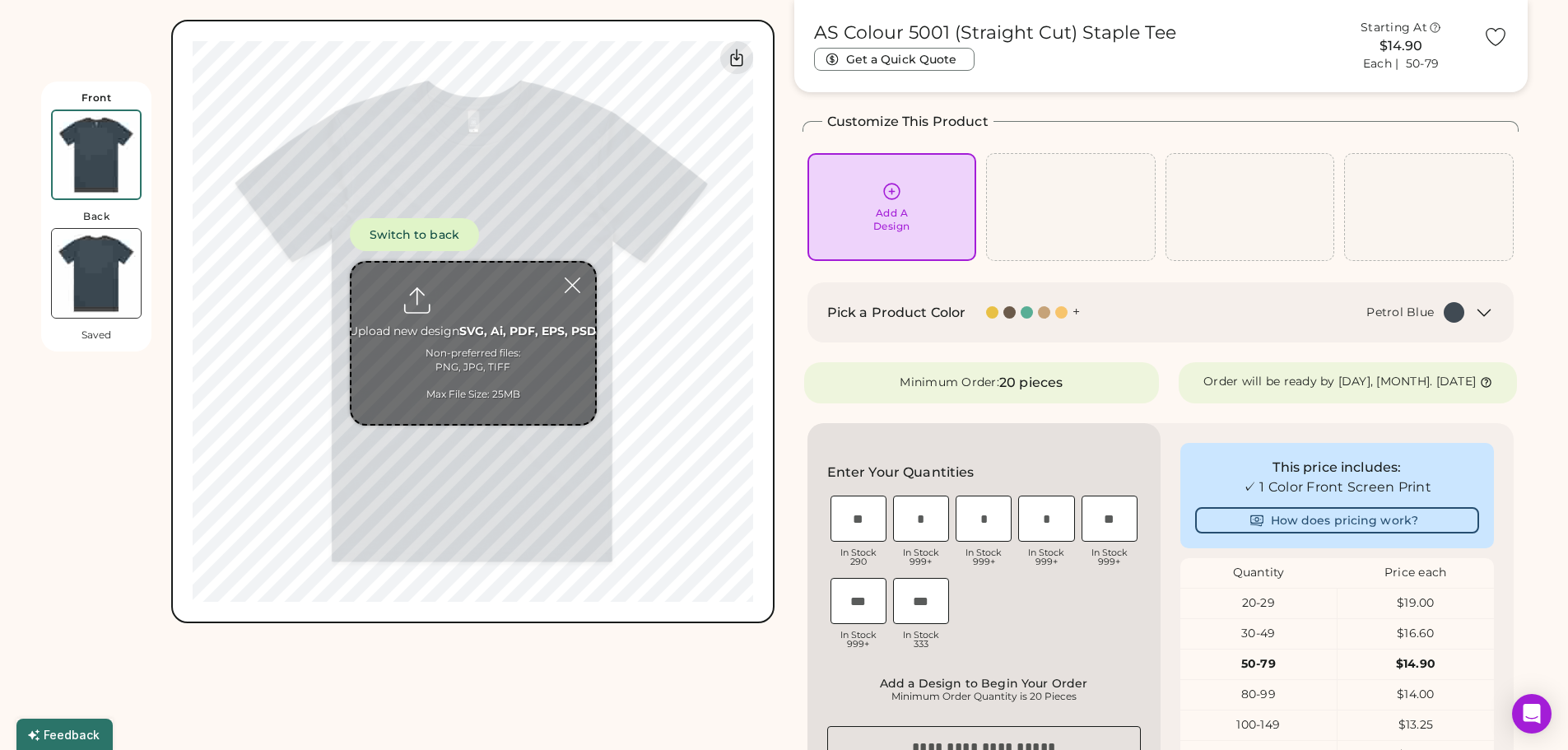 click at bounding box center (473, 343) 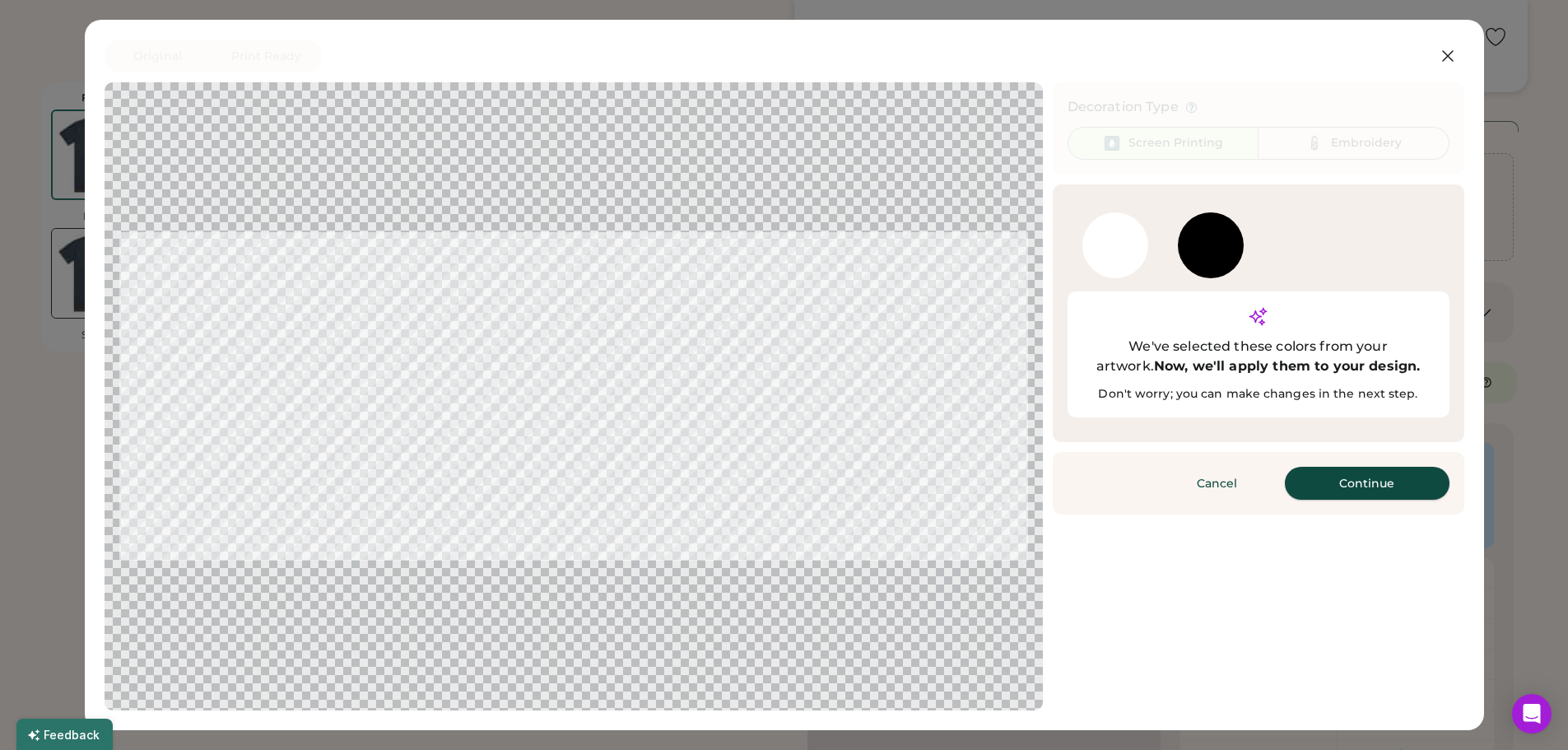 click on "Continue" at bounding box center [1367, 483] 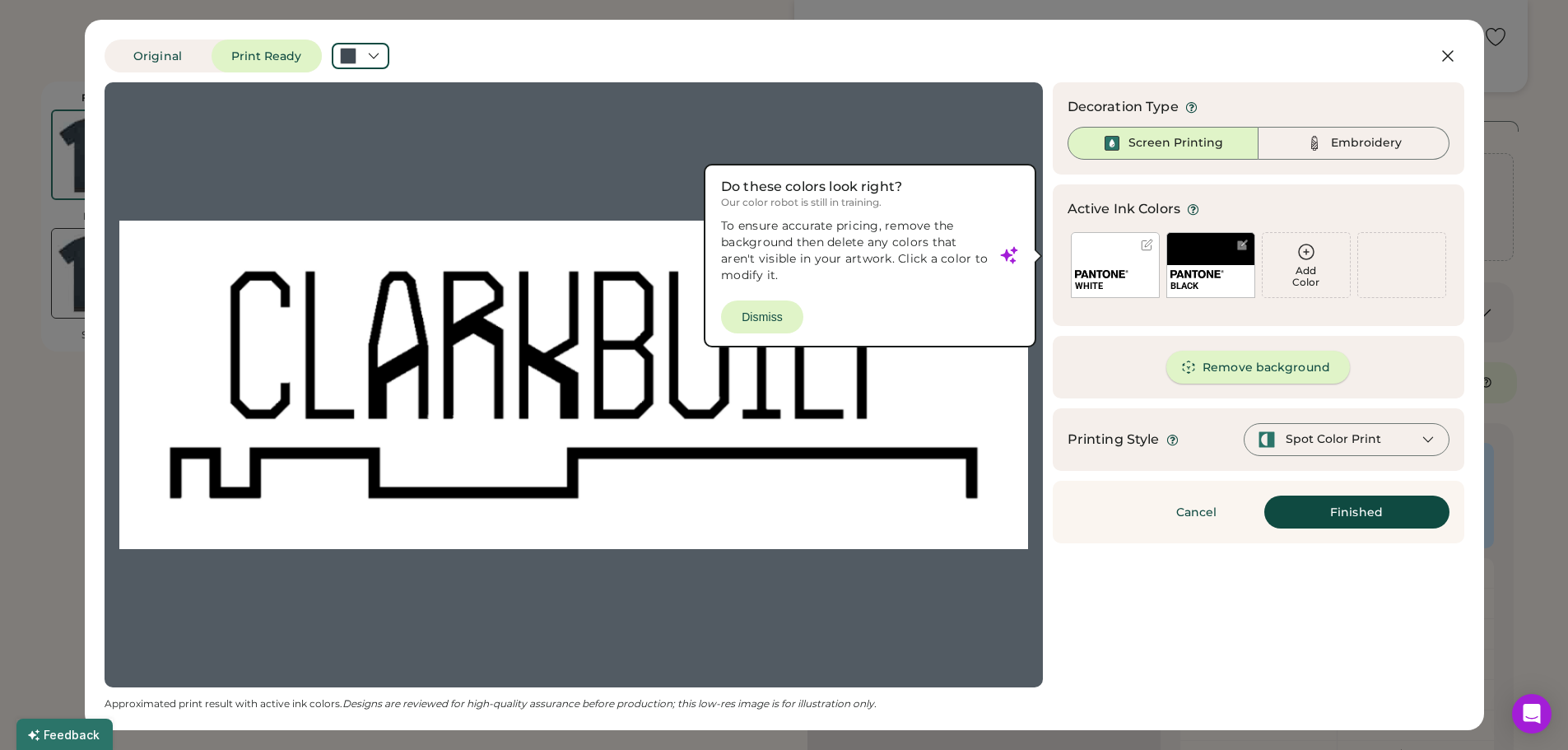 click on "Remove background" at bounding box center (1258, 367) 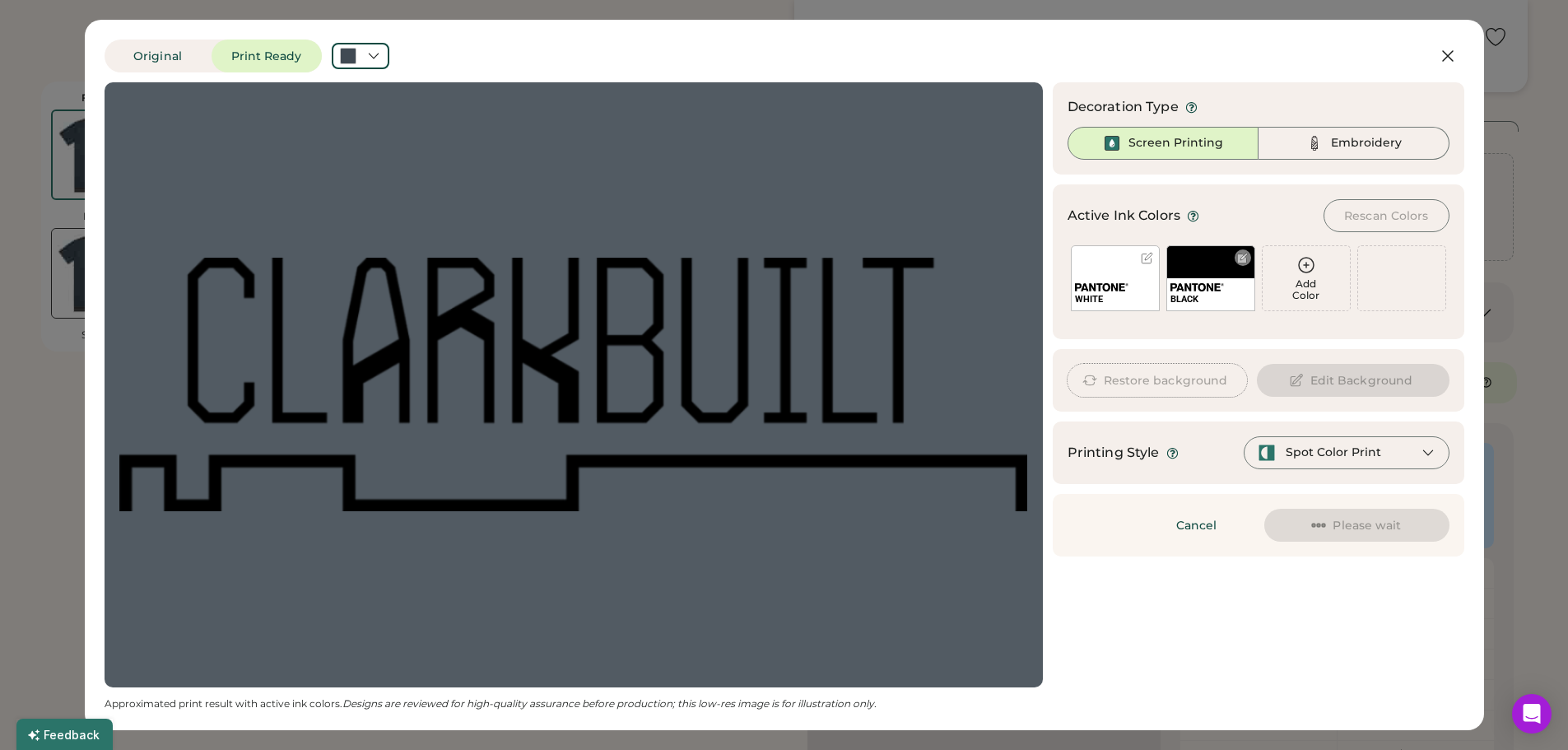 click on "BLACK" at bounding box center [1211, 278] 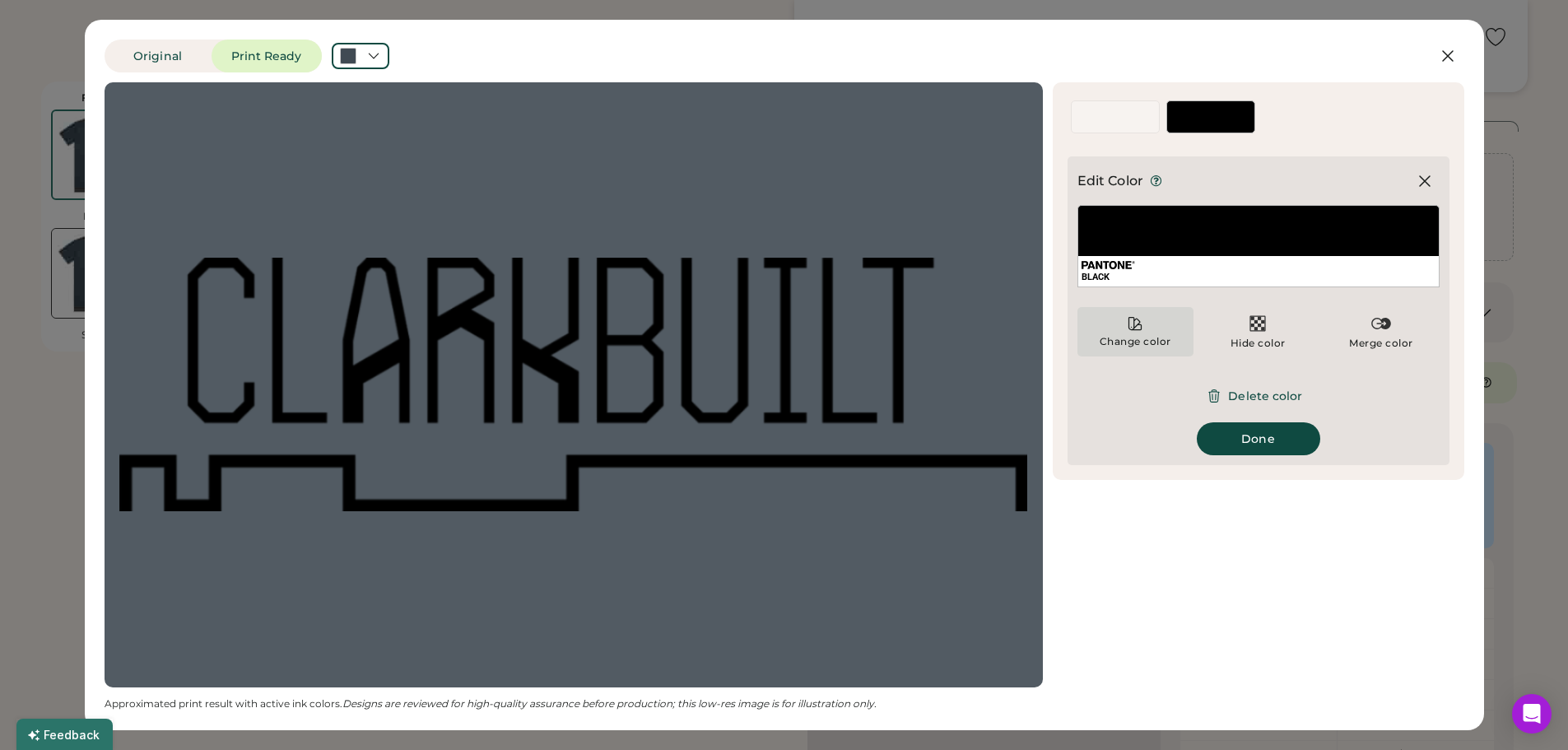 click 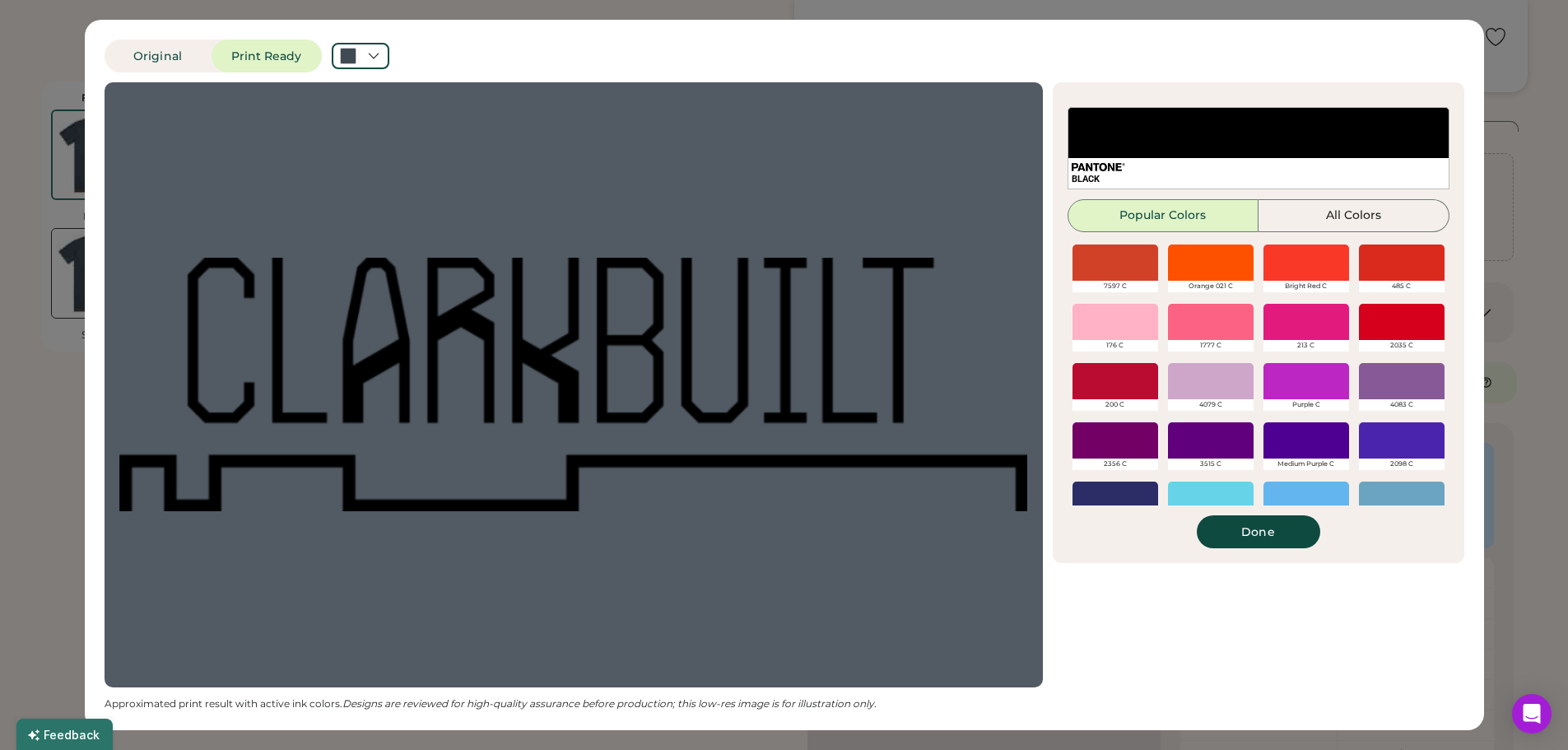 scroll, scrollTop: 239, scrollLeft: 0, axis: vertical 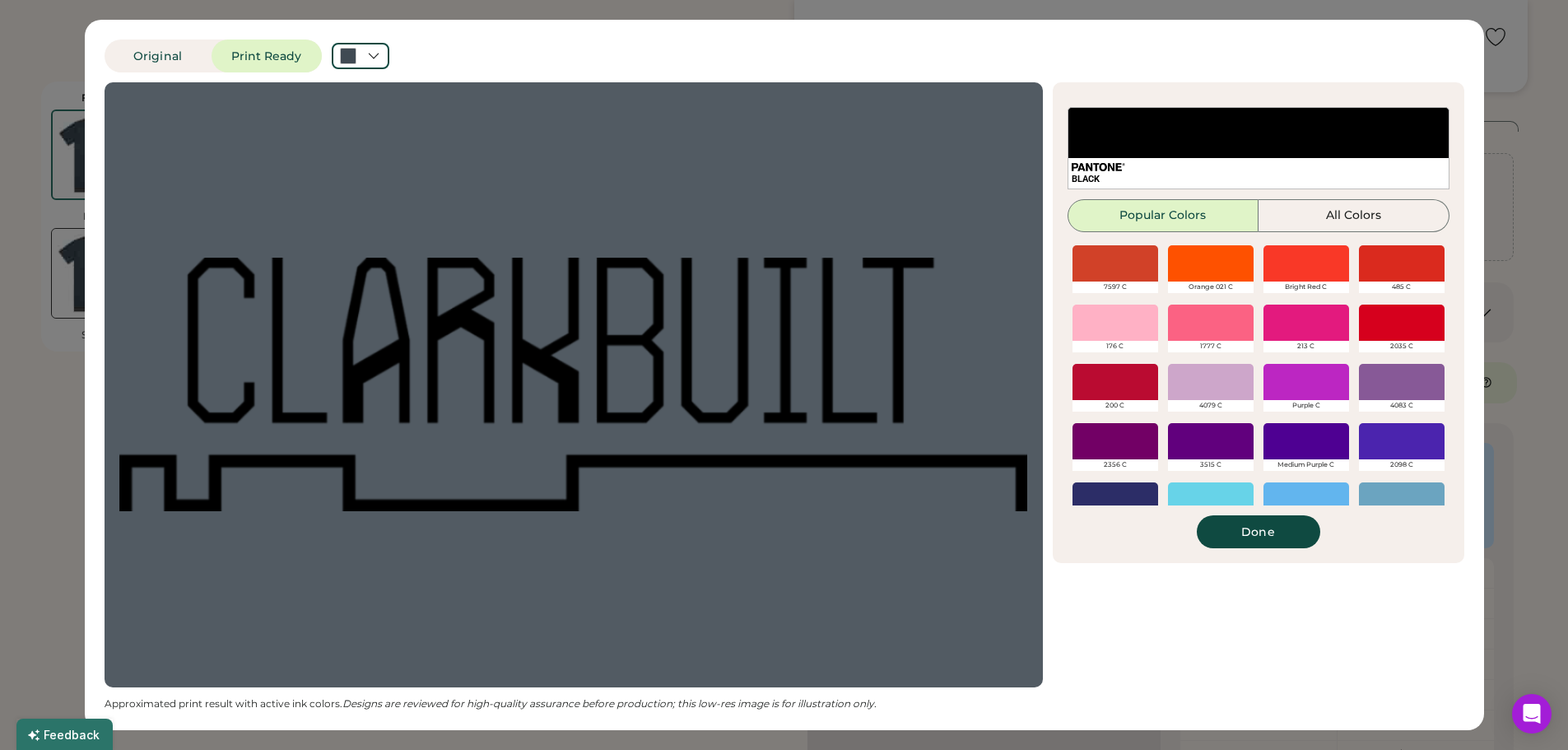 click at bounding box center (1306, 323) 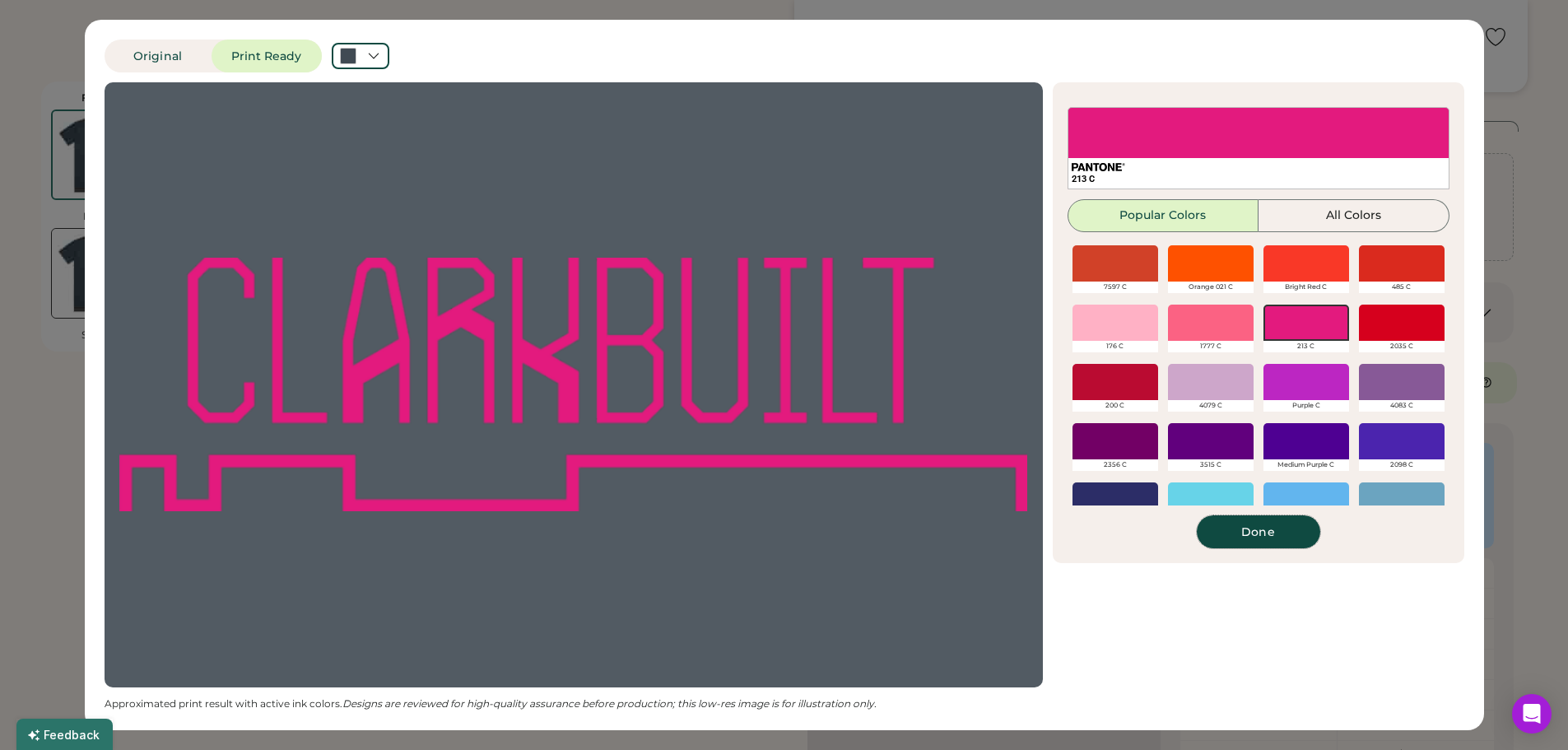 click on "Done" at bounding box center [1259, 532] 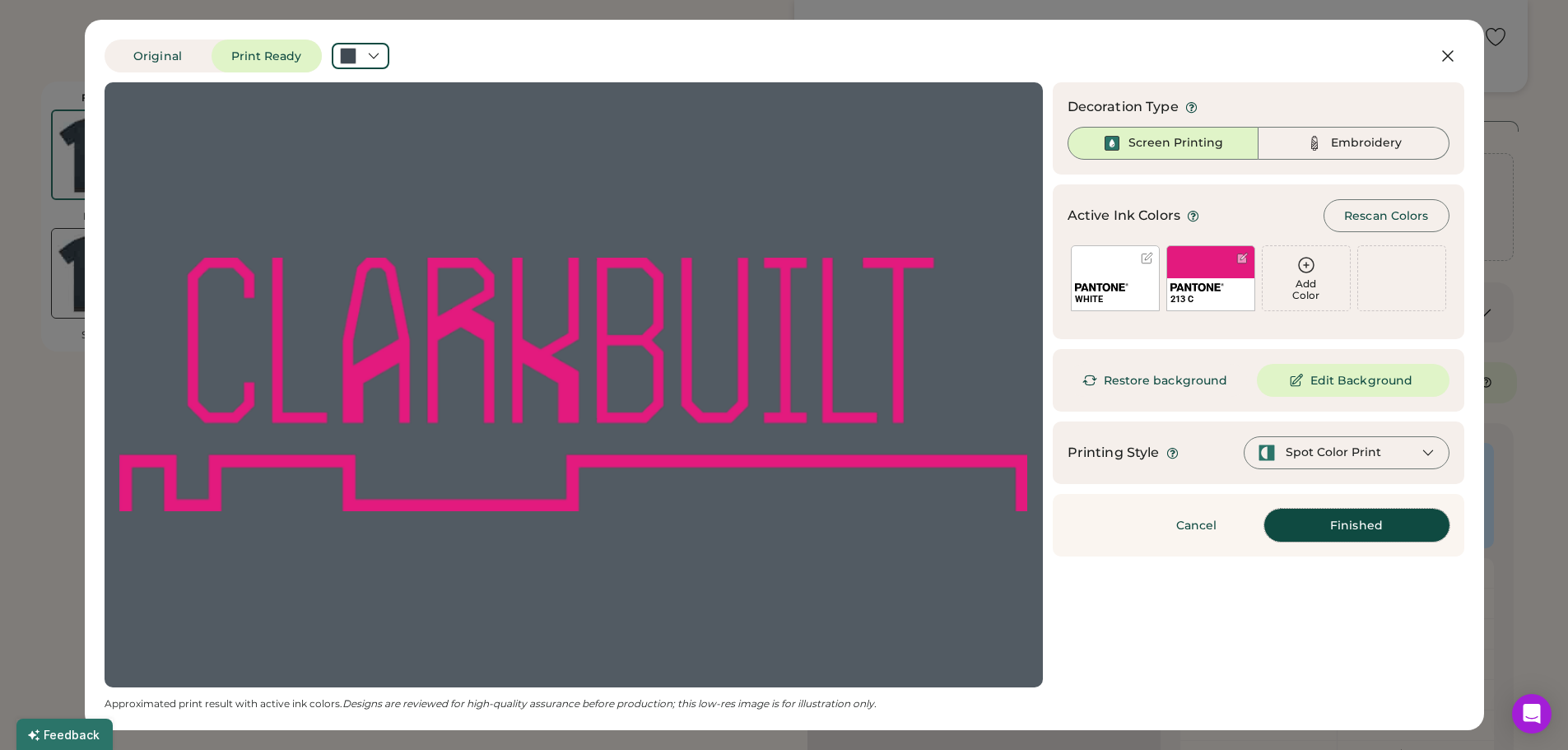 click on "Finished" at bounding box center (1356, 525) 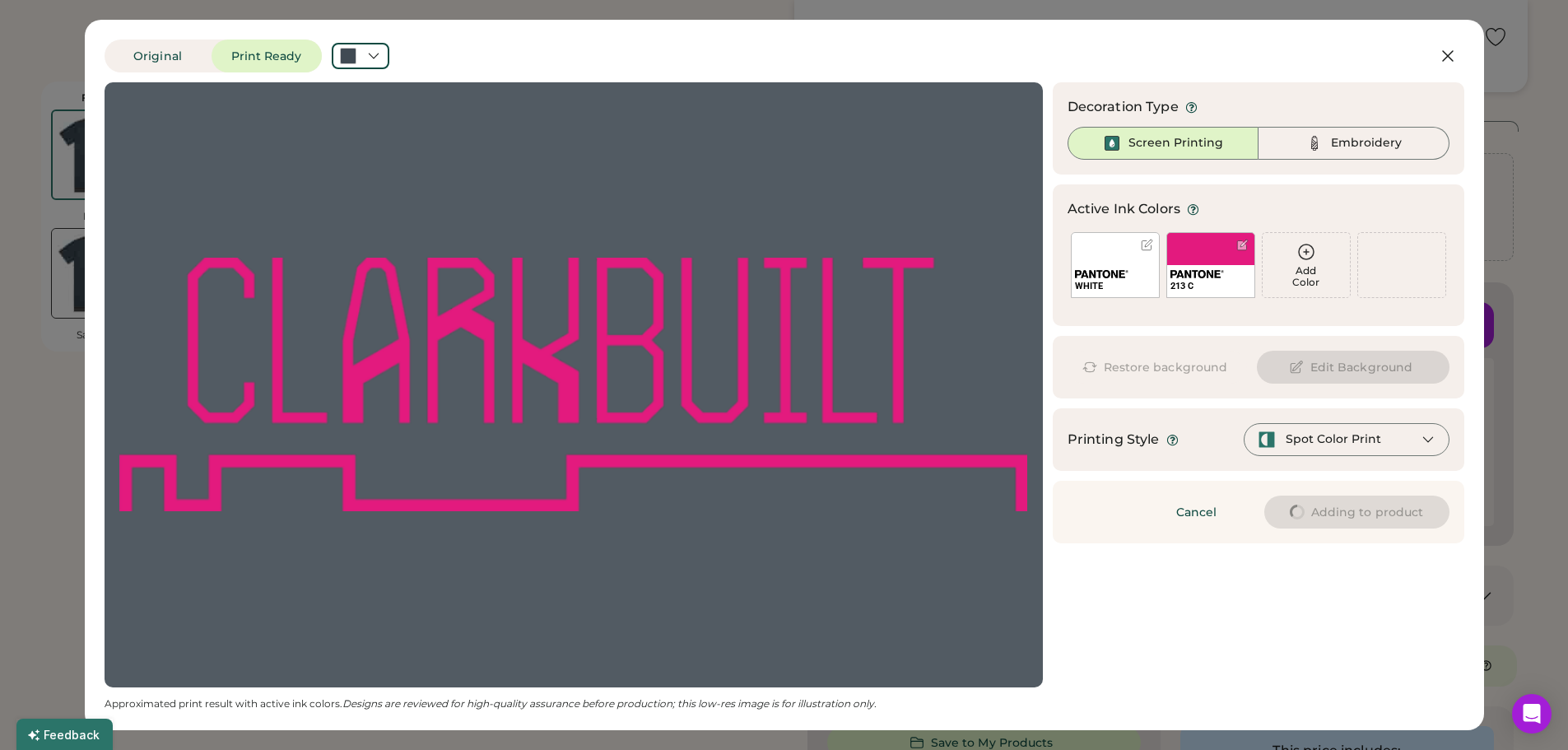 type on "****" 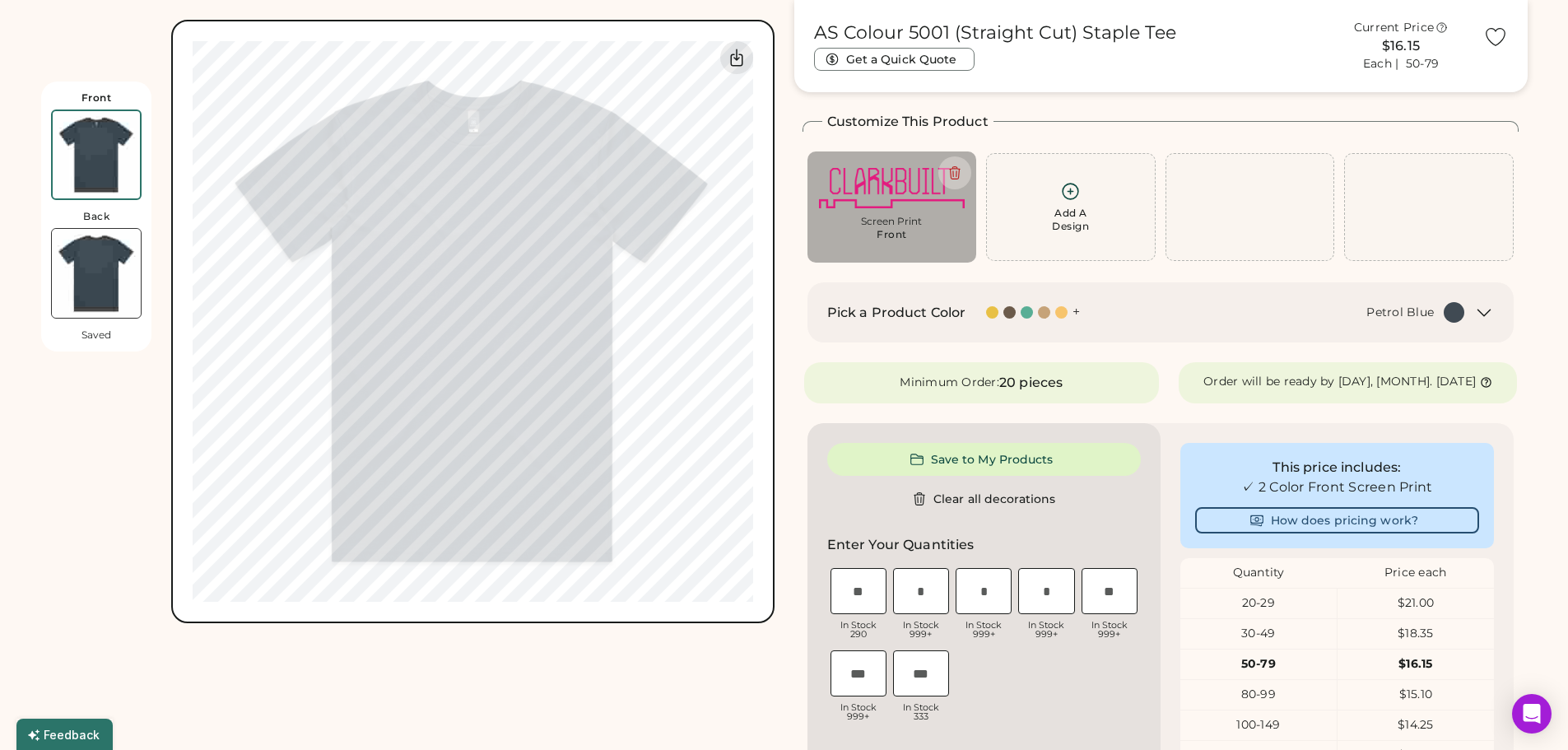 type on "****" 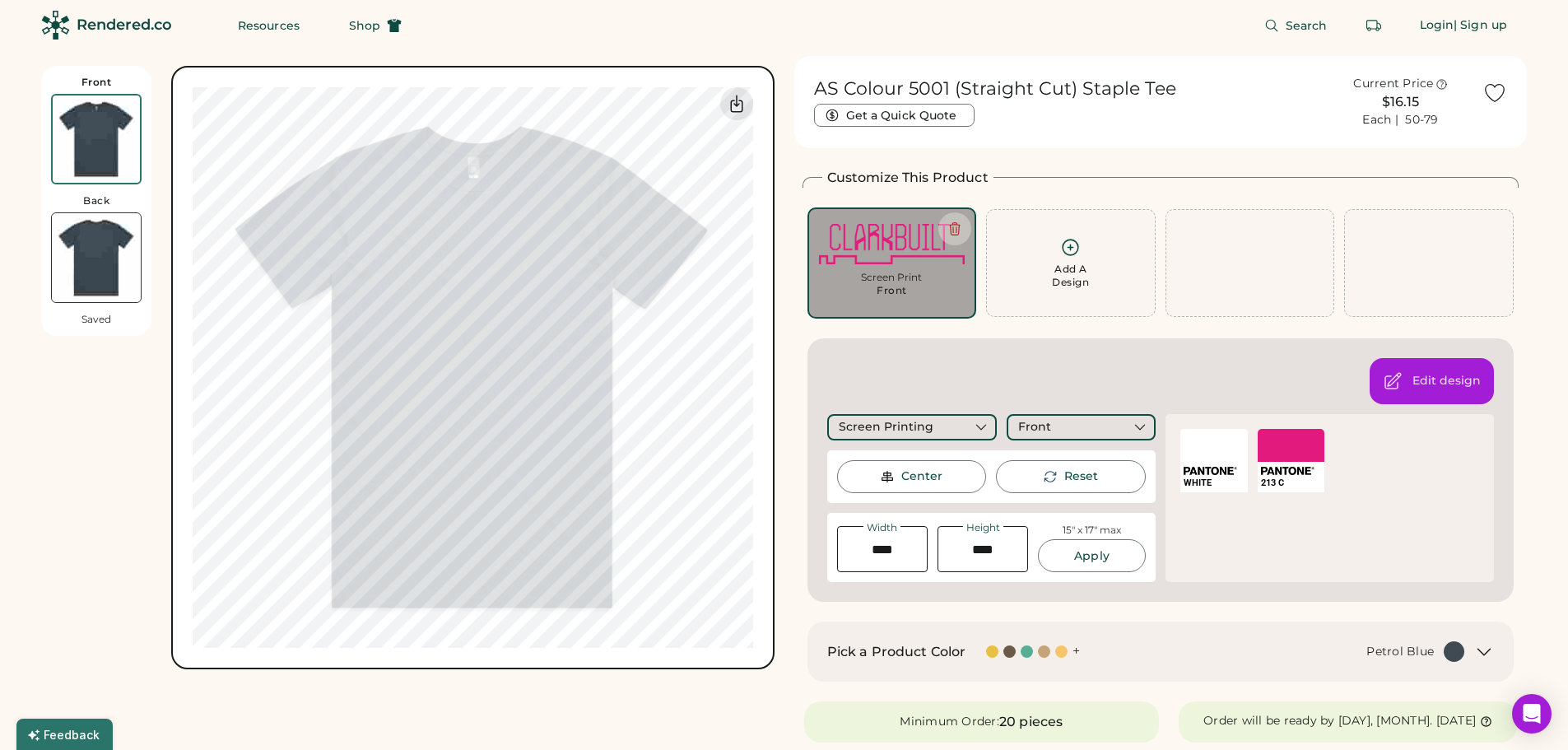 scroll, scrollTop: 0, scrollLeft: 0, axis: both 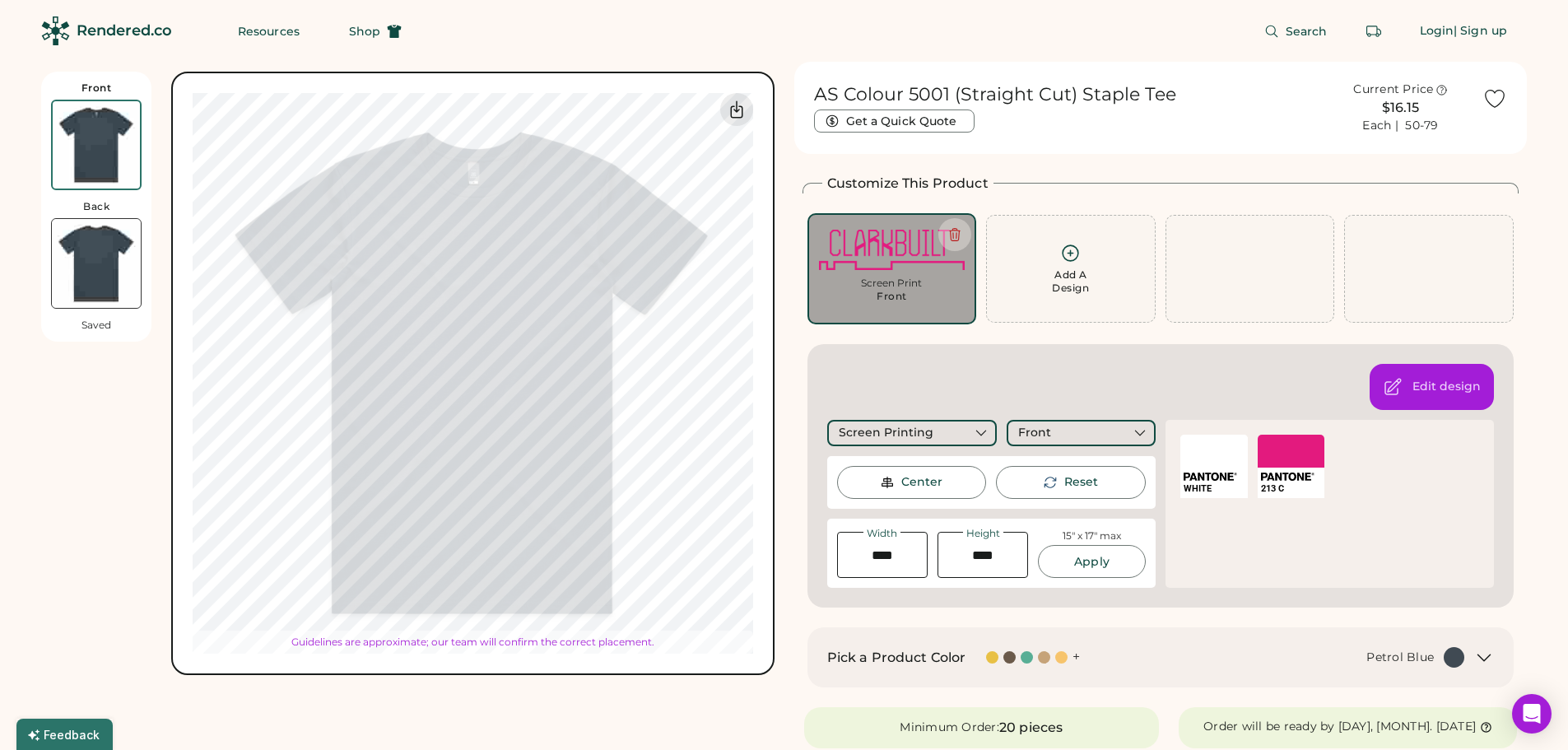 type on "****" 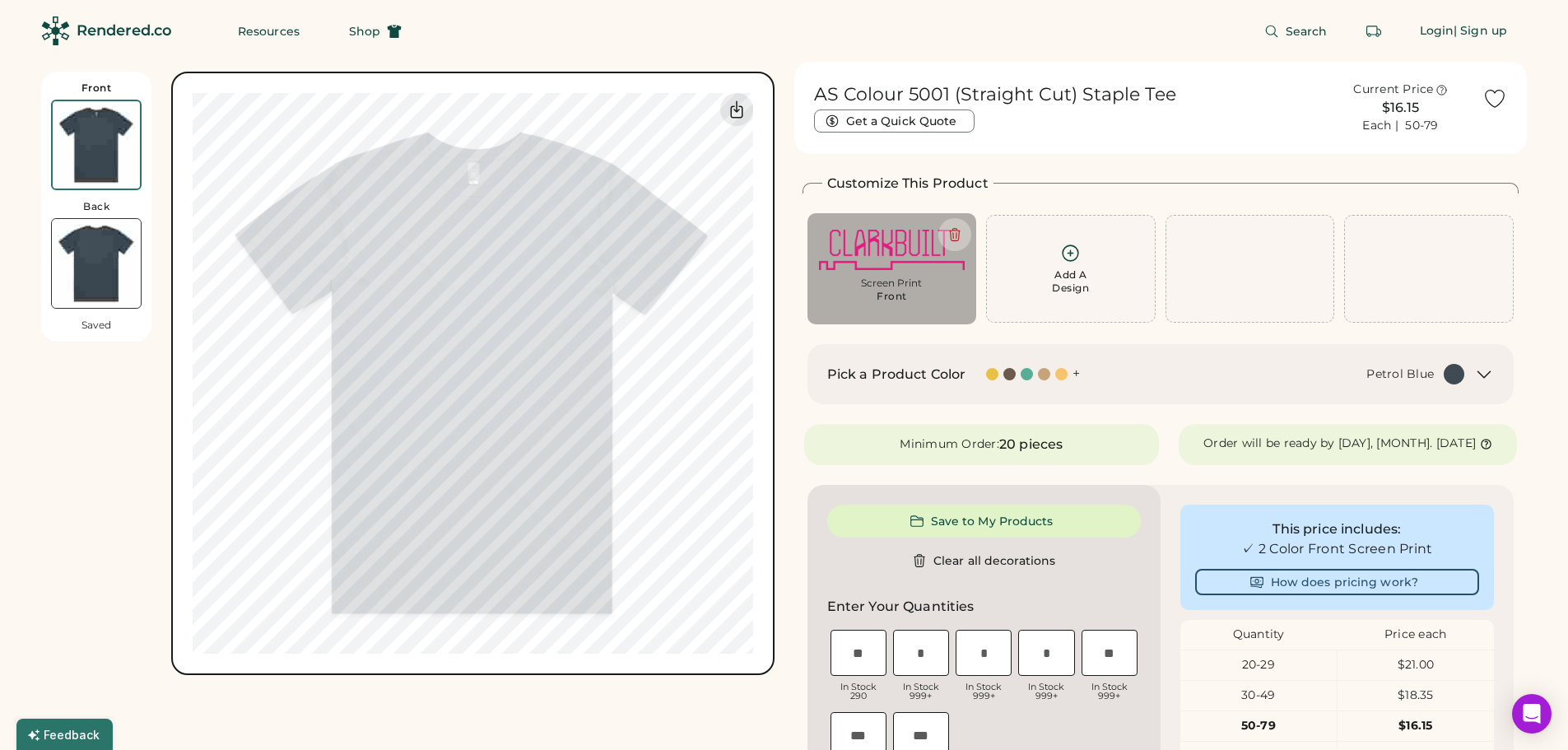 click at bounding box center [96, 263] 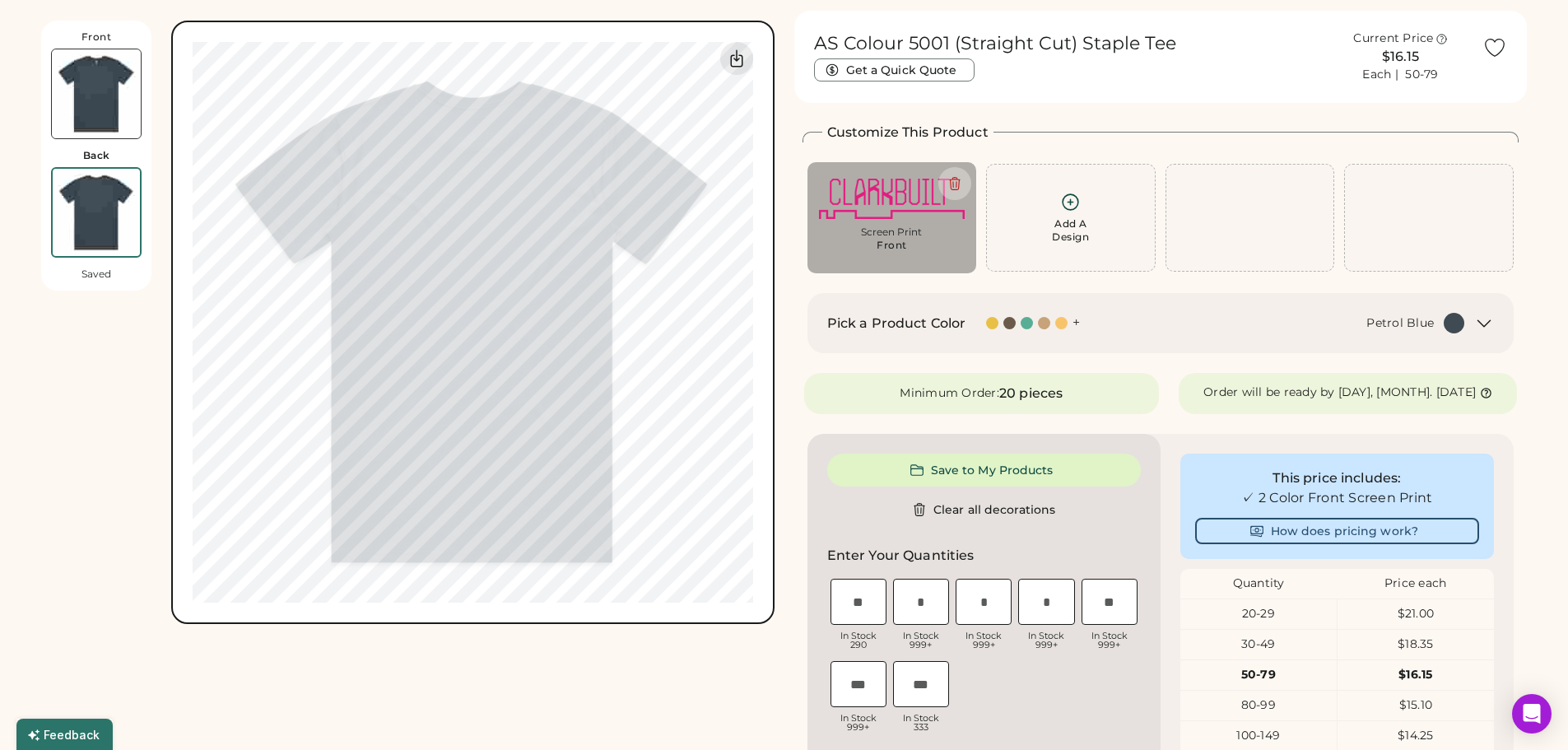 scroll, scrollTop: 72, scrollLeft: 0, axis: vertical 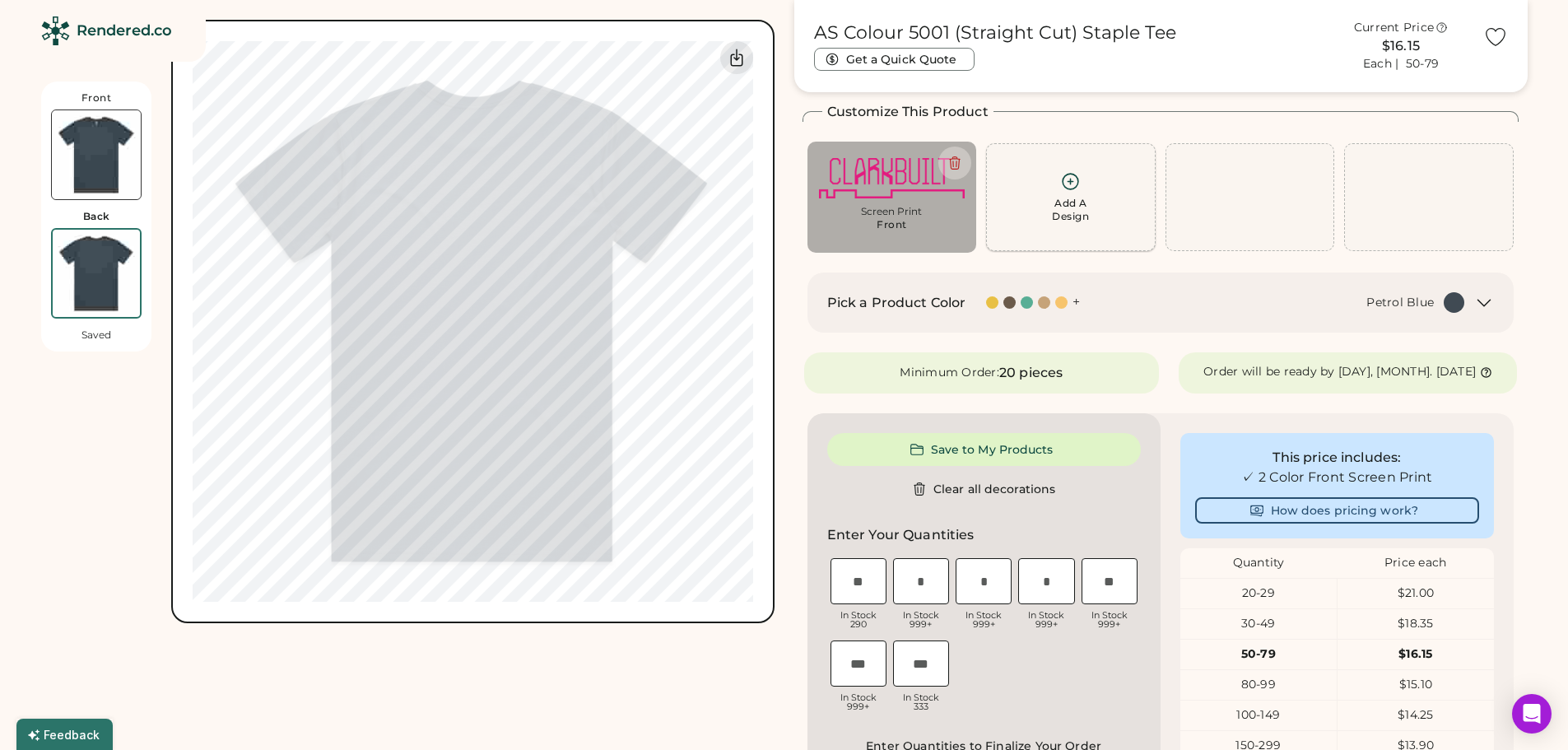 click 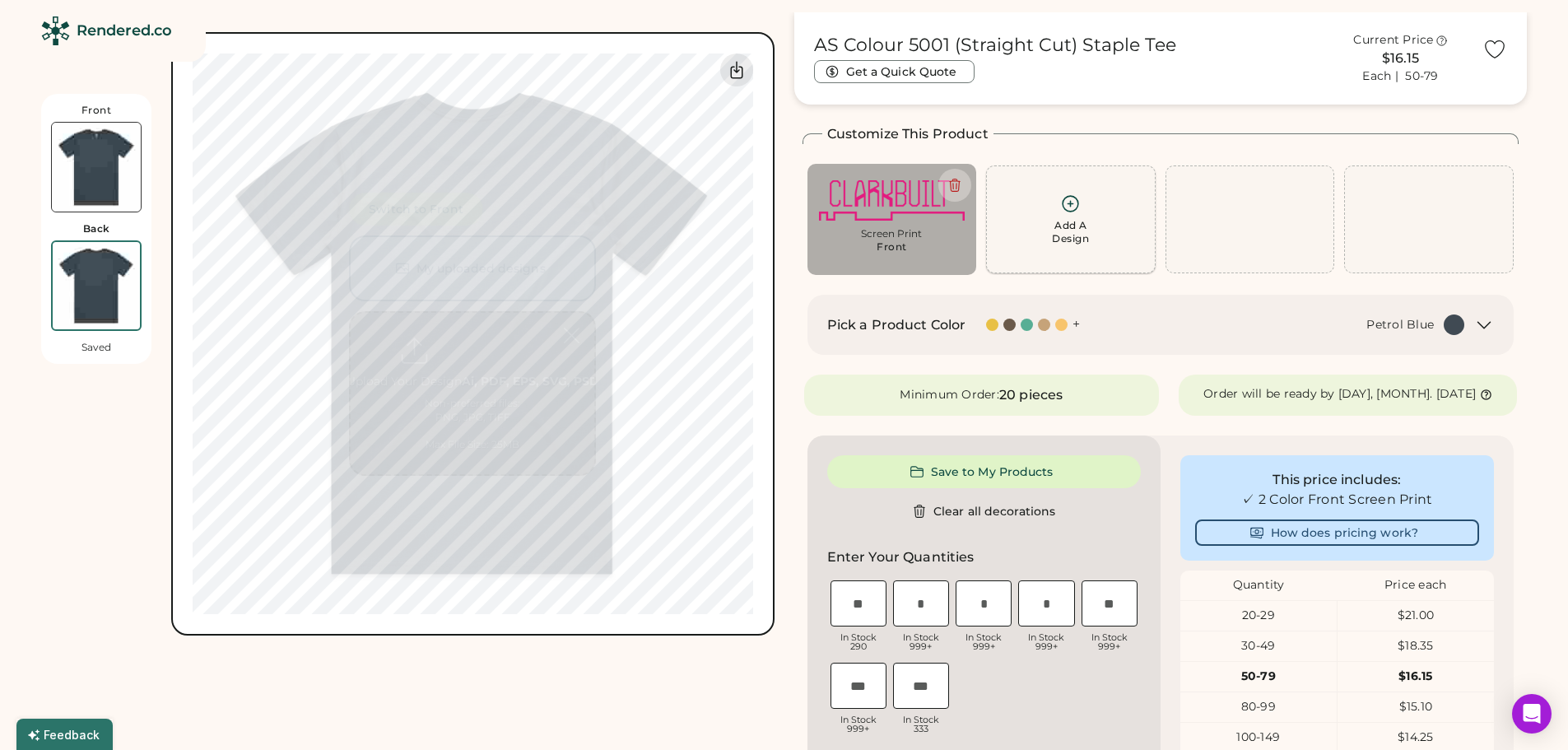 scroll, scrollTop: 0, scrollLeft: 0, axis: both 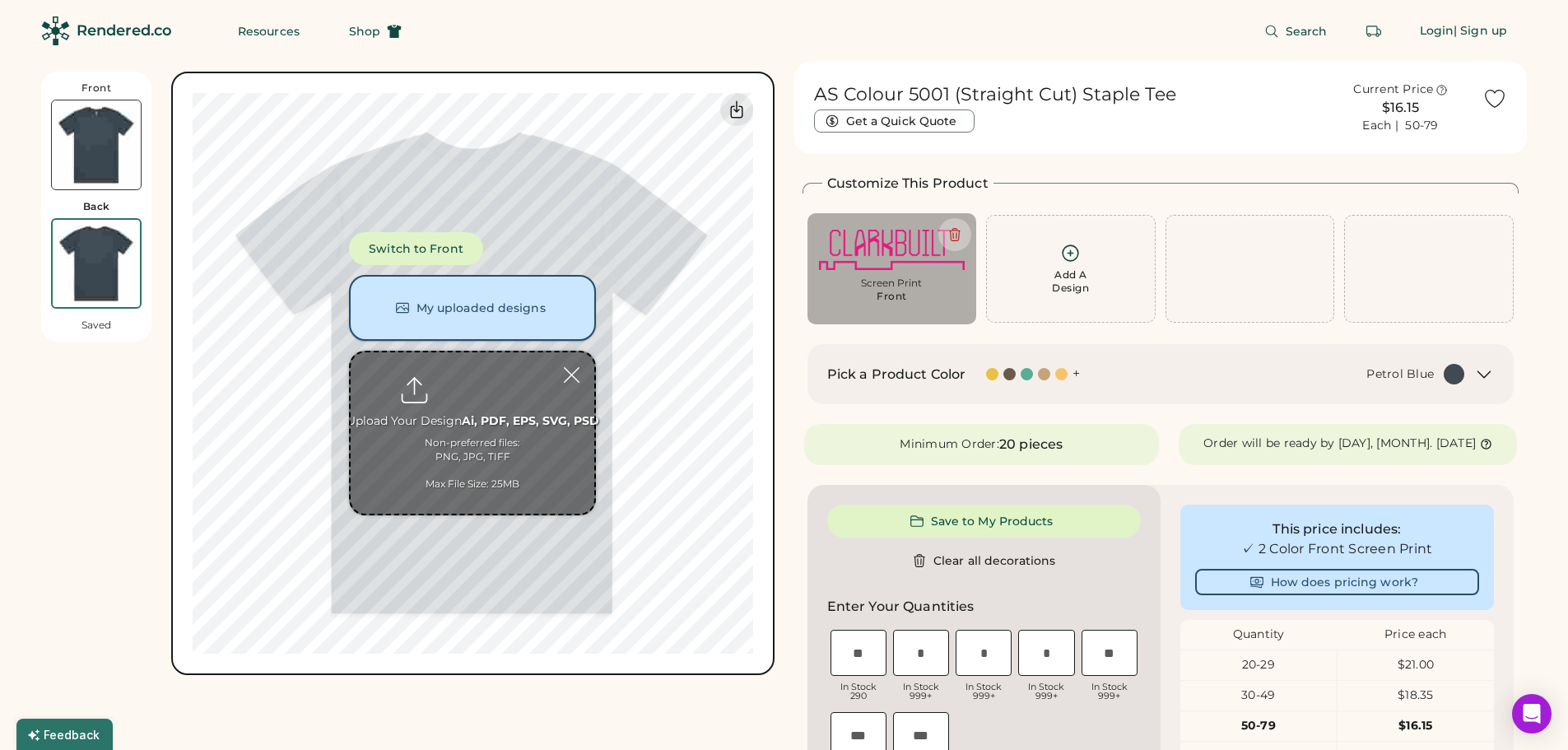 click on "My uploaded designs" at bounding box center [472, 308] 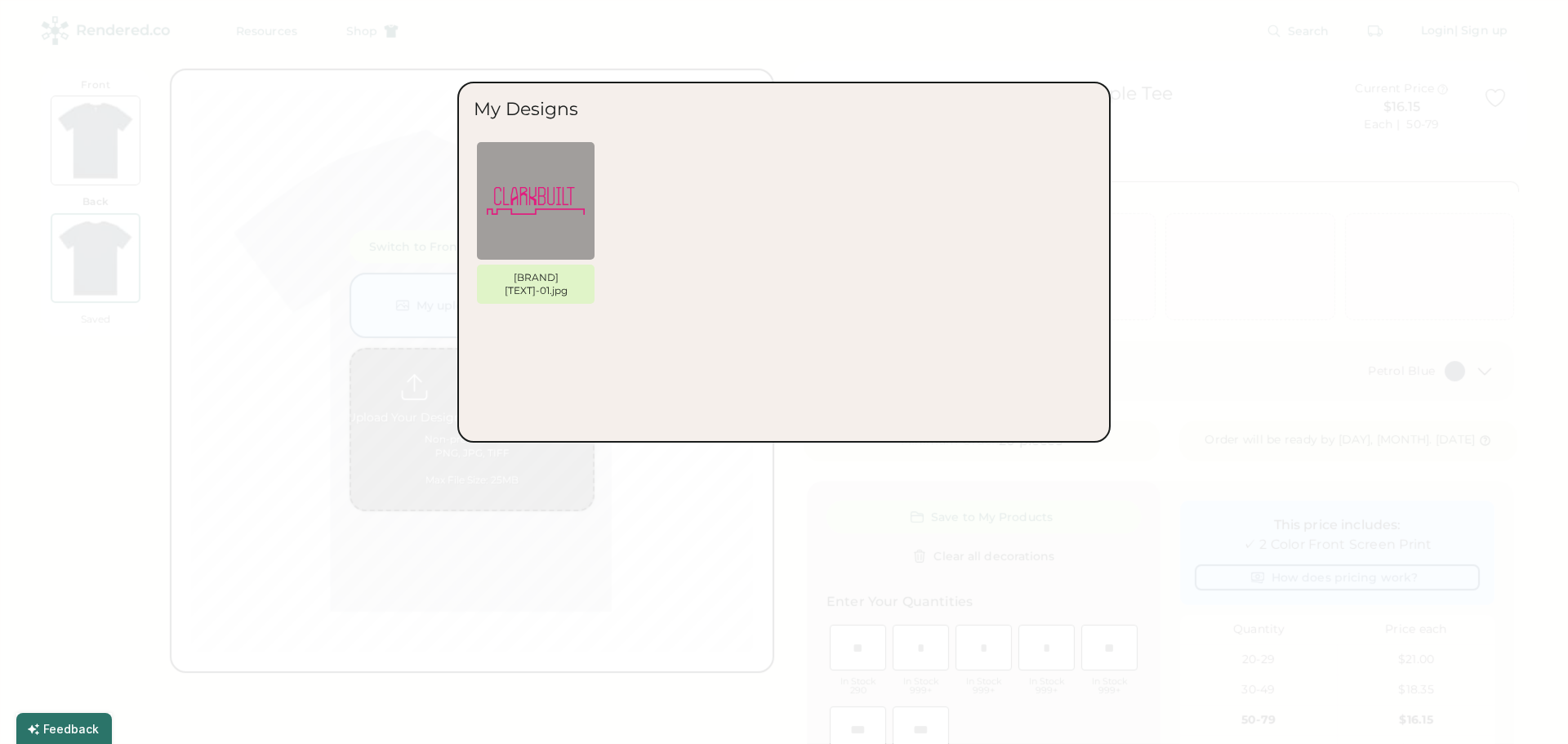 drag, startPoint x: 835, startPoint y: 490, endPoint x: 832, endPoint y: 478, distance: 12.369317 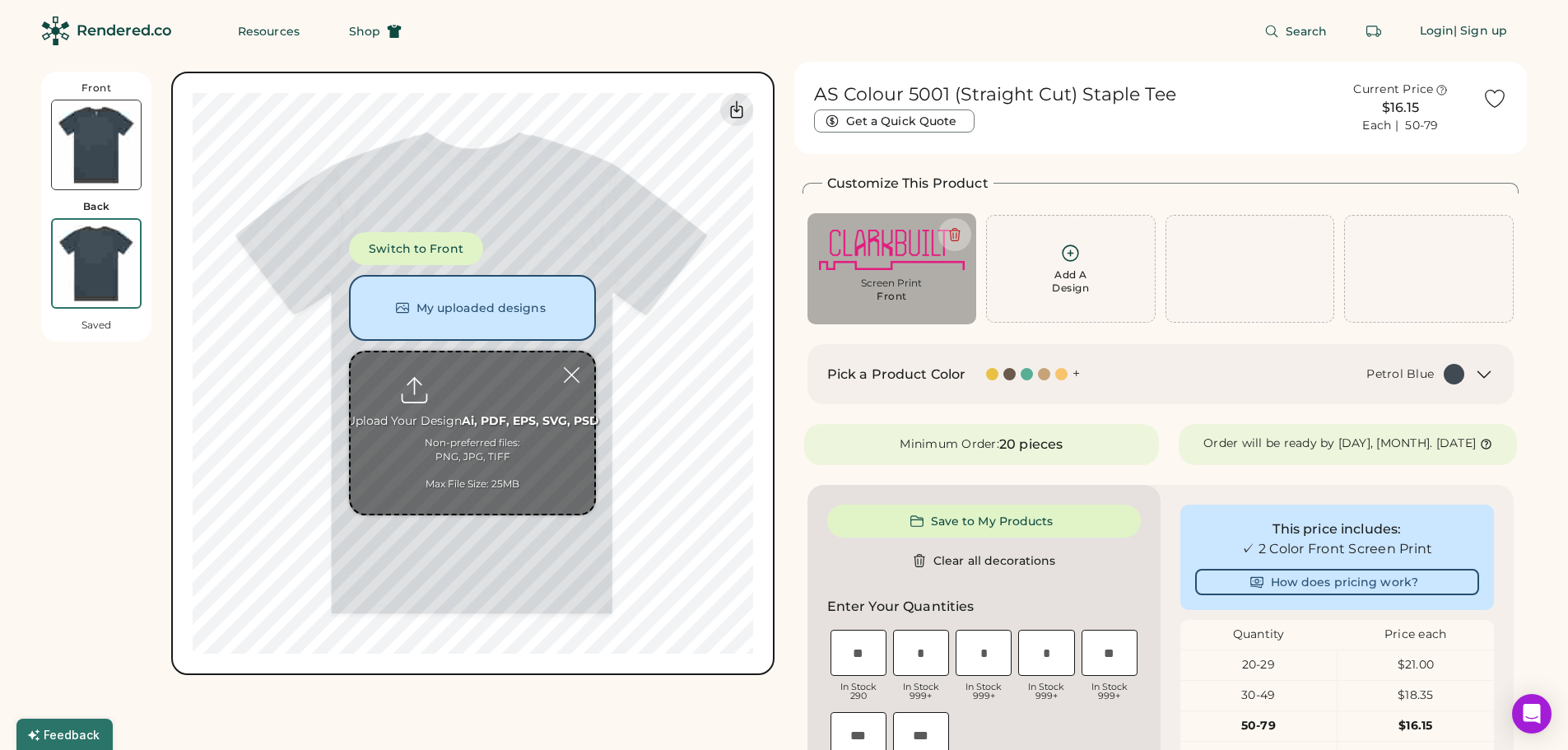 click at bounding box center [472, 433] 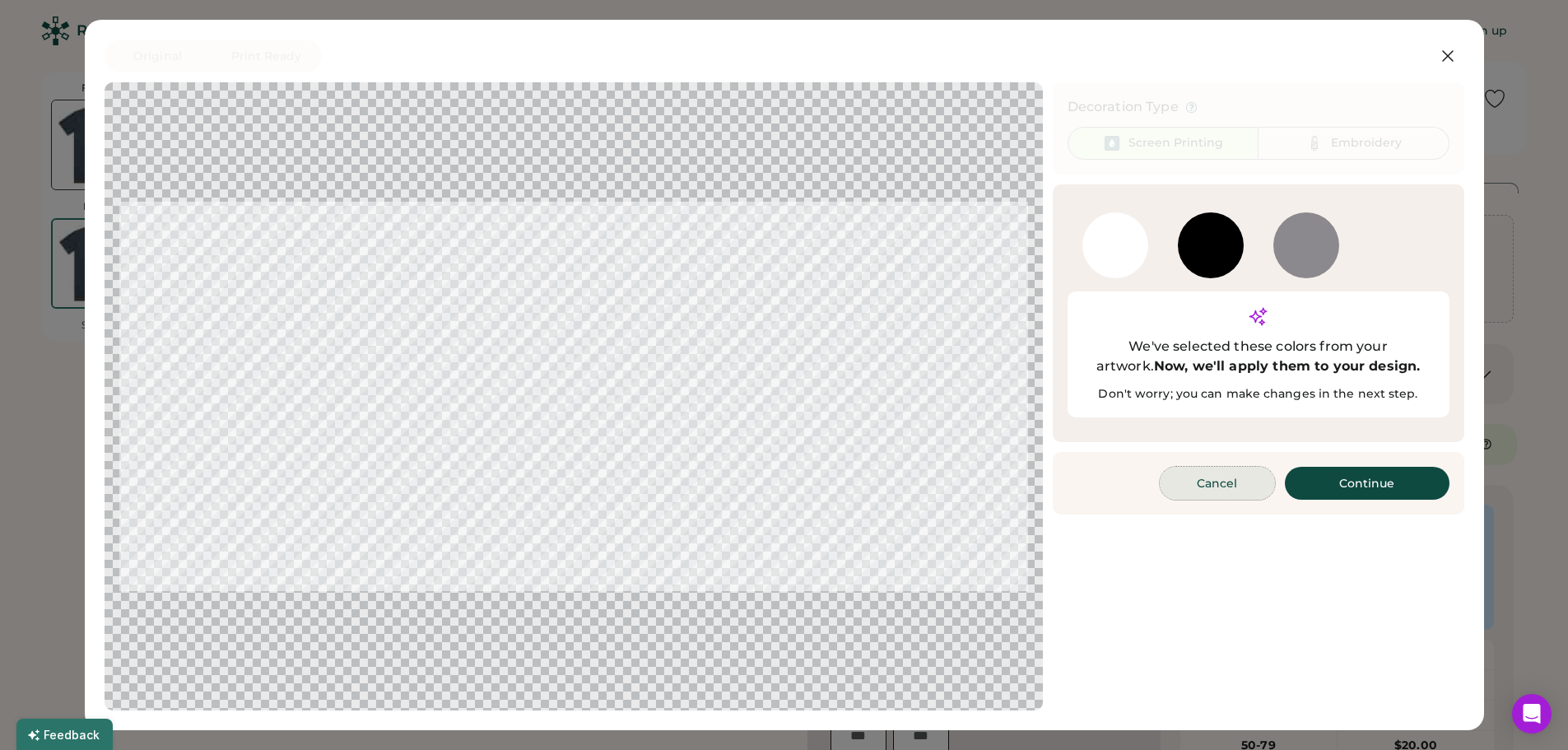 click on "Cancel" at bounding box center [1217, 483] 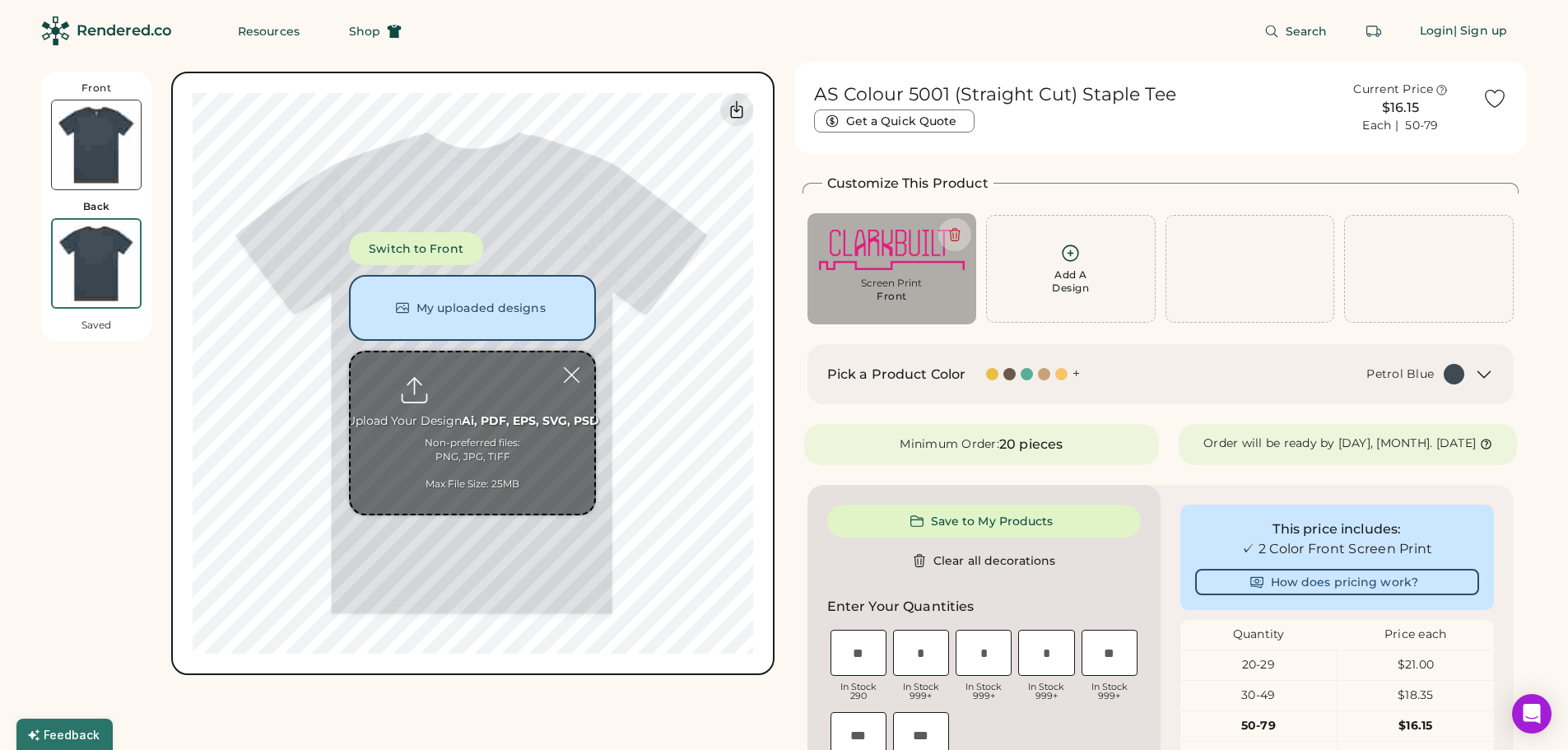 click at bounding box center [472, 433] 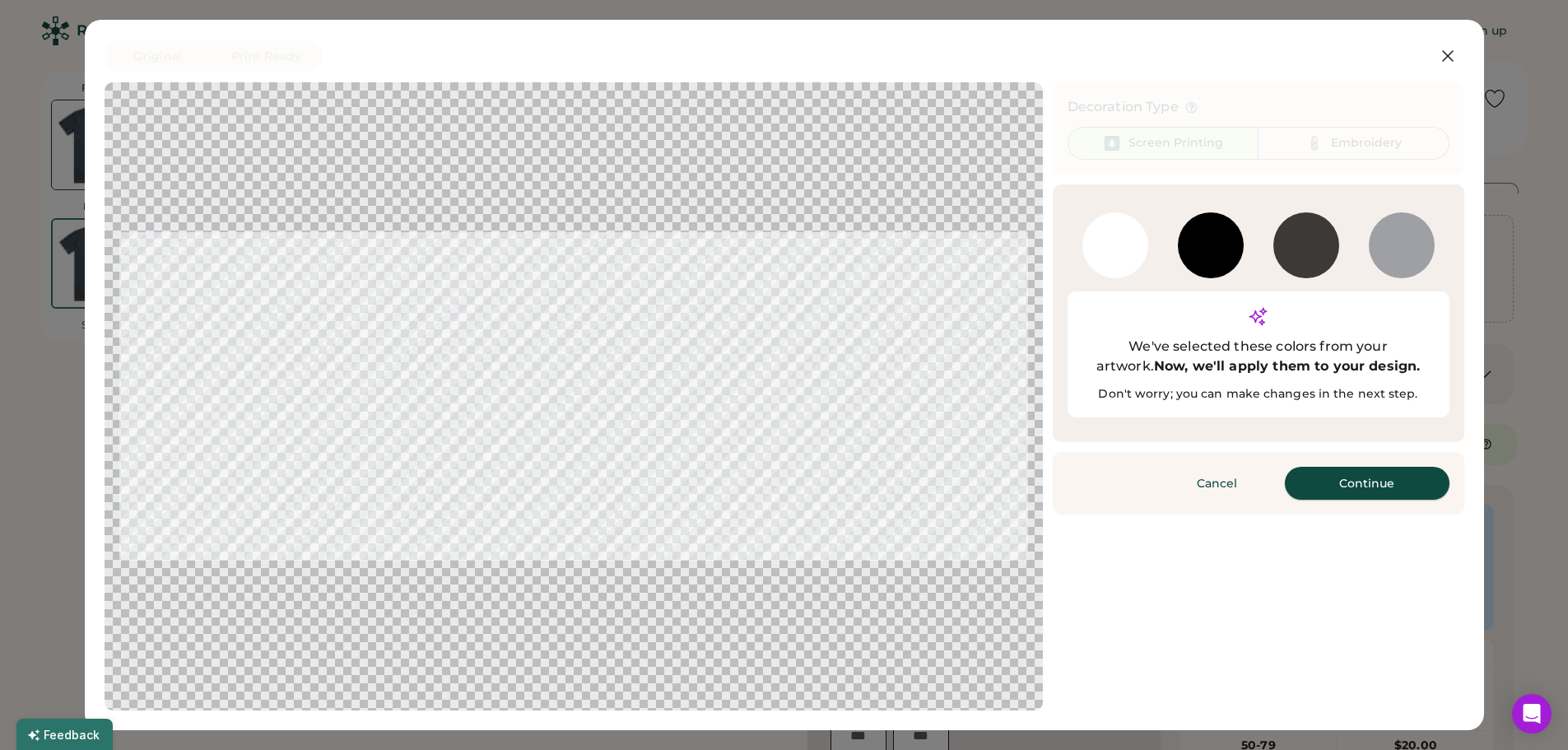 click on "Continue" at bounding box center [1367, 483] 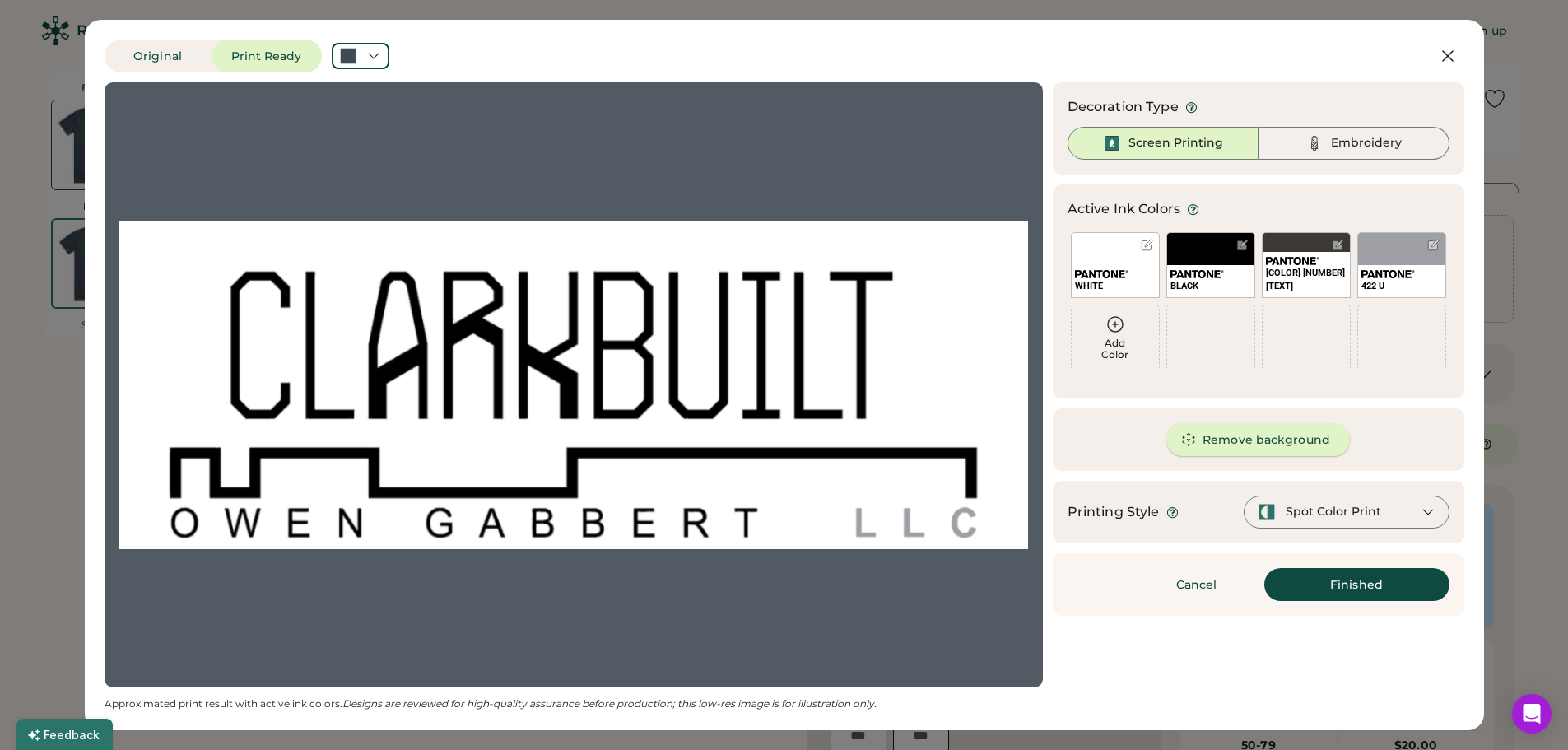 click on "Remove background" at bounding box center (1258, 440) 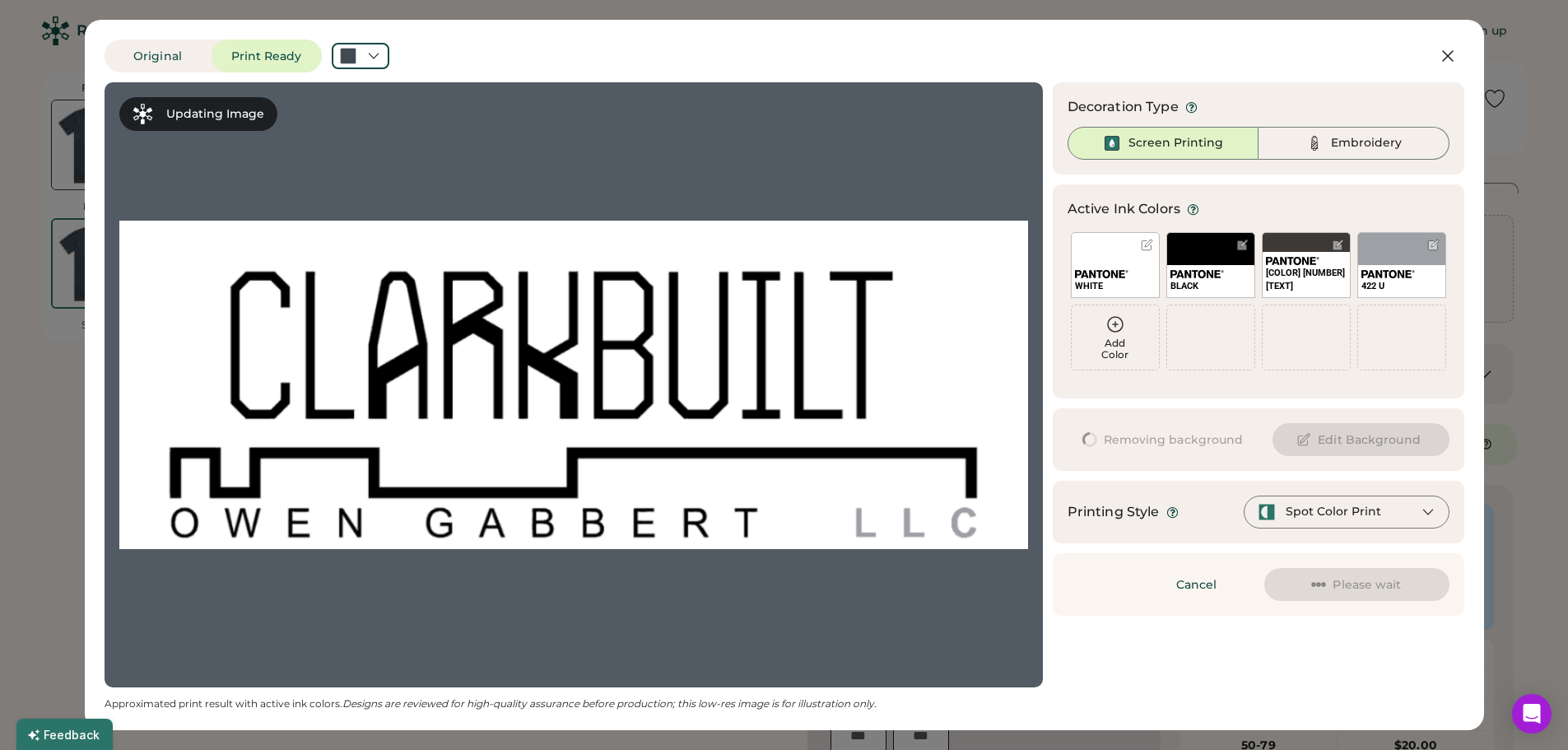 scroll, scrollTop: 0, scrollLeft: 0, axis: both 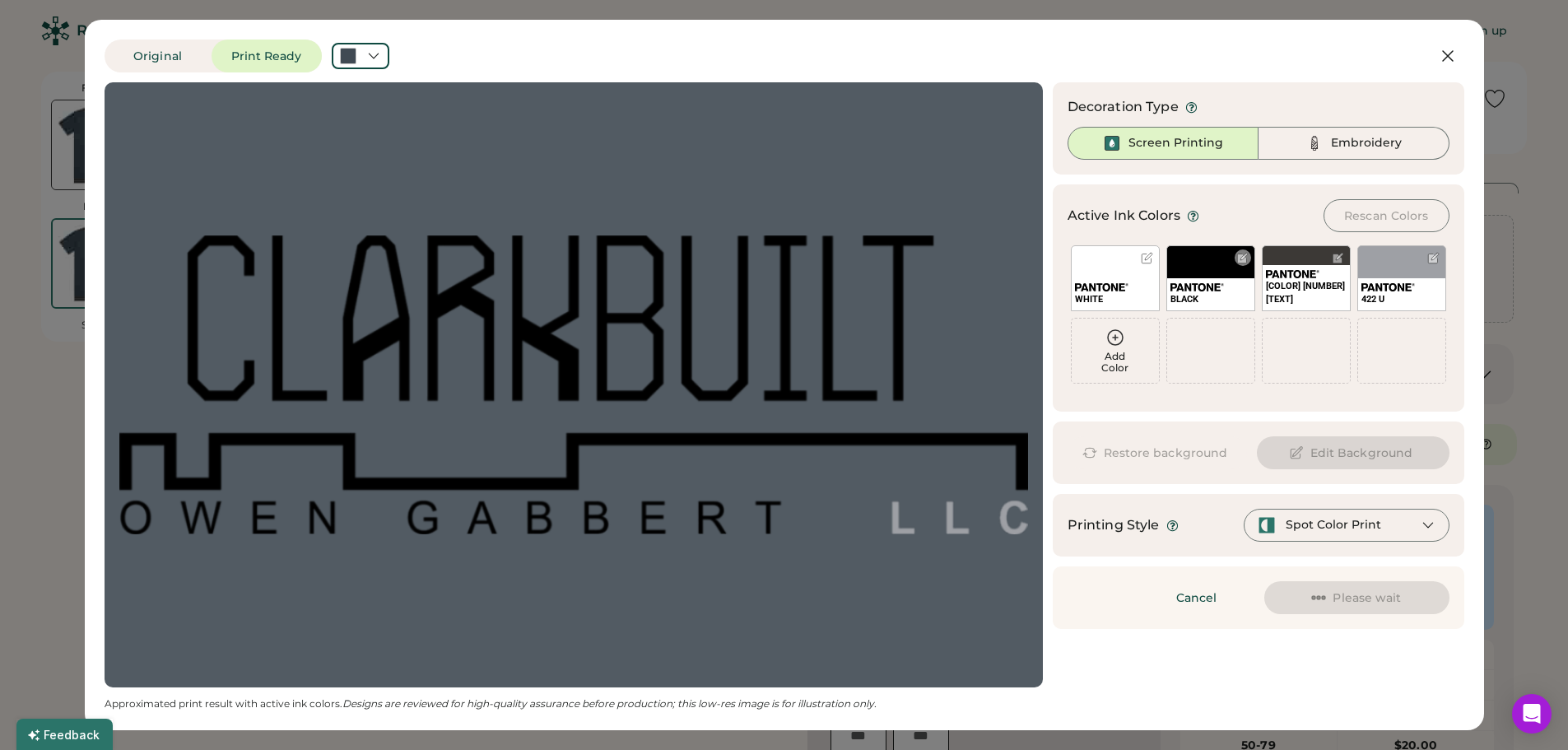 click on "BLACK" at bounding box center [1211, 278] 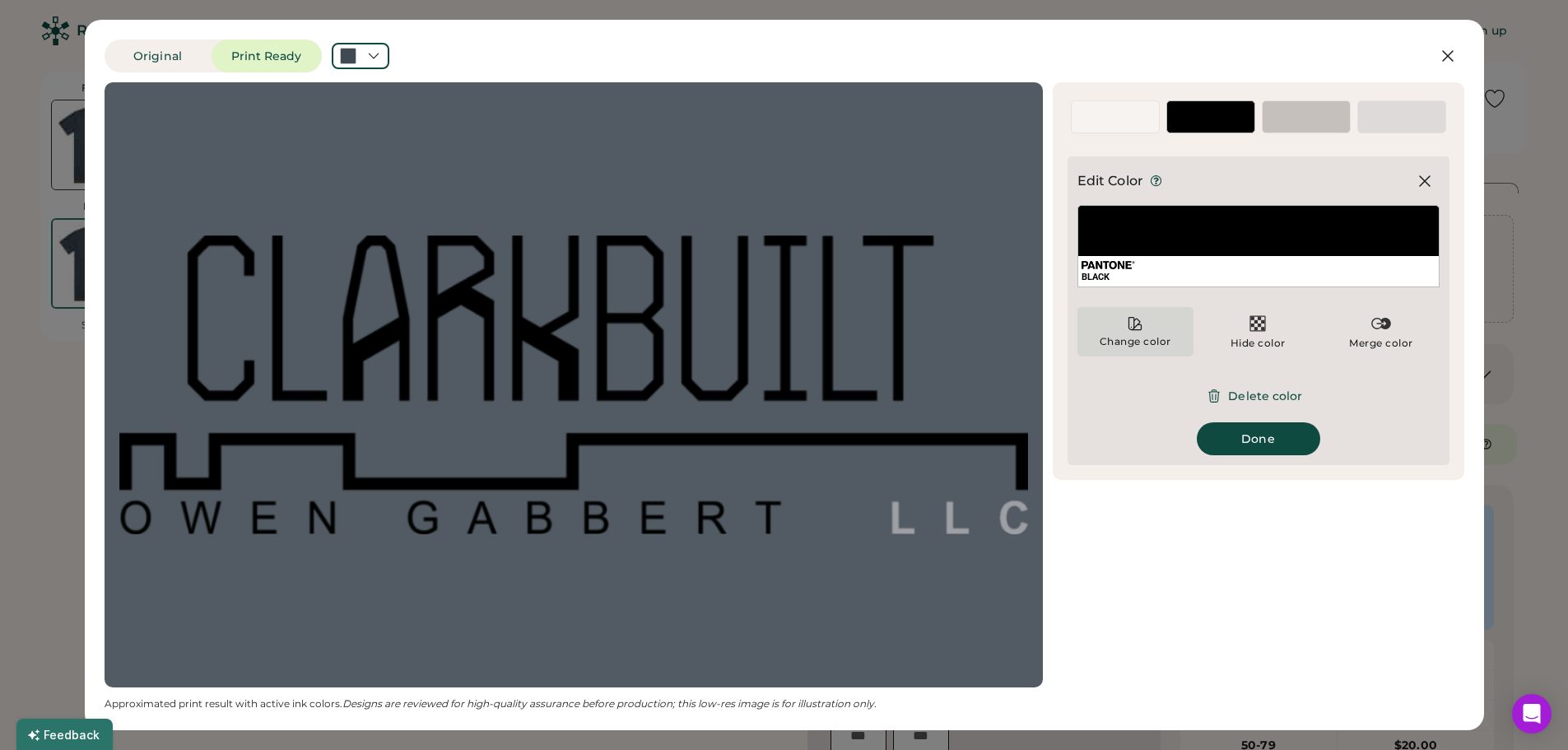 click on "Change color" at bounding box center (1135, 342) 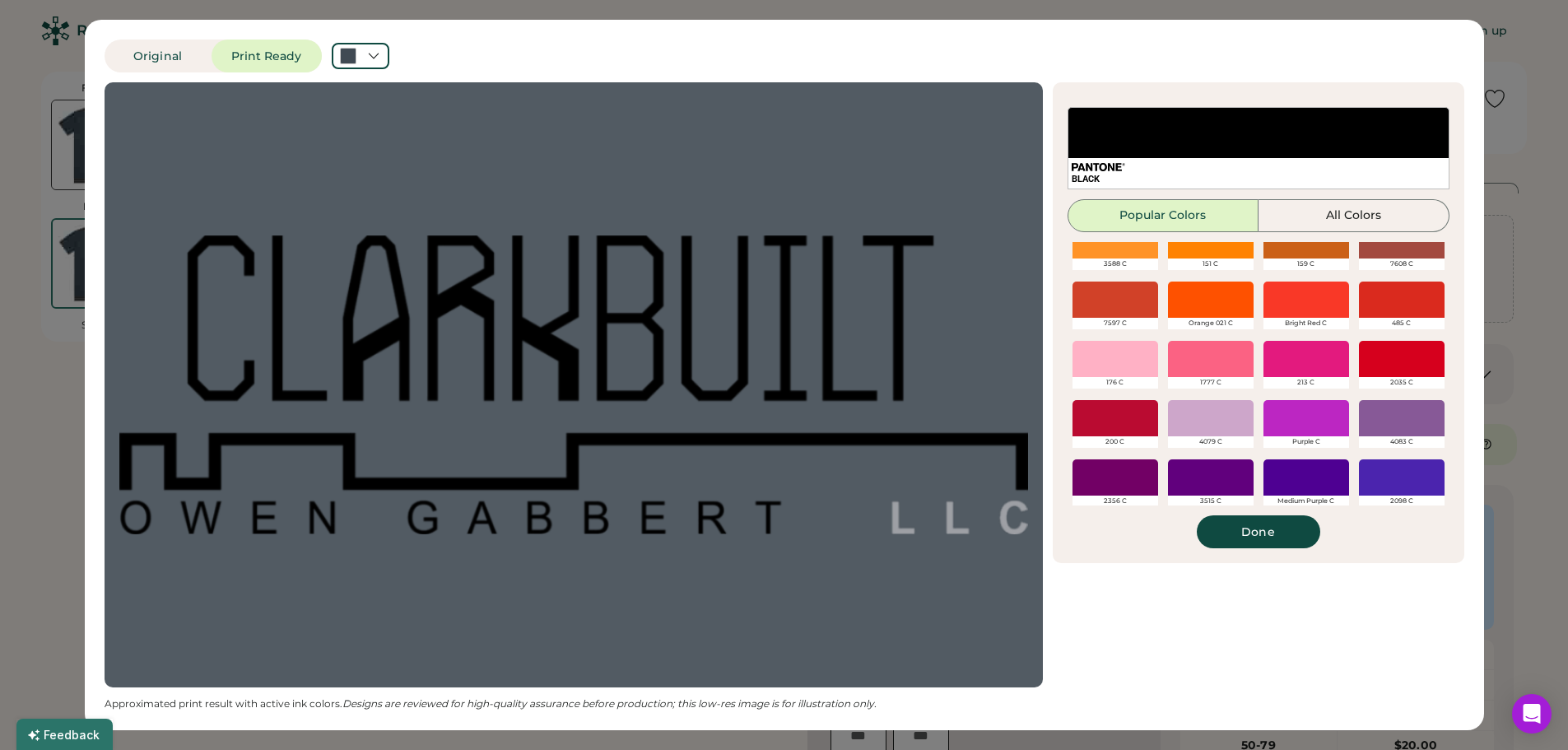 scroll, scrollTop: 245, scrollLeft: 0, axis: vertical 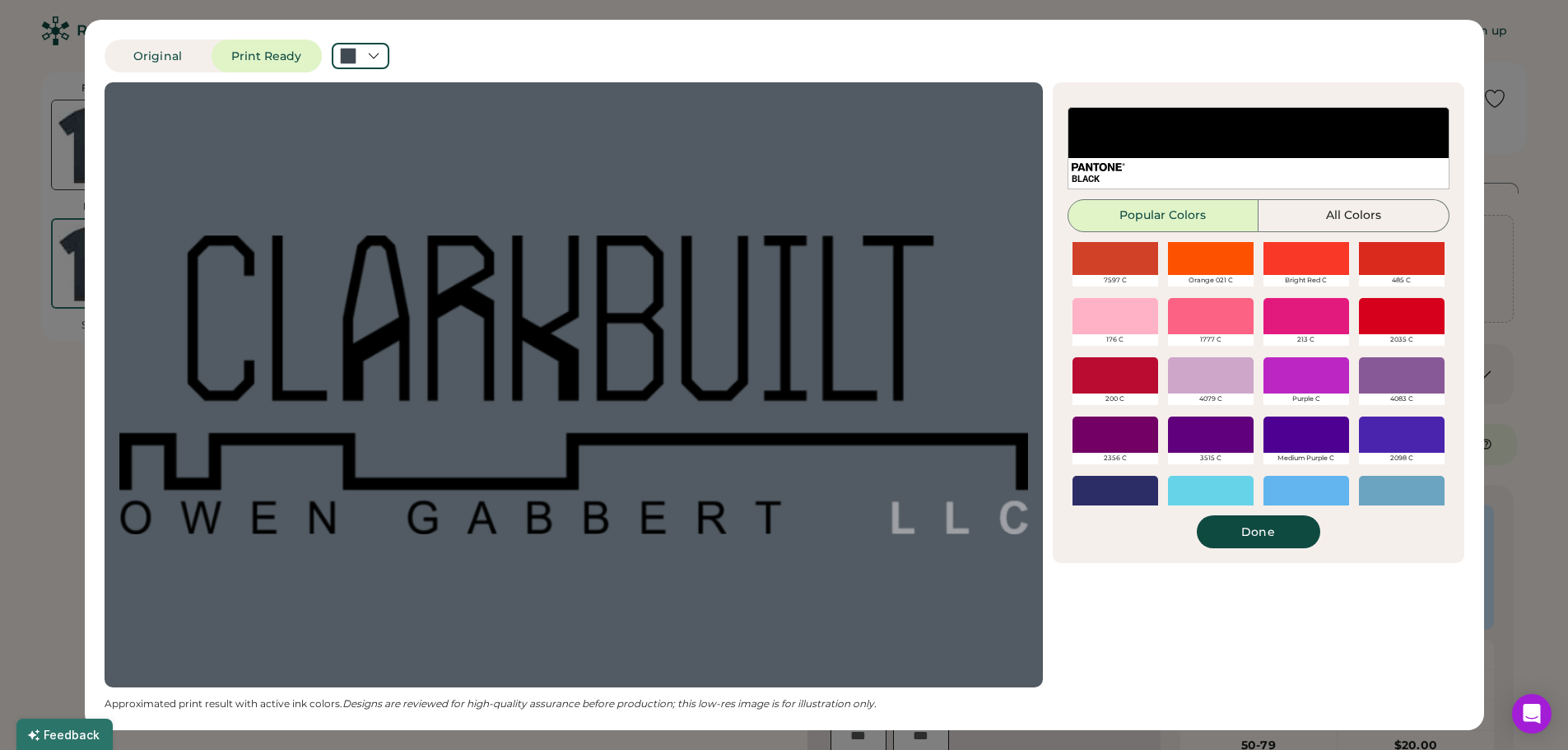 click at bounding box center [1306, 316] 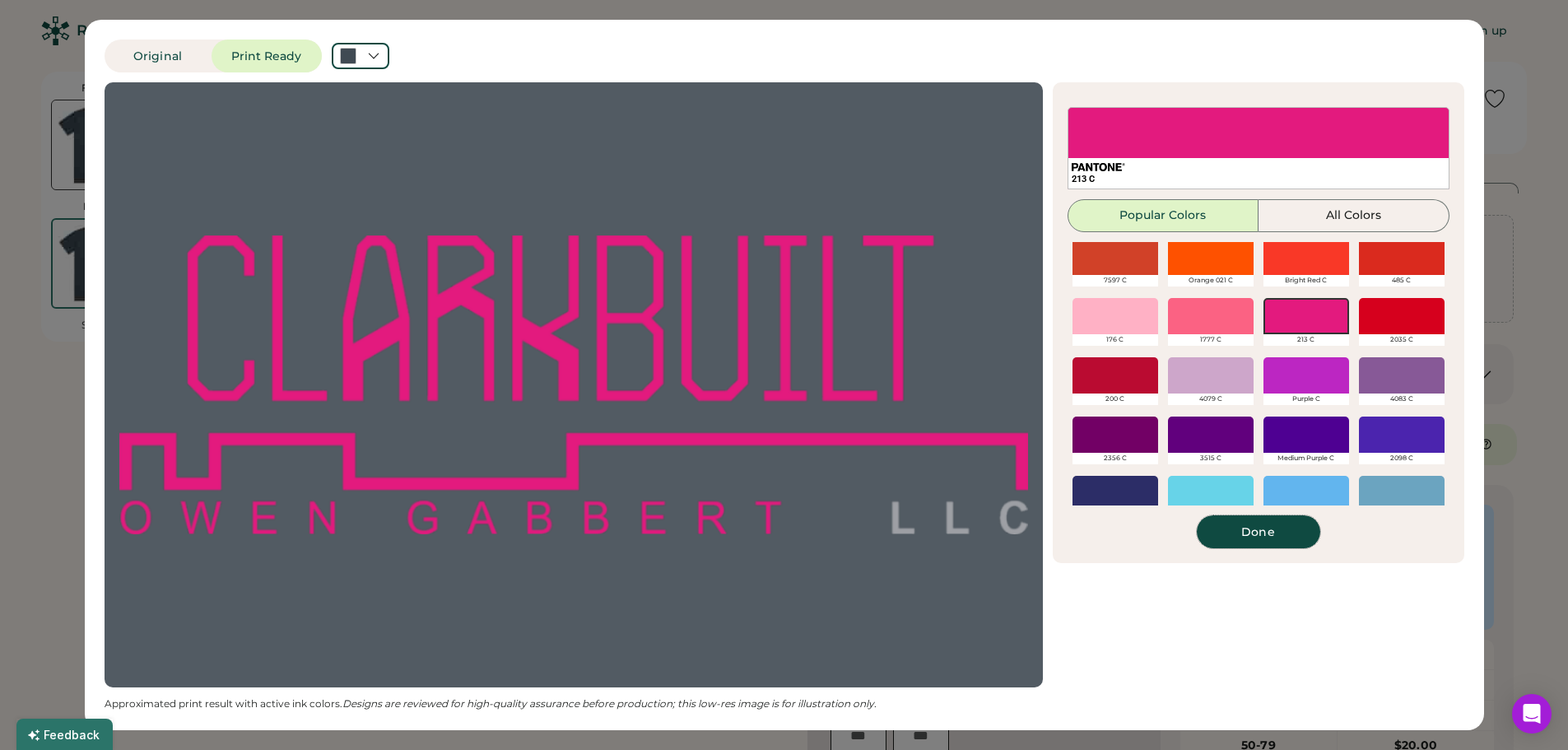 click on "Done" at bounding box center (1259, 532) 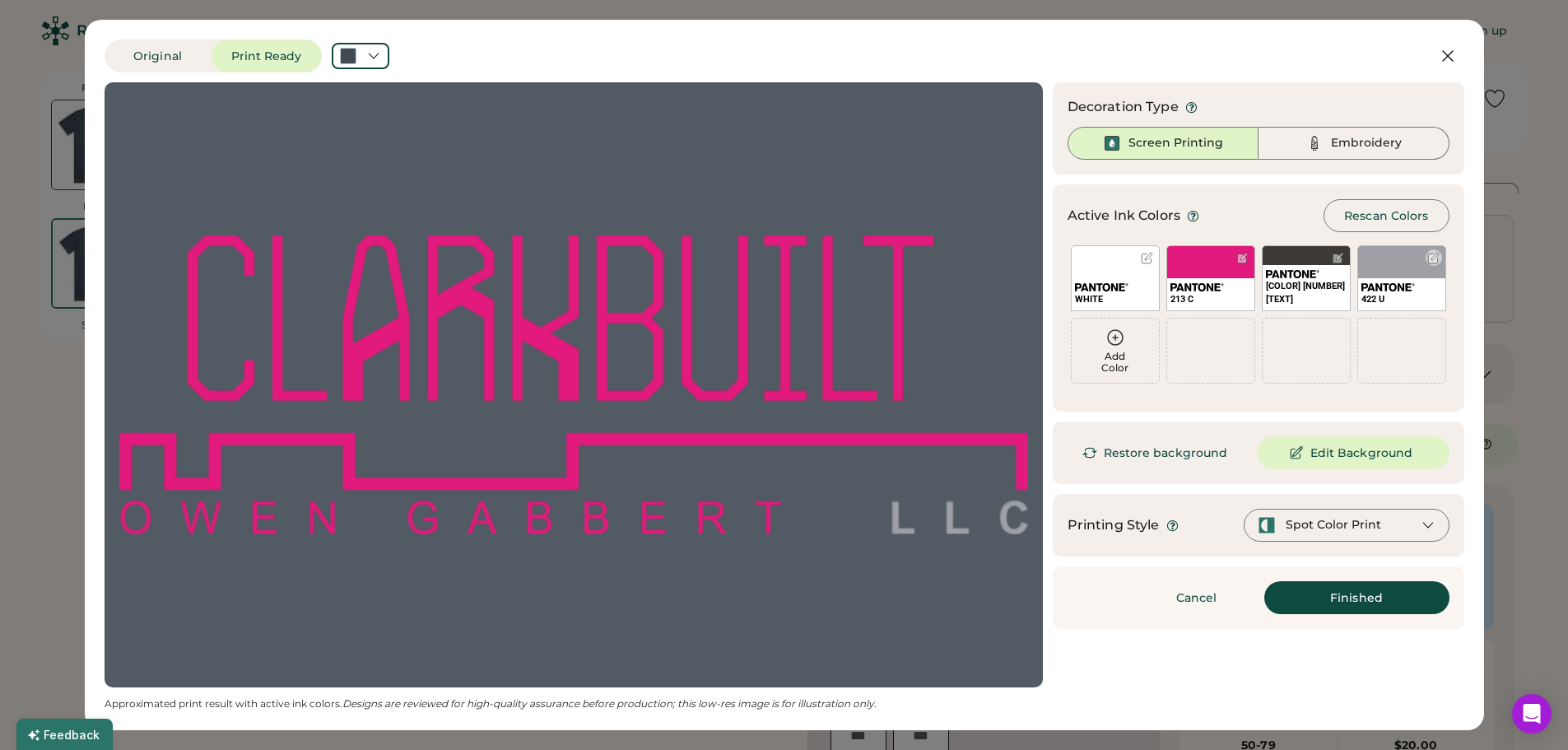 click on "422 U" at bounding box center (1402, 278) 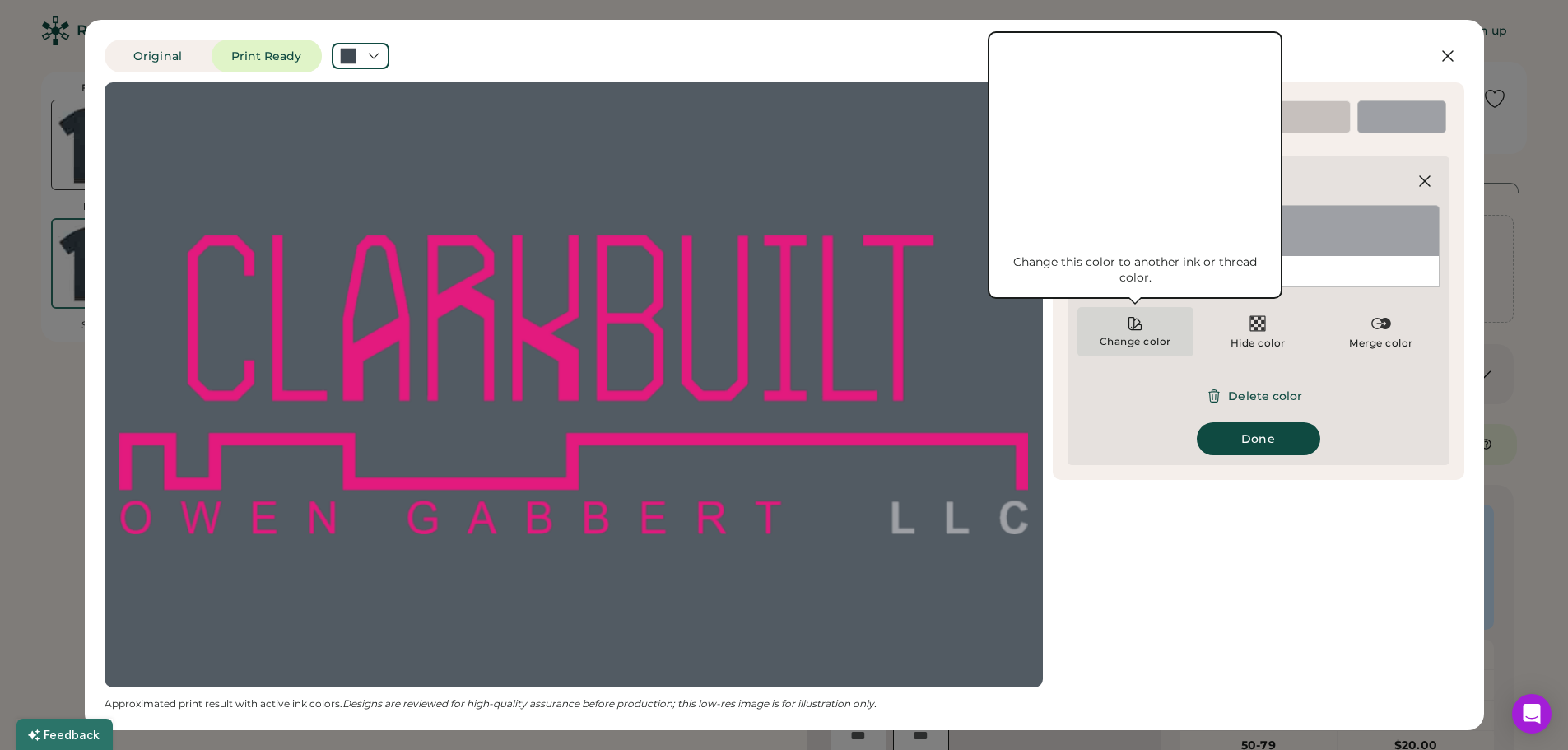 click on "Change color" at bounding box center [1135, 332] 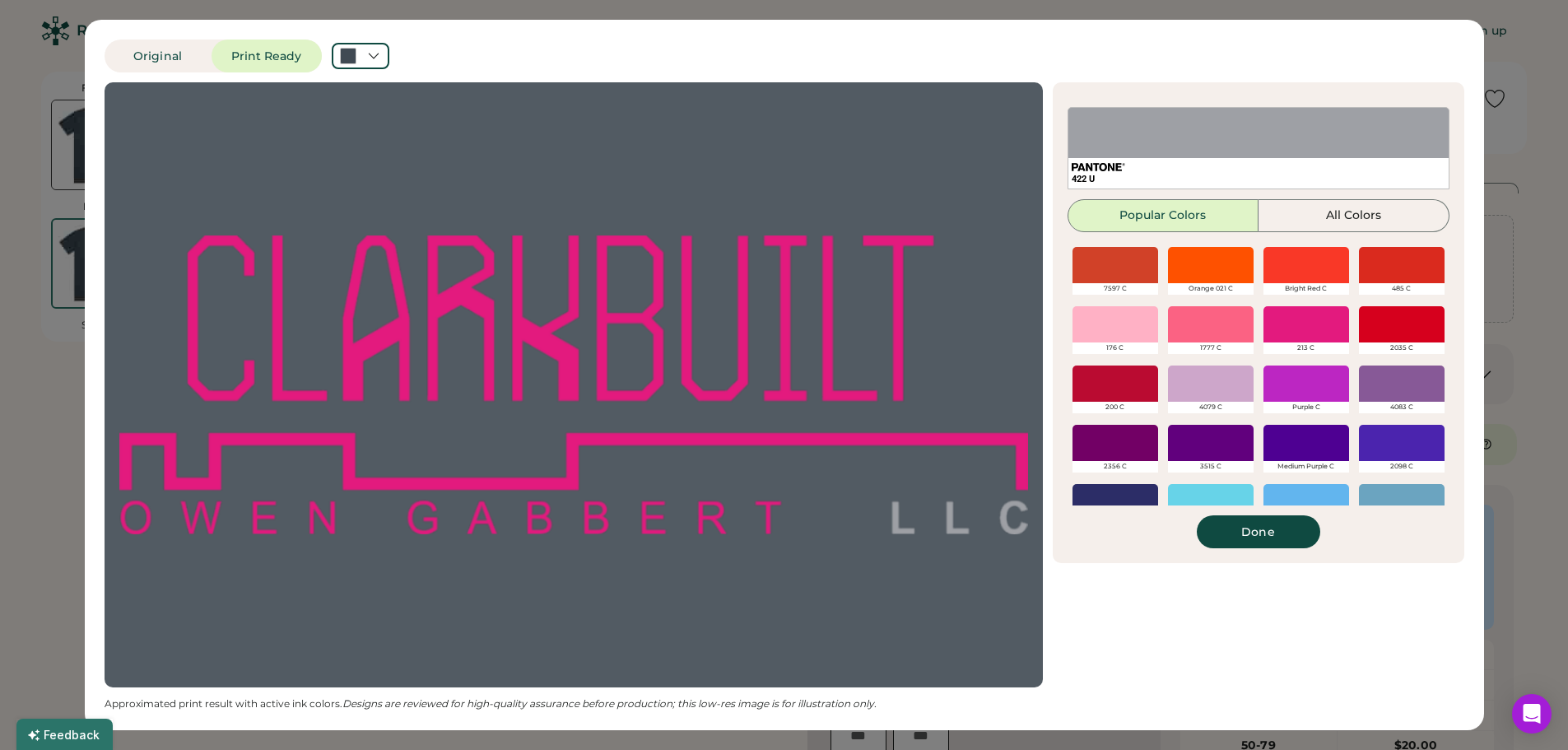 scroll, scrollTop: 247, scrollLeft: 0, axis: vertical 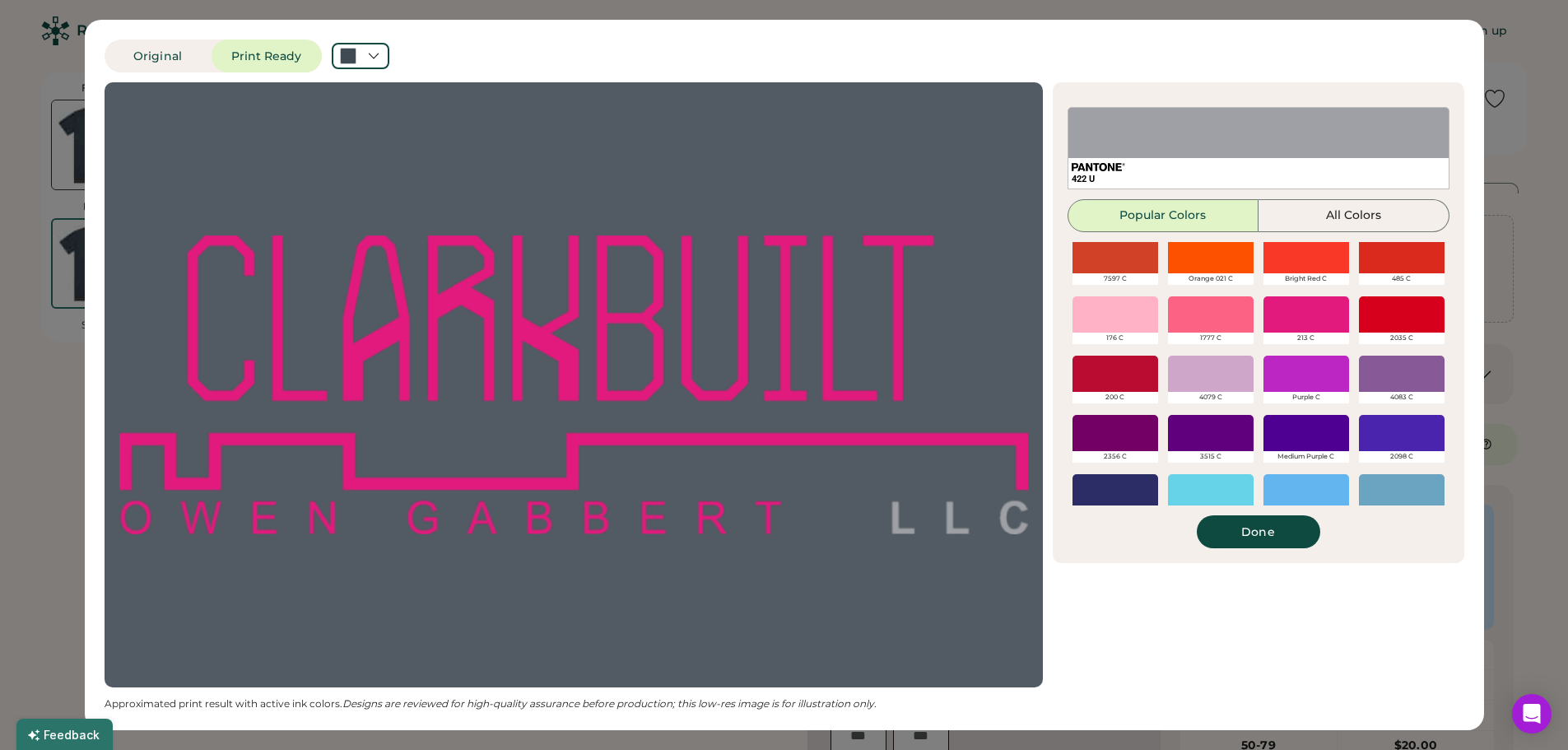 click at bounding box center [1306, 314] 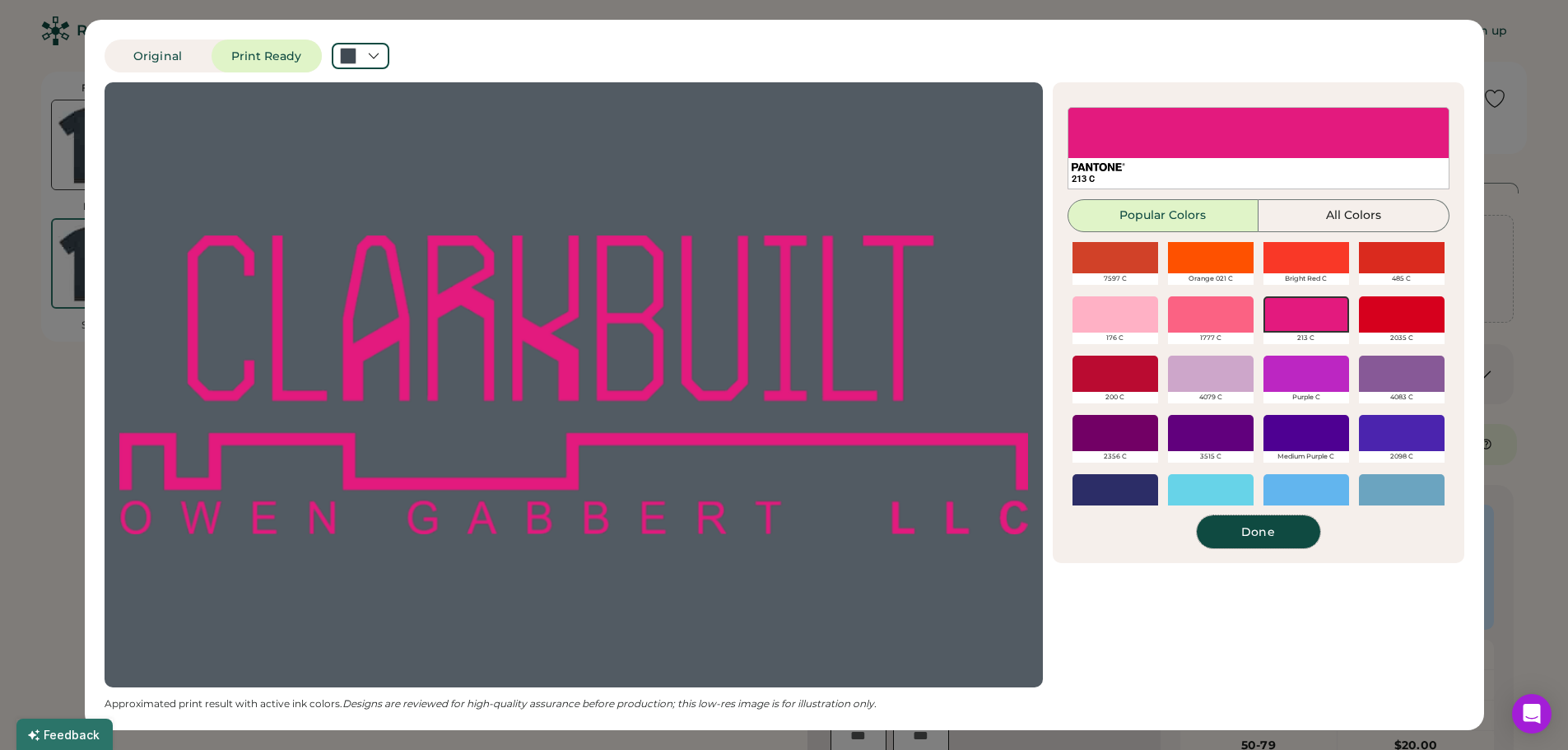 click on "Done" at bounding box center [1259, 532] 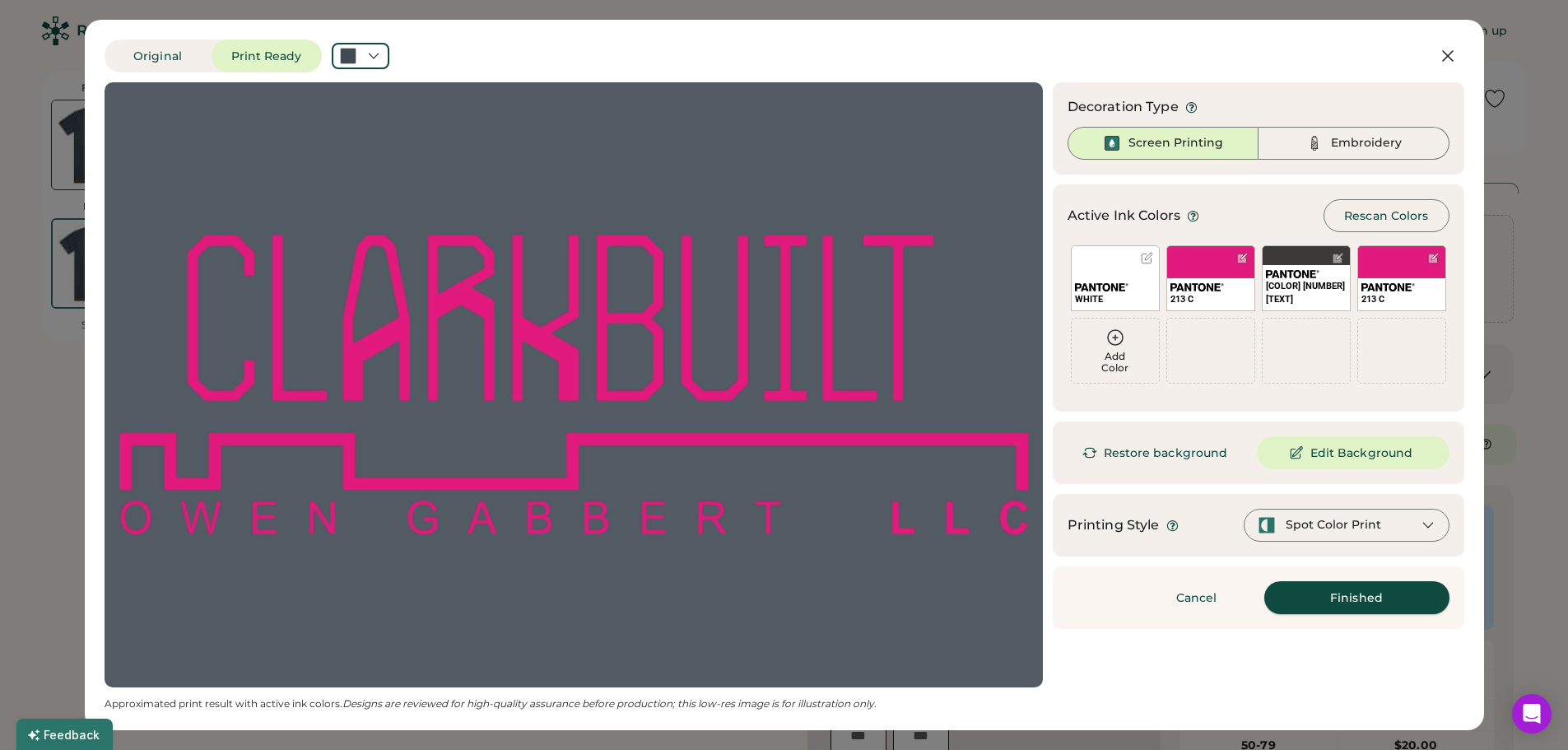 click on "Finished" at bounding box center (1356, 598) 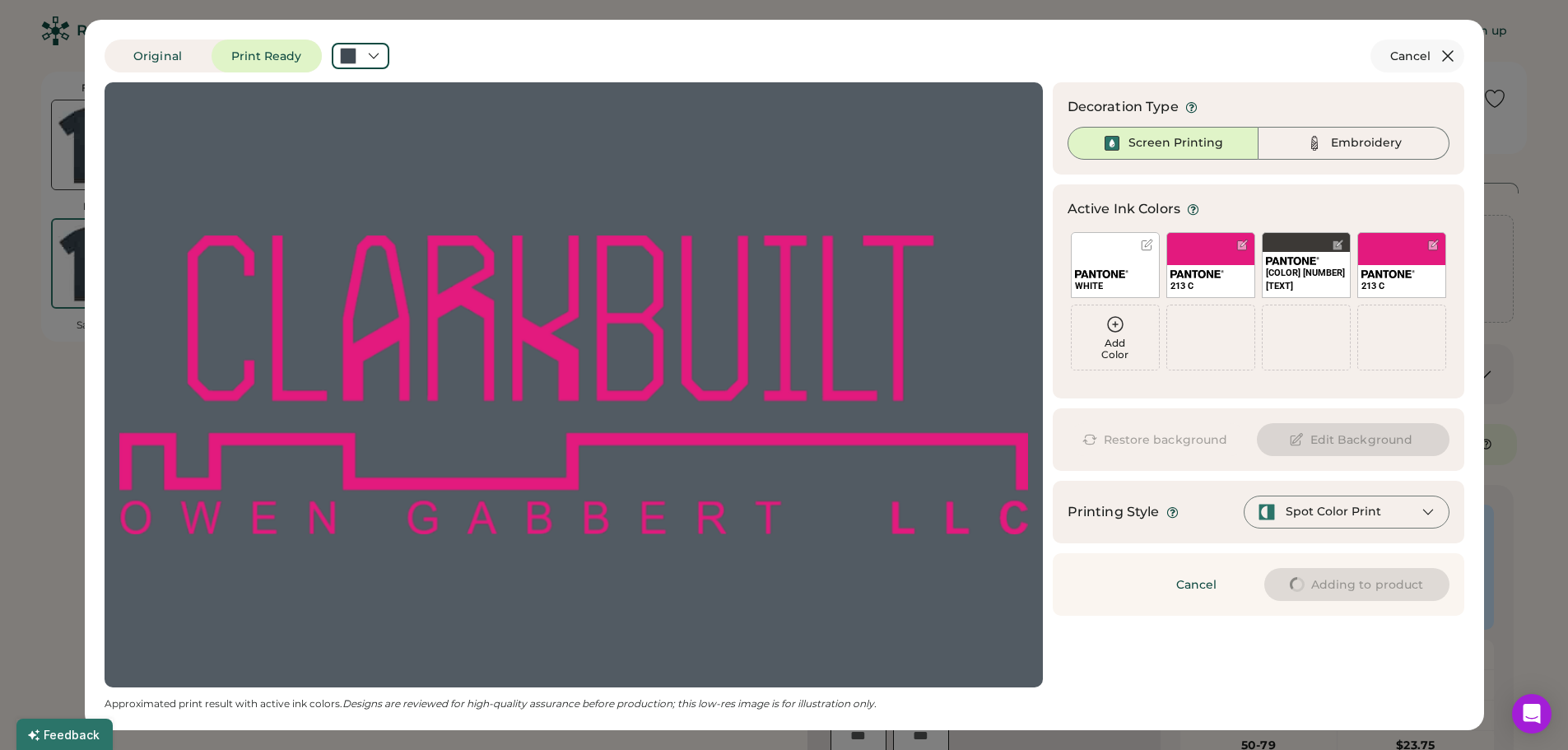 type on "****" 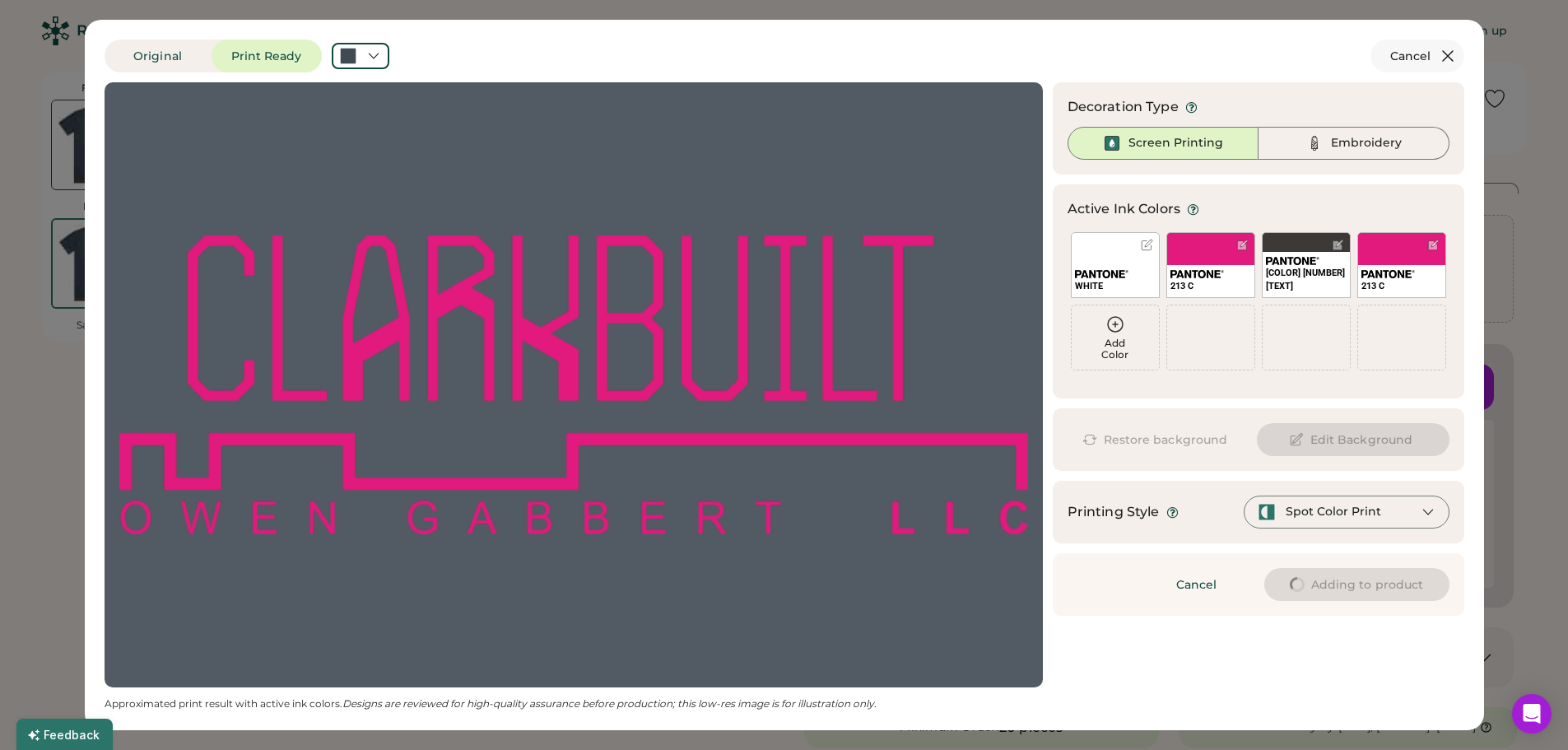 type on "****" 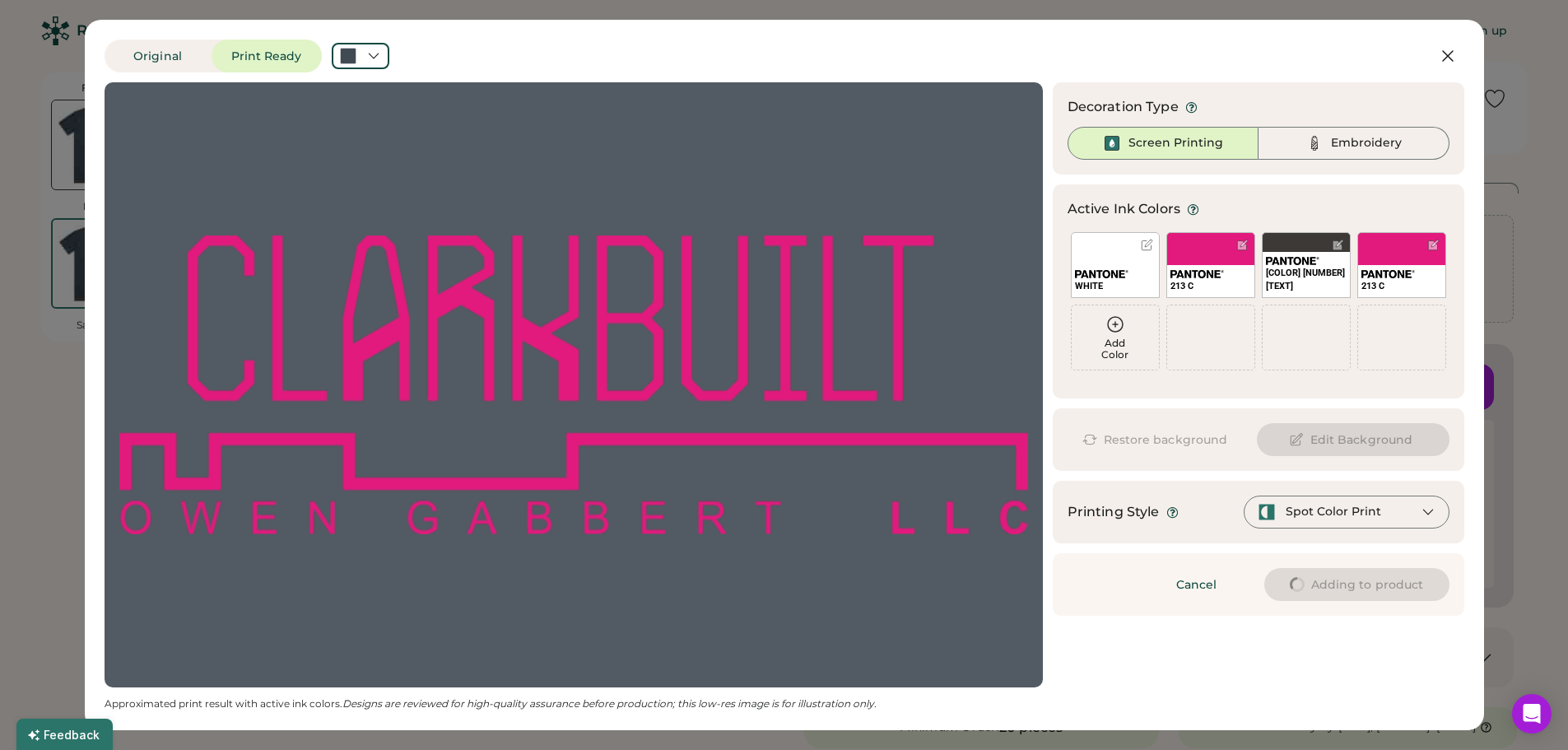 type on "****" 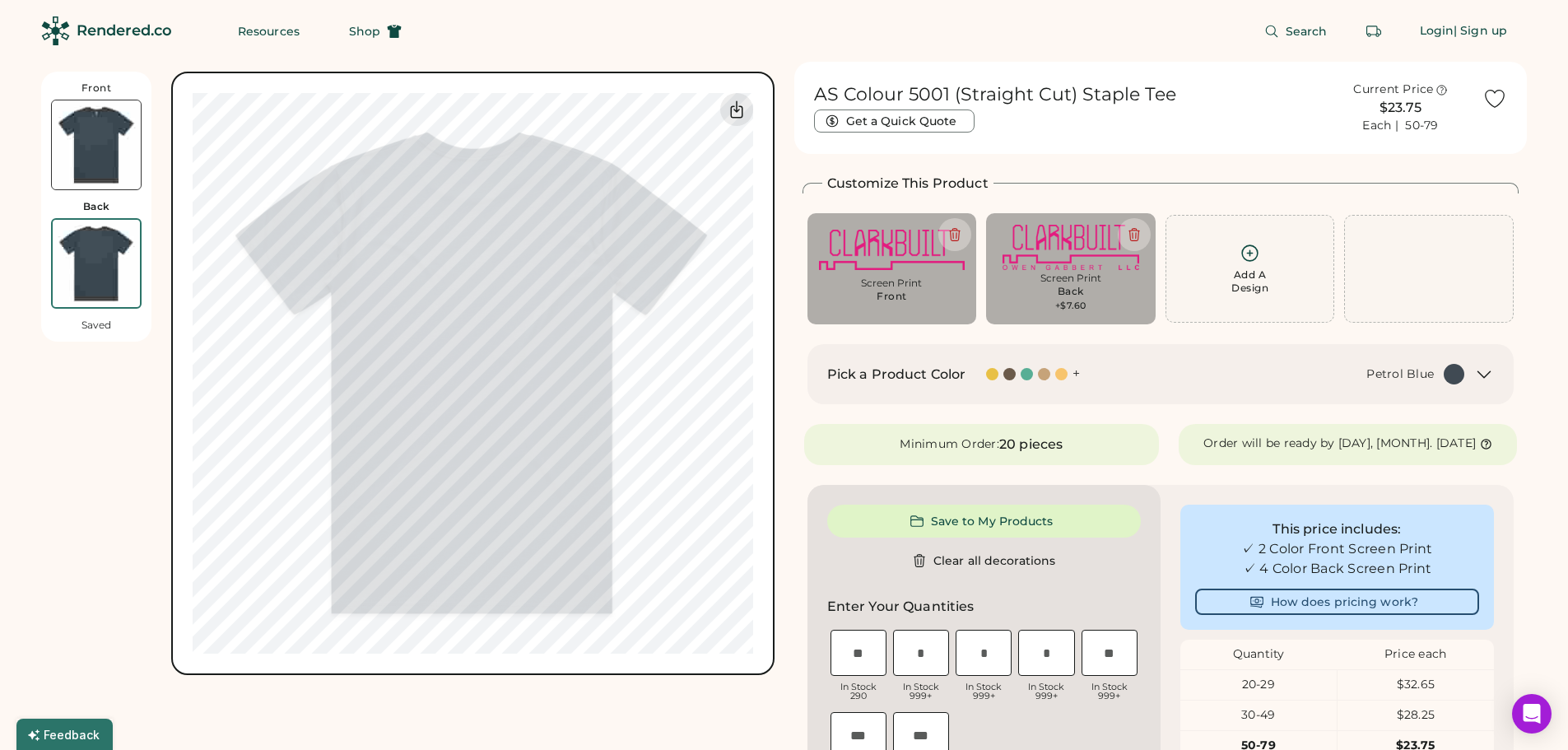 type on "****" 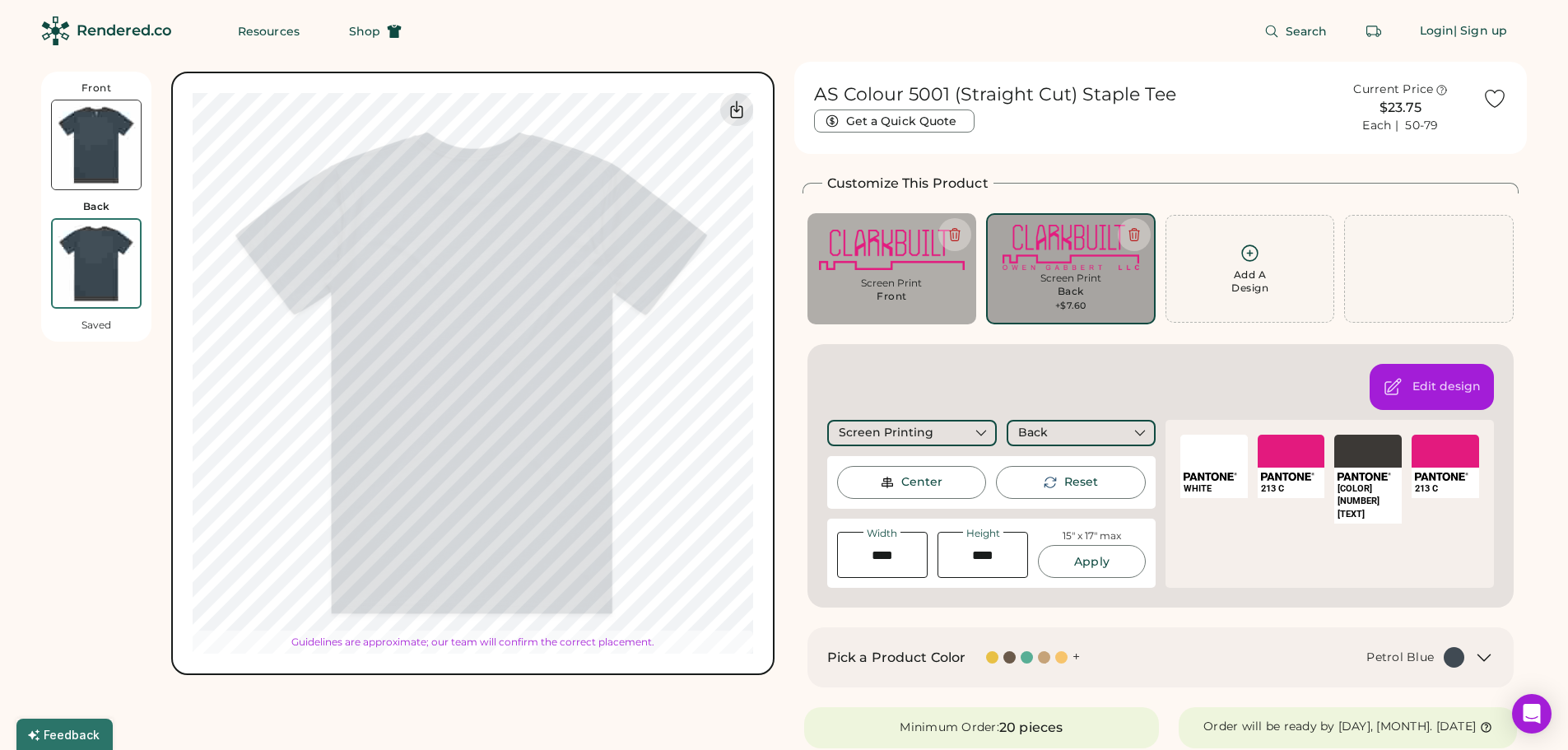 type on "*****" 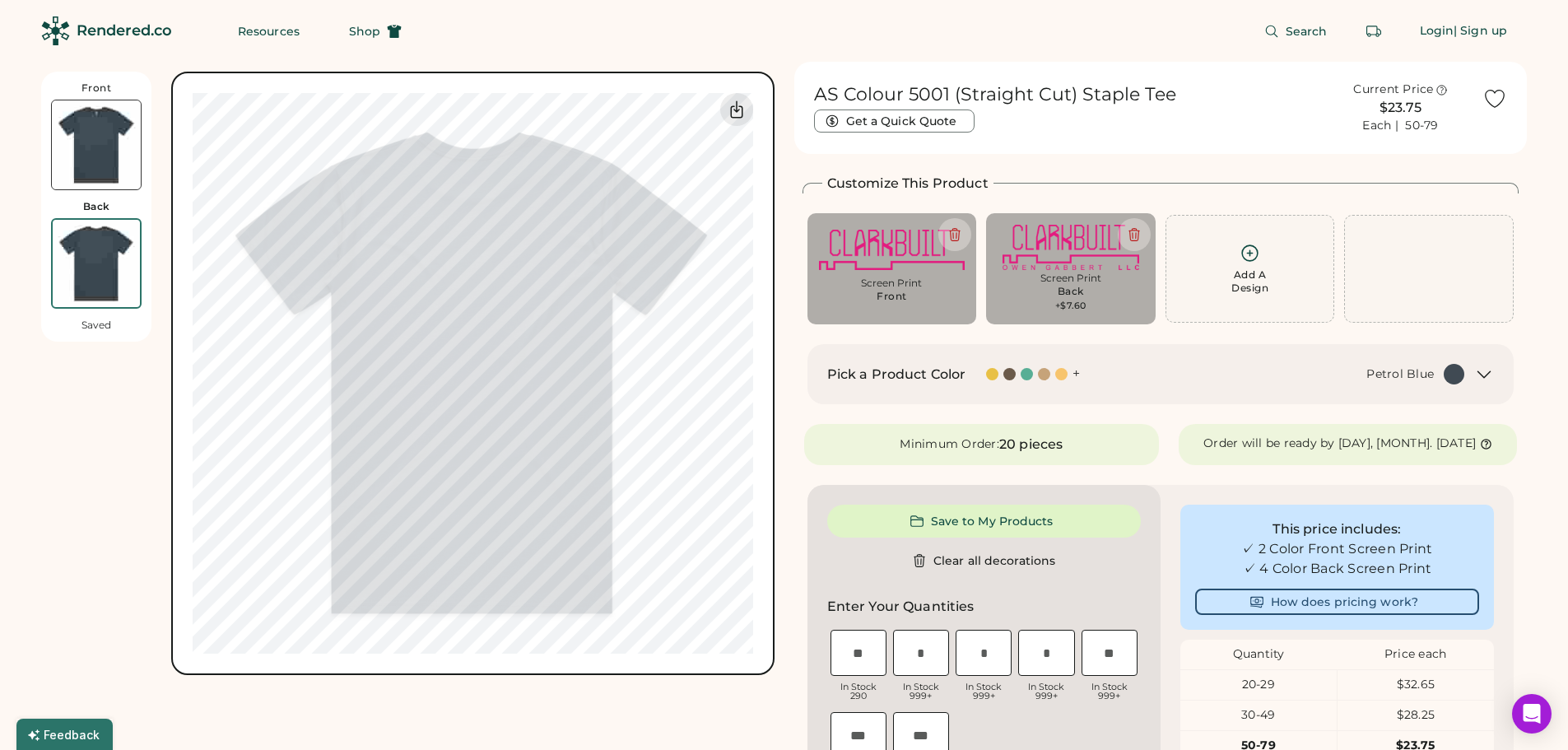 type on "*****" 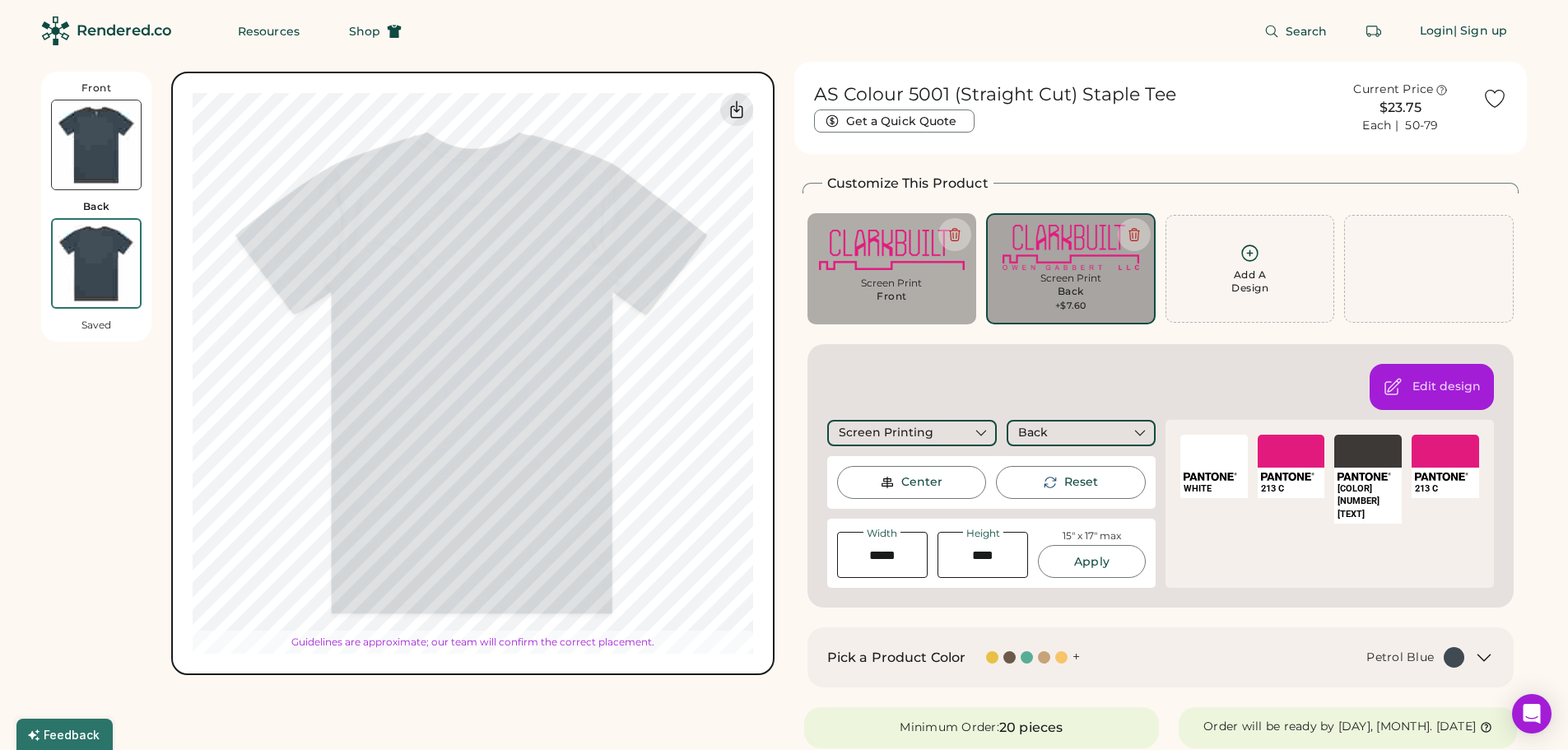 type on "*****" 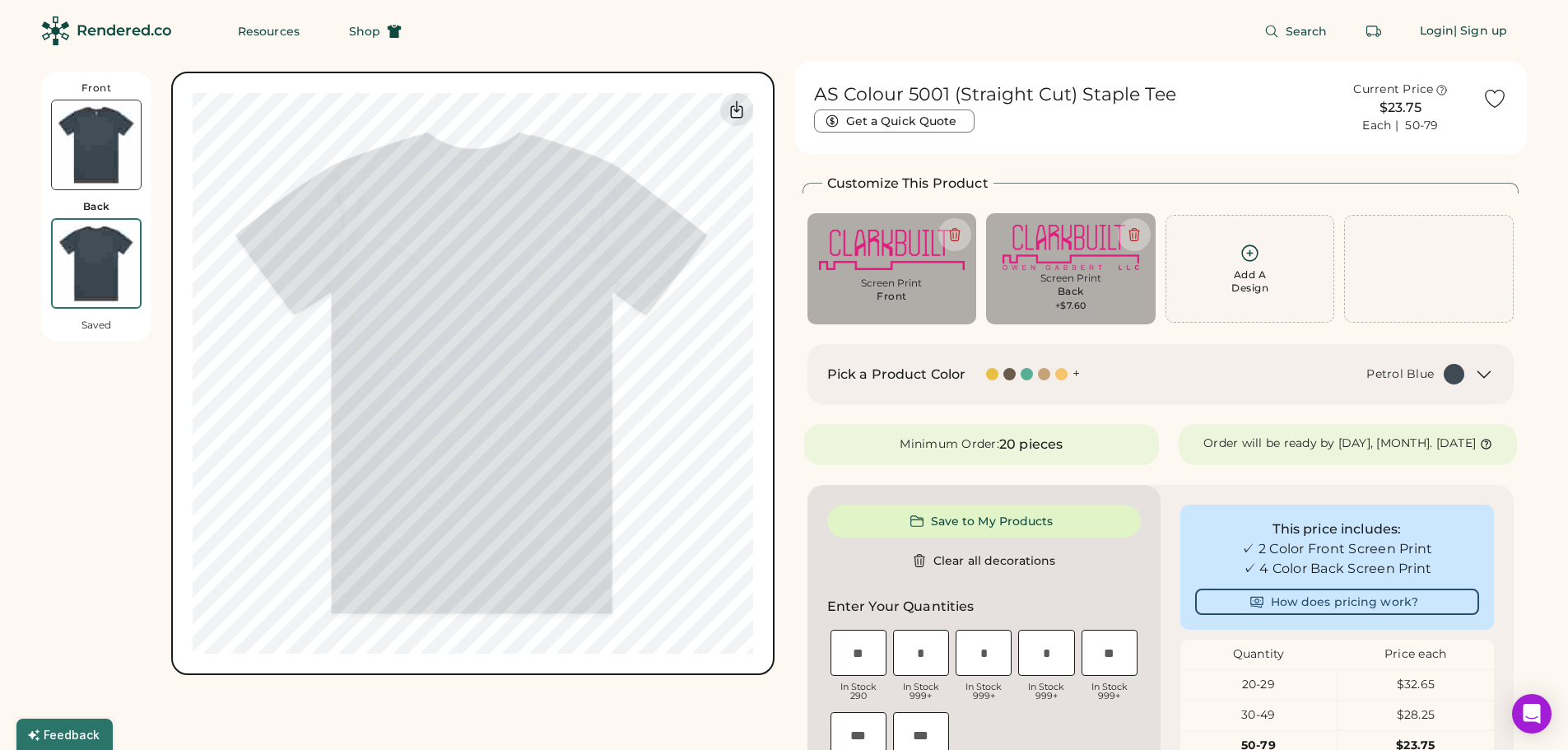 click at bounding box center [96, 145] 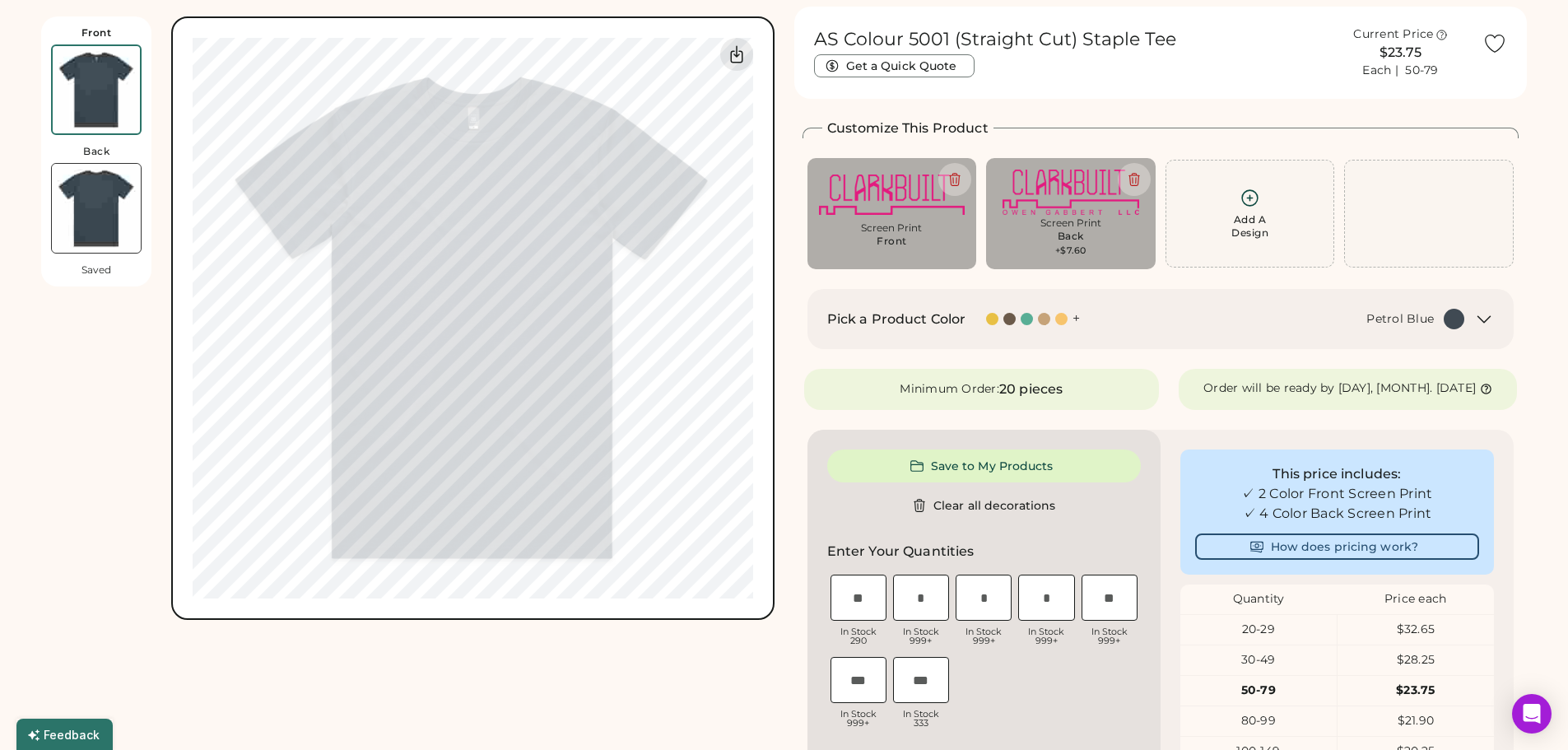 scroll, scrollTop: 72, scrollLeft: 0, axis: vertical 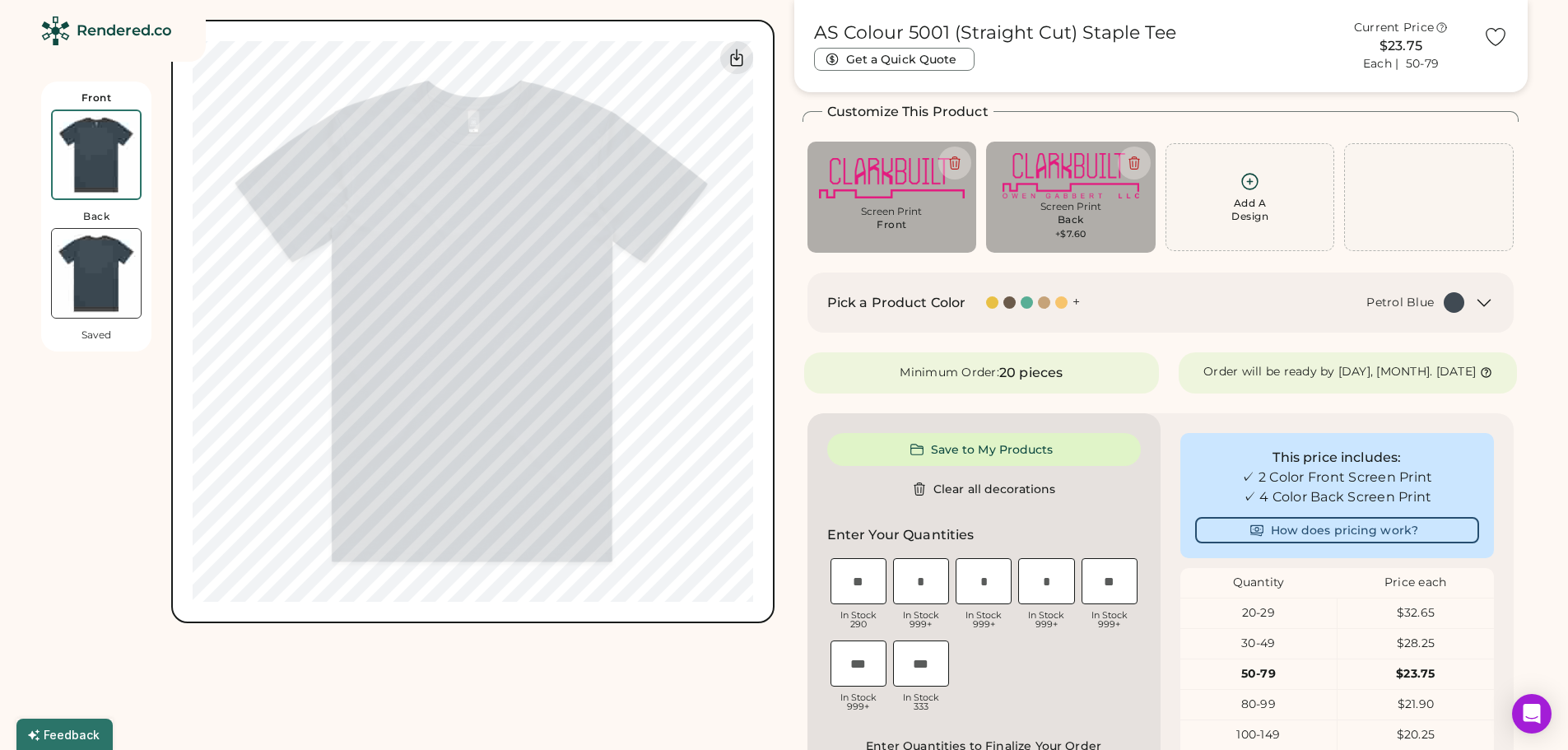 click at bounding box center [96, 273] 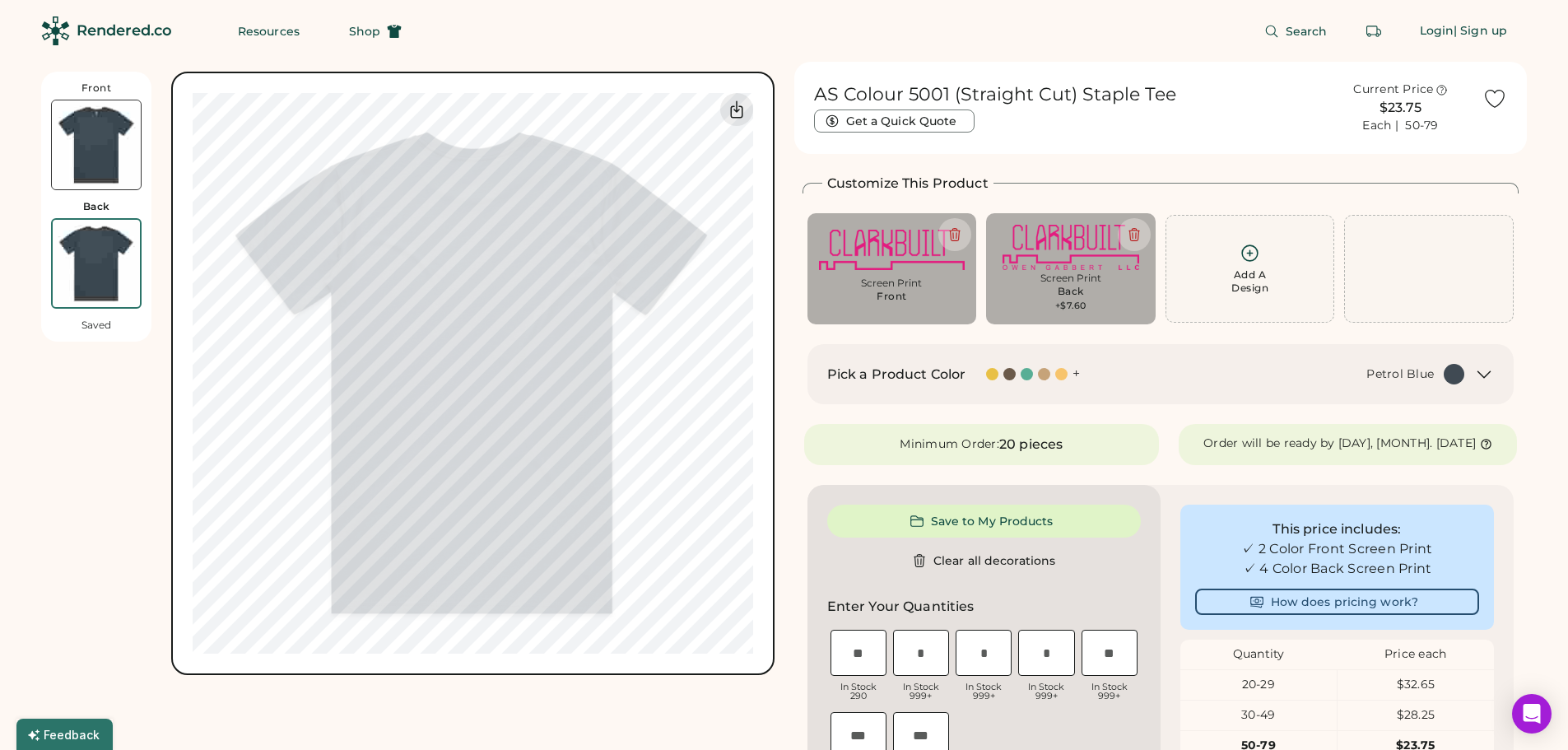 scroll, scrollTop: 0, scrollLeft: 0, axis: both 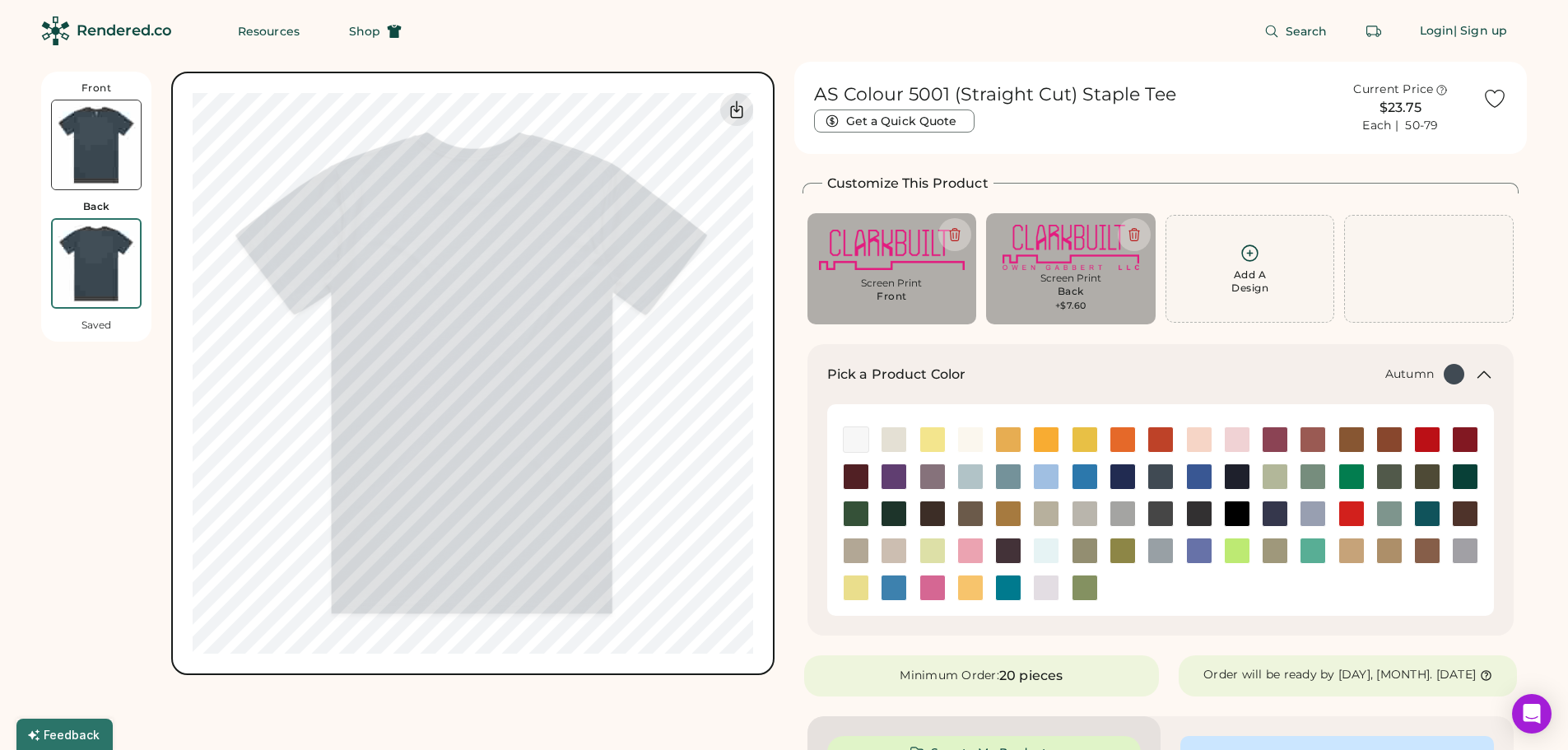 click at bounding box center (1161, 440) 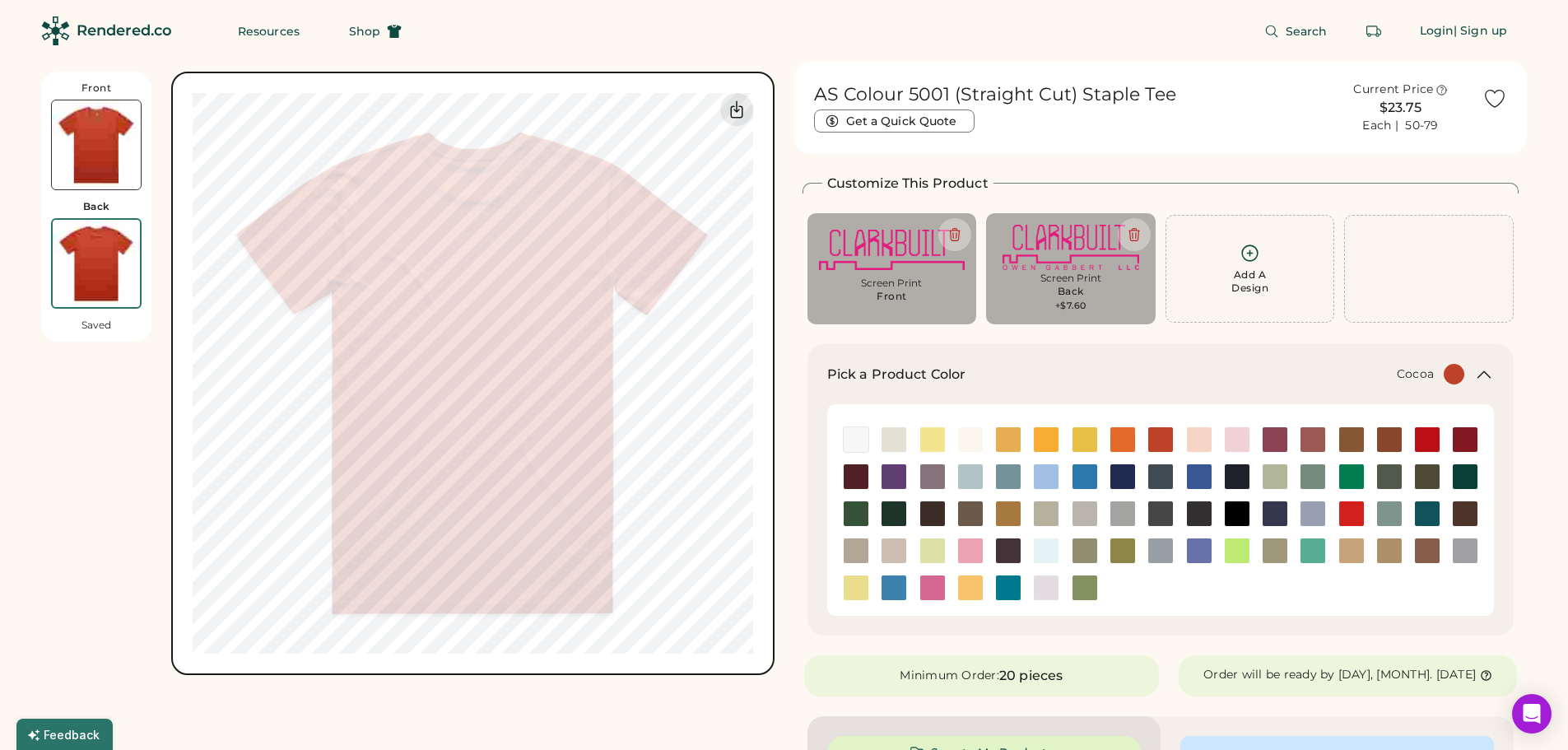 click at bounding box center [1427, 551] 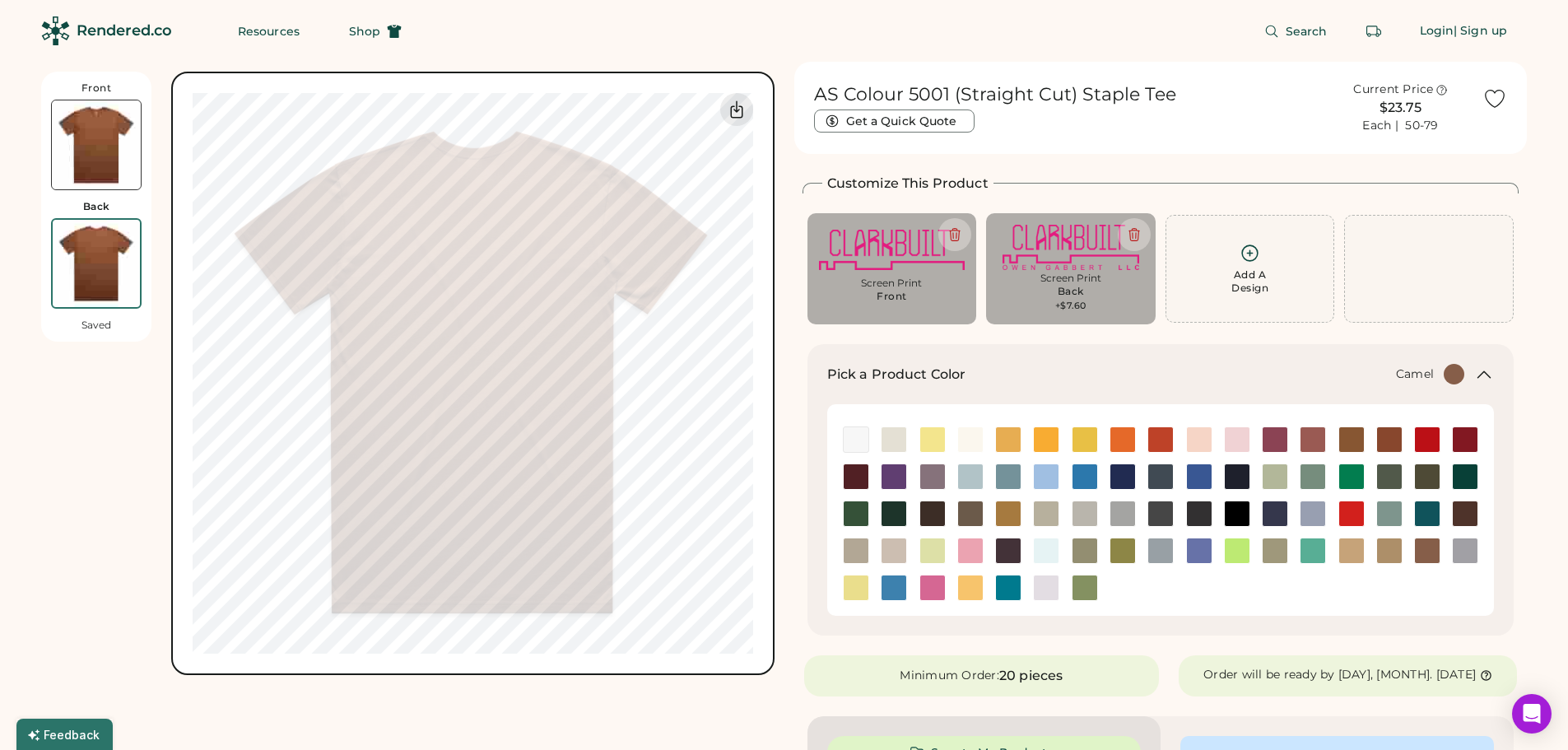 click at bounding box center (1008, 514) 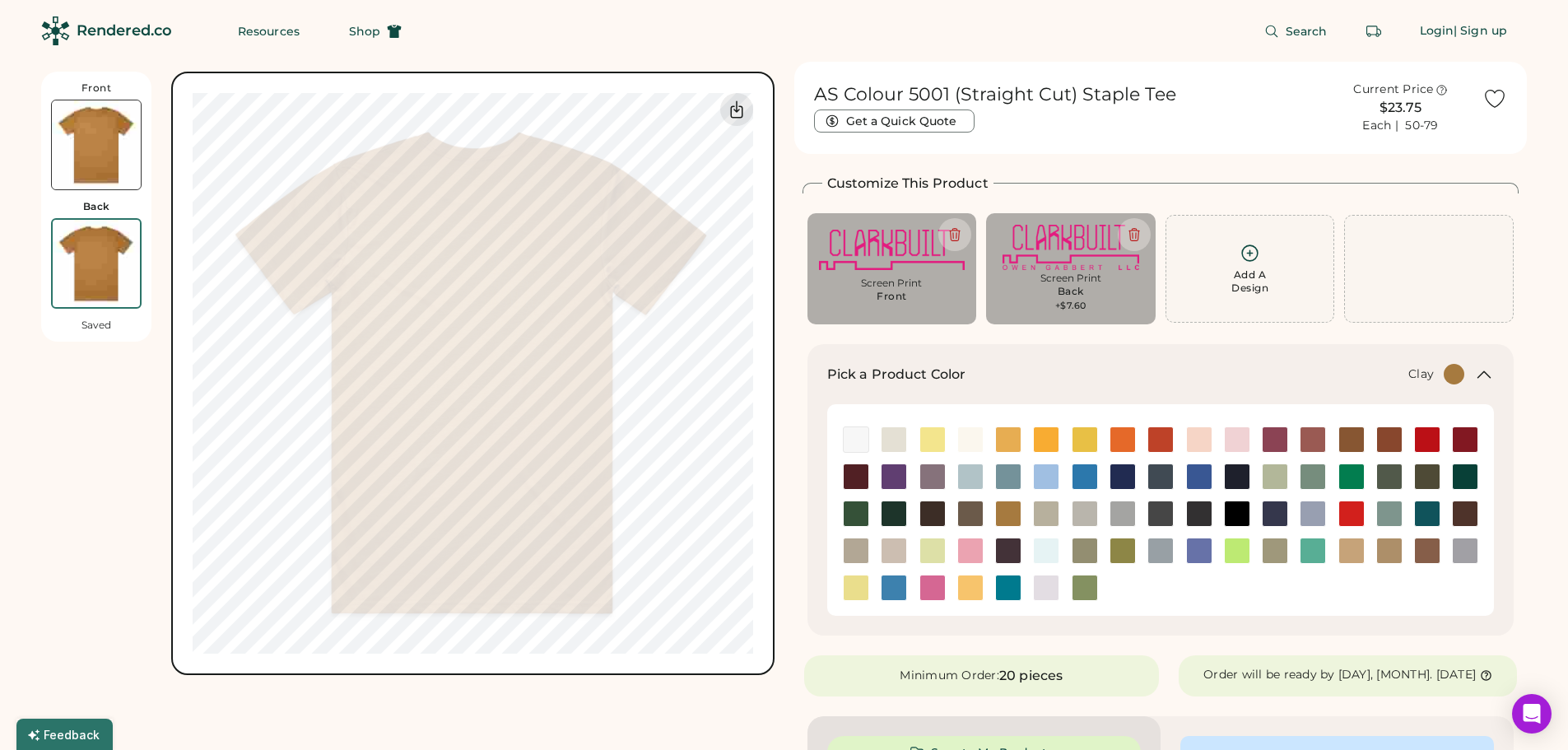 click at bounding box center (1352, 440) 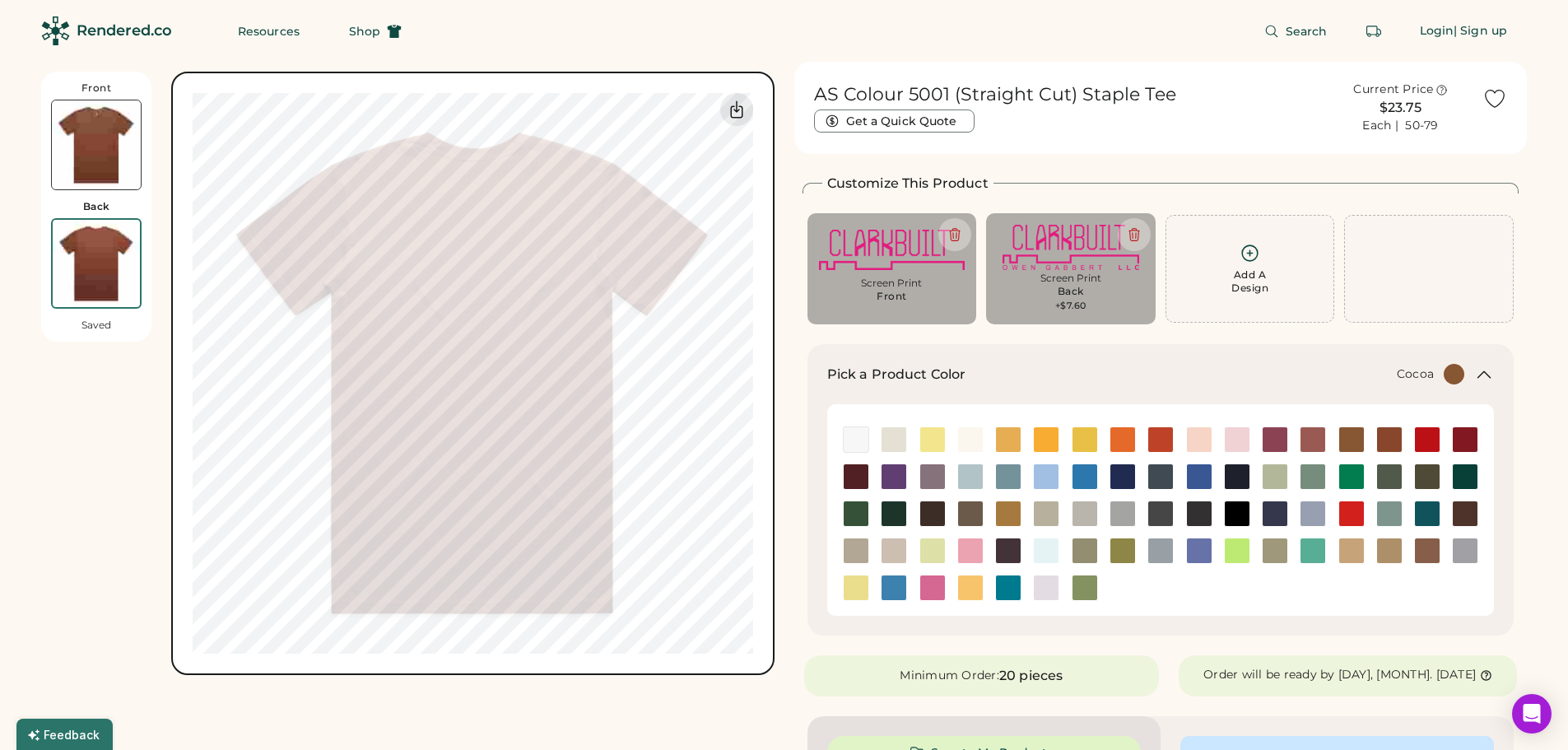click at bounding box center [1427, 551] 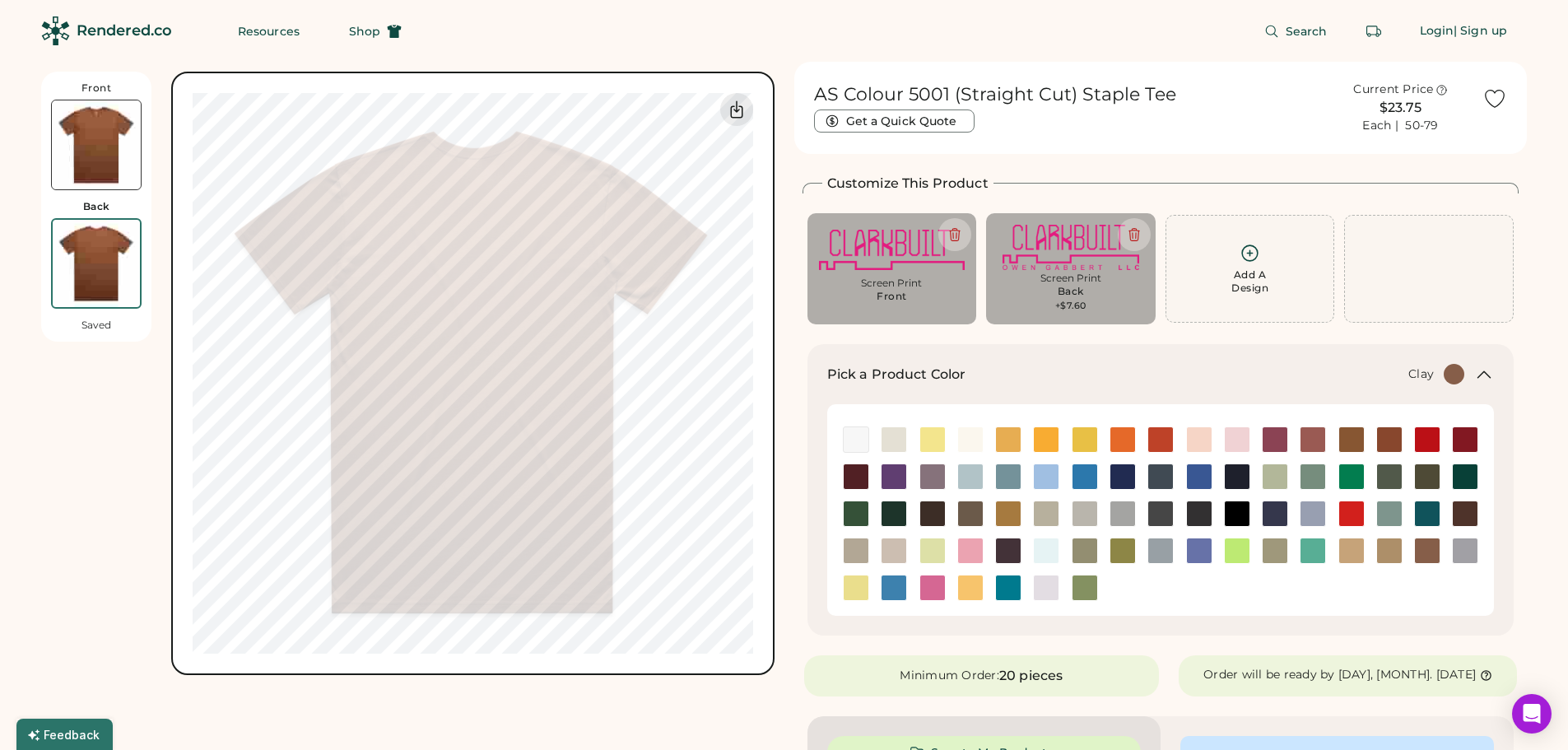click at bounding box center [1352, 440] 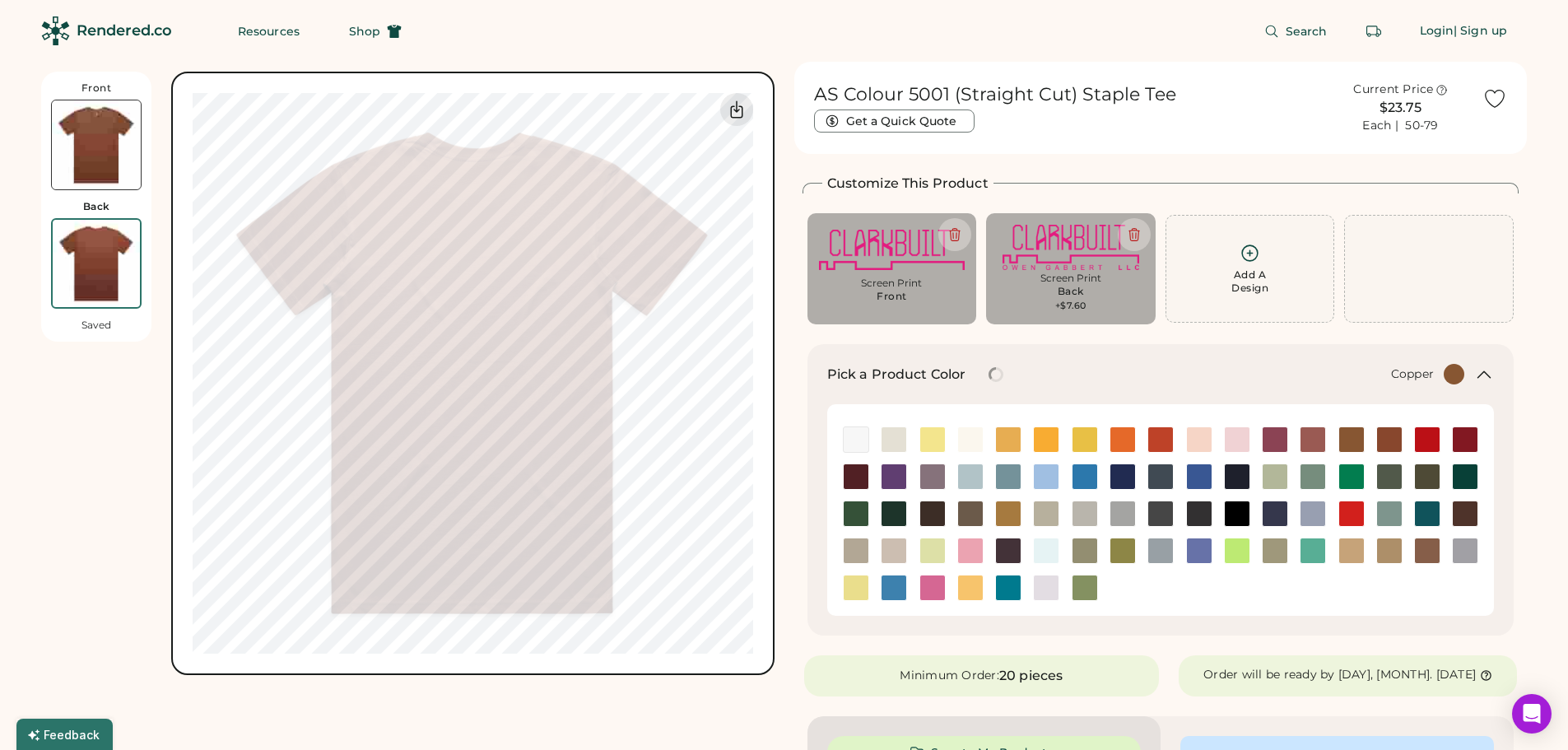 click at bounding box center (1389, 440) 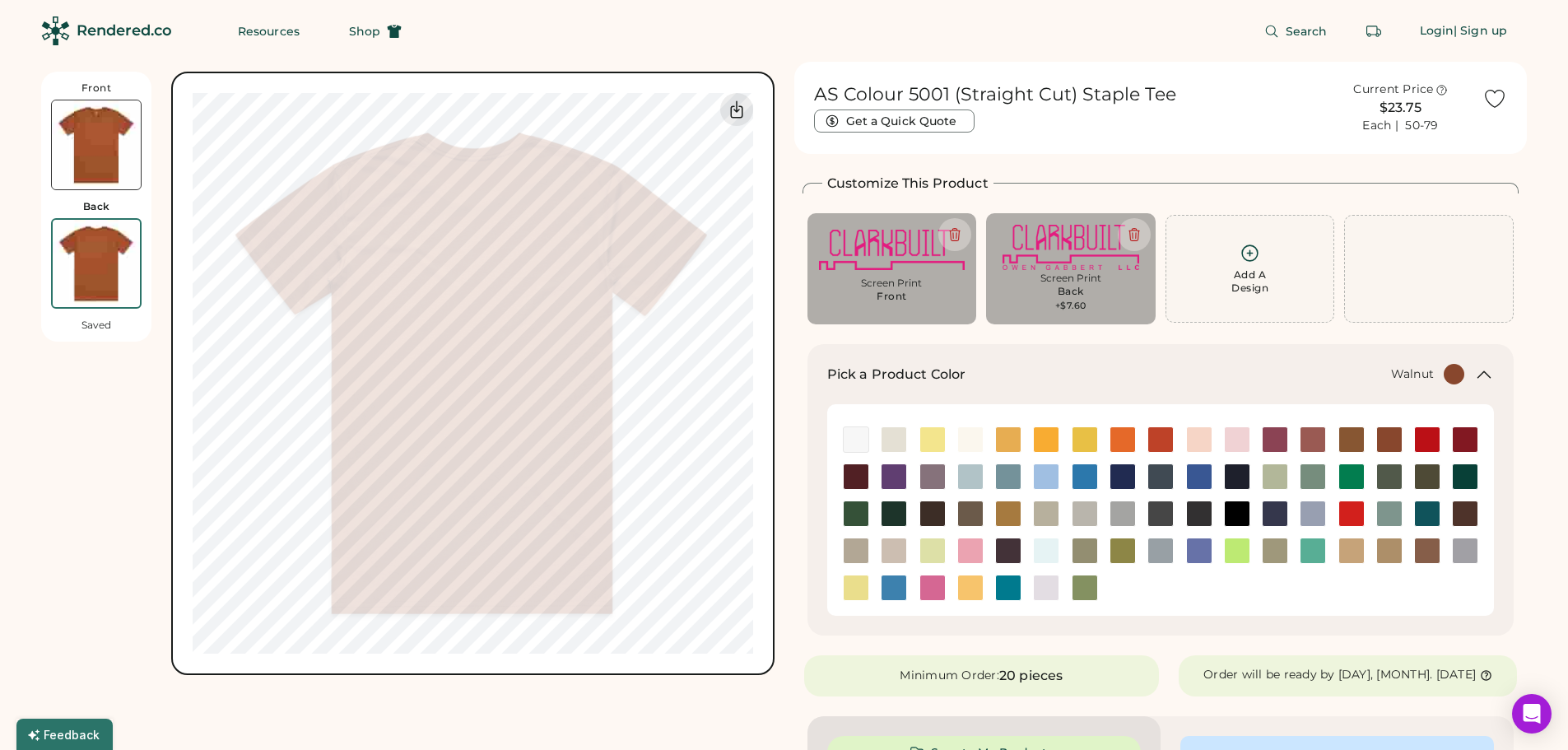 click at bounding box center (970, 514) 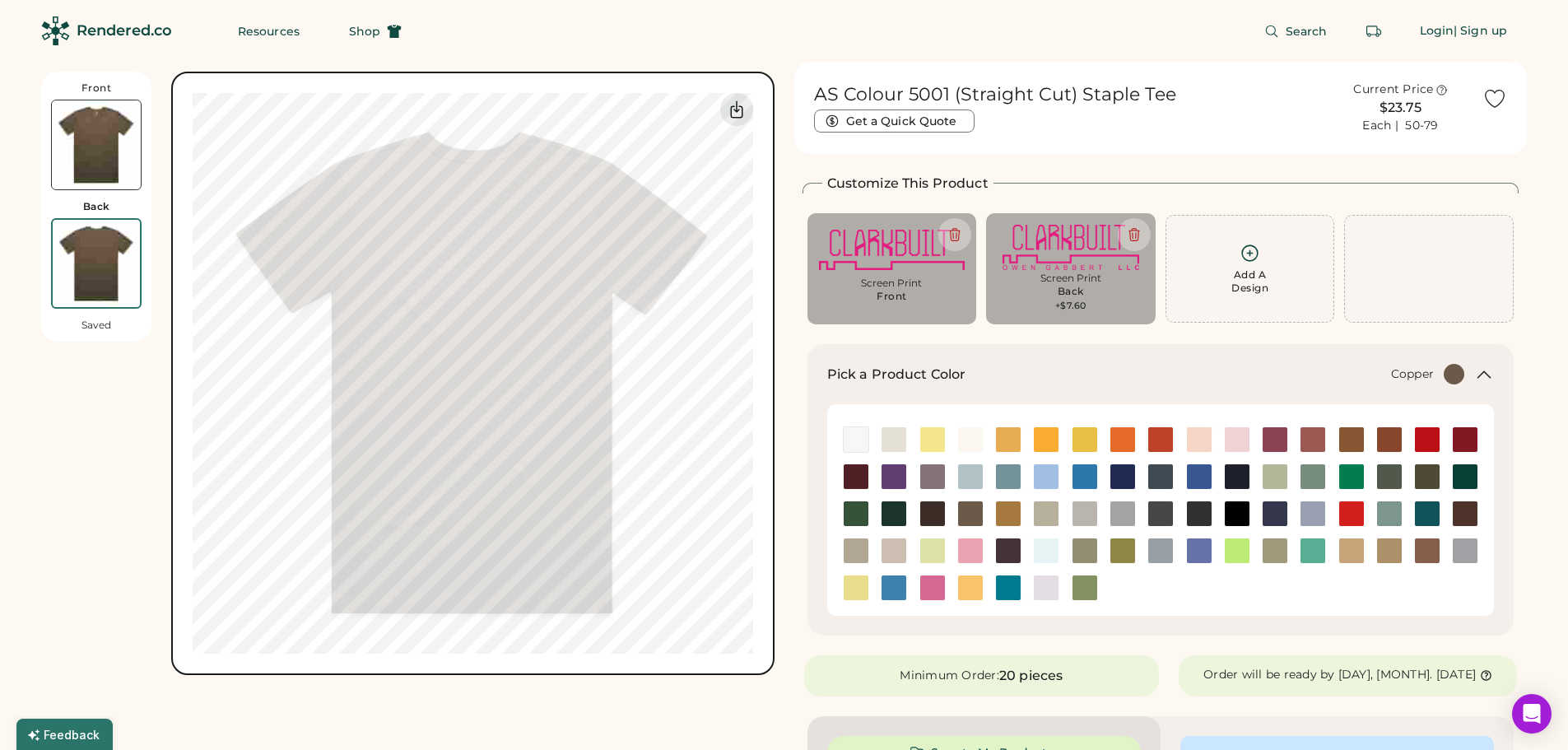 click at bounding box center (1389, 440) 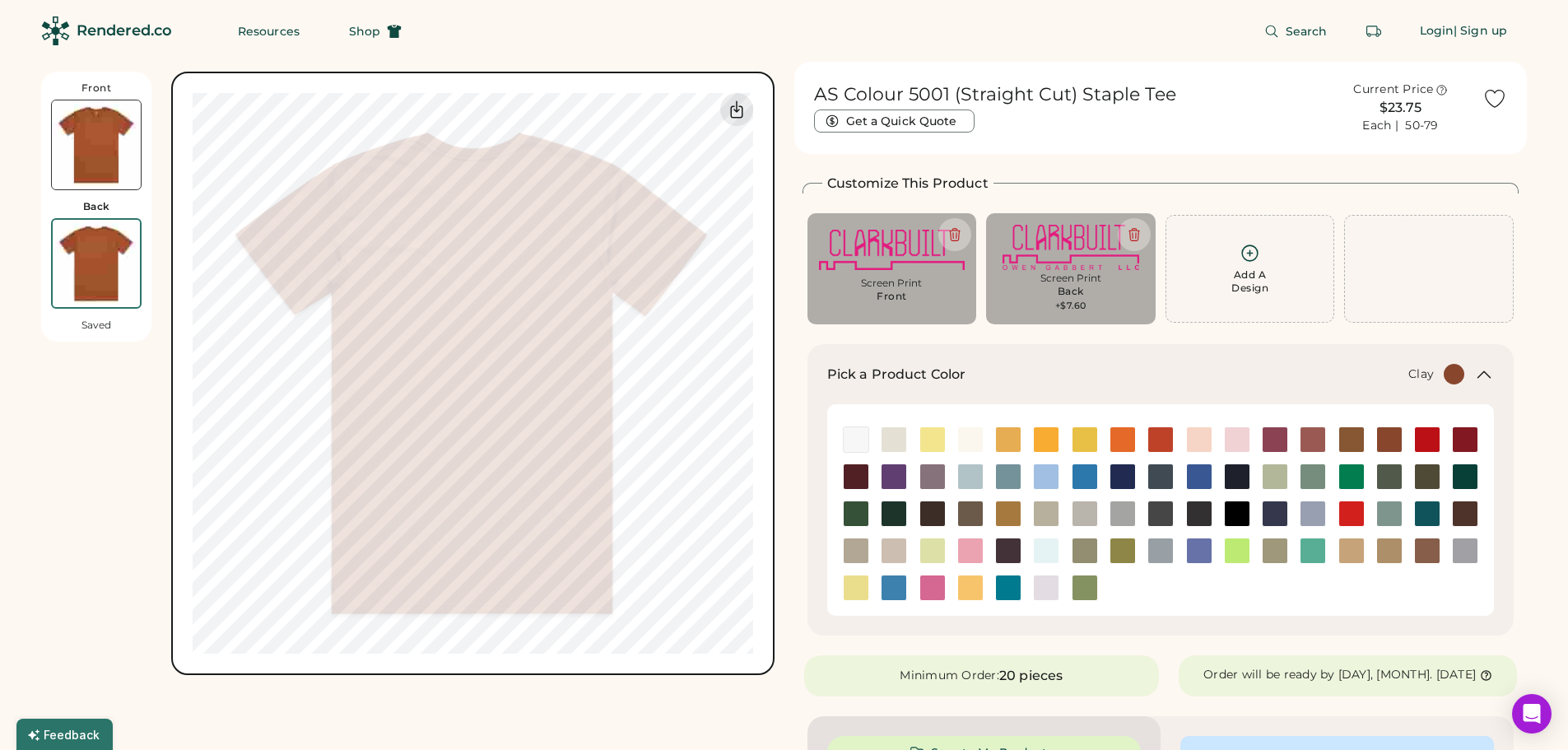 click at bounding box center (1352, 440) 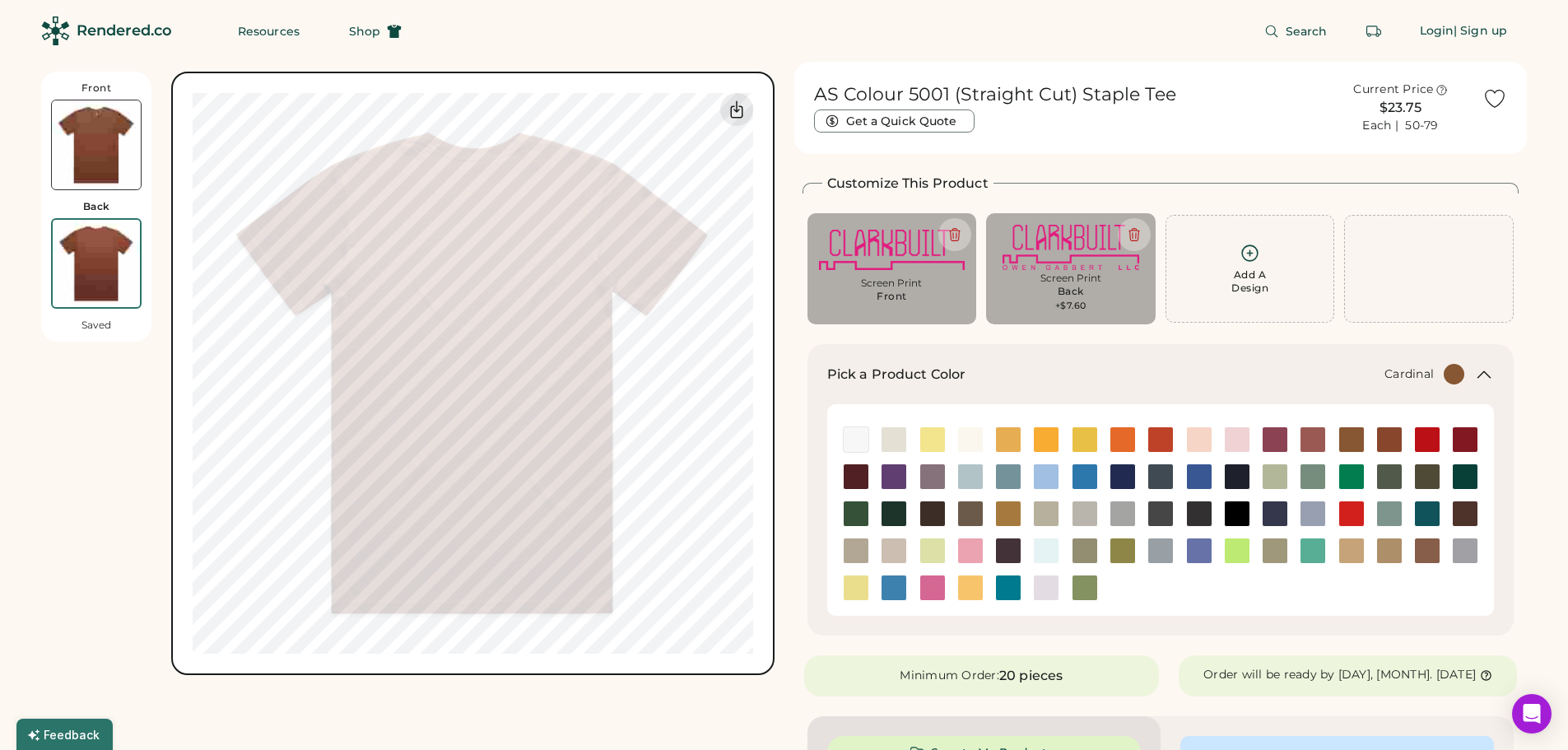 click at bounding box center (1465, 440) 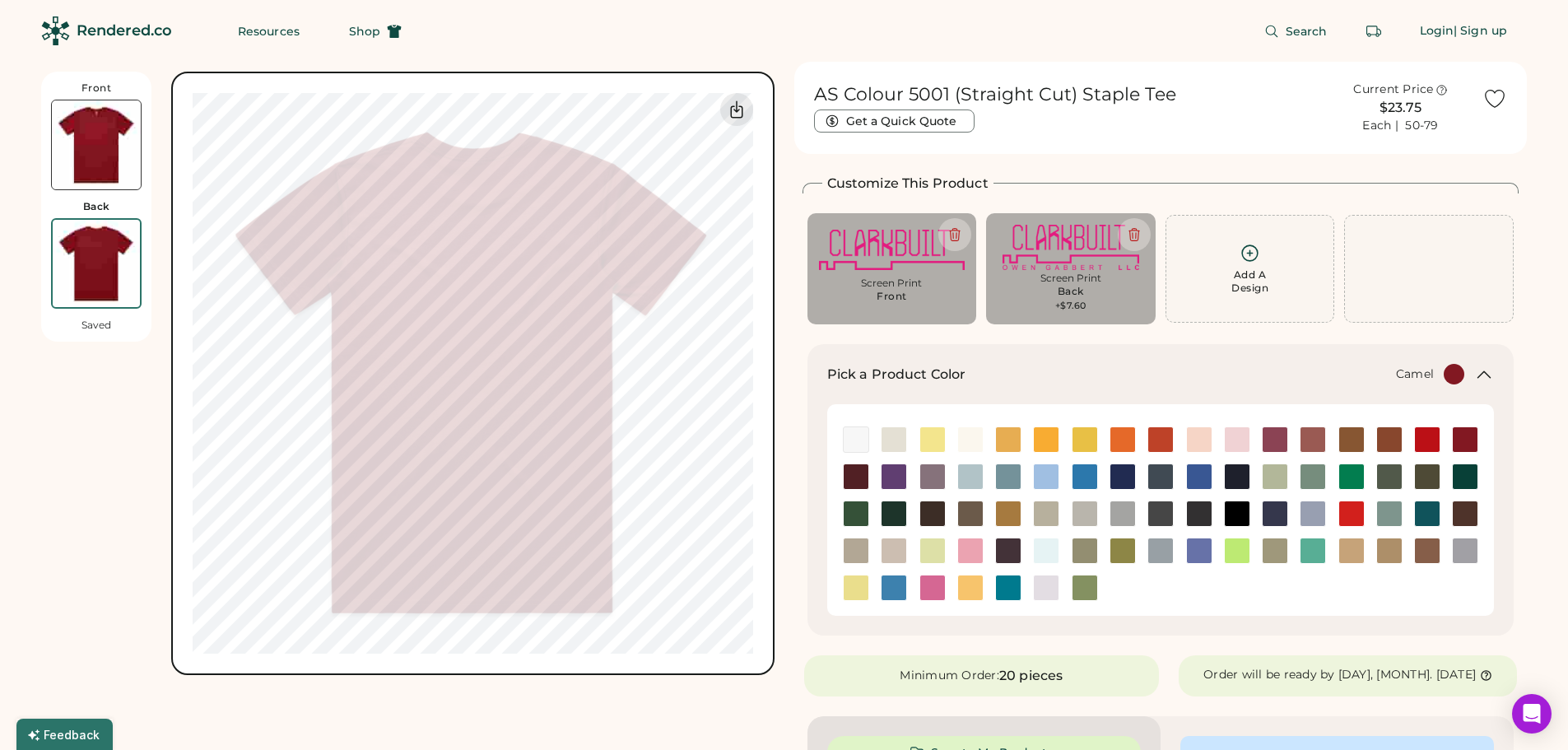 click at bounding box center [1008, 514] 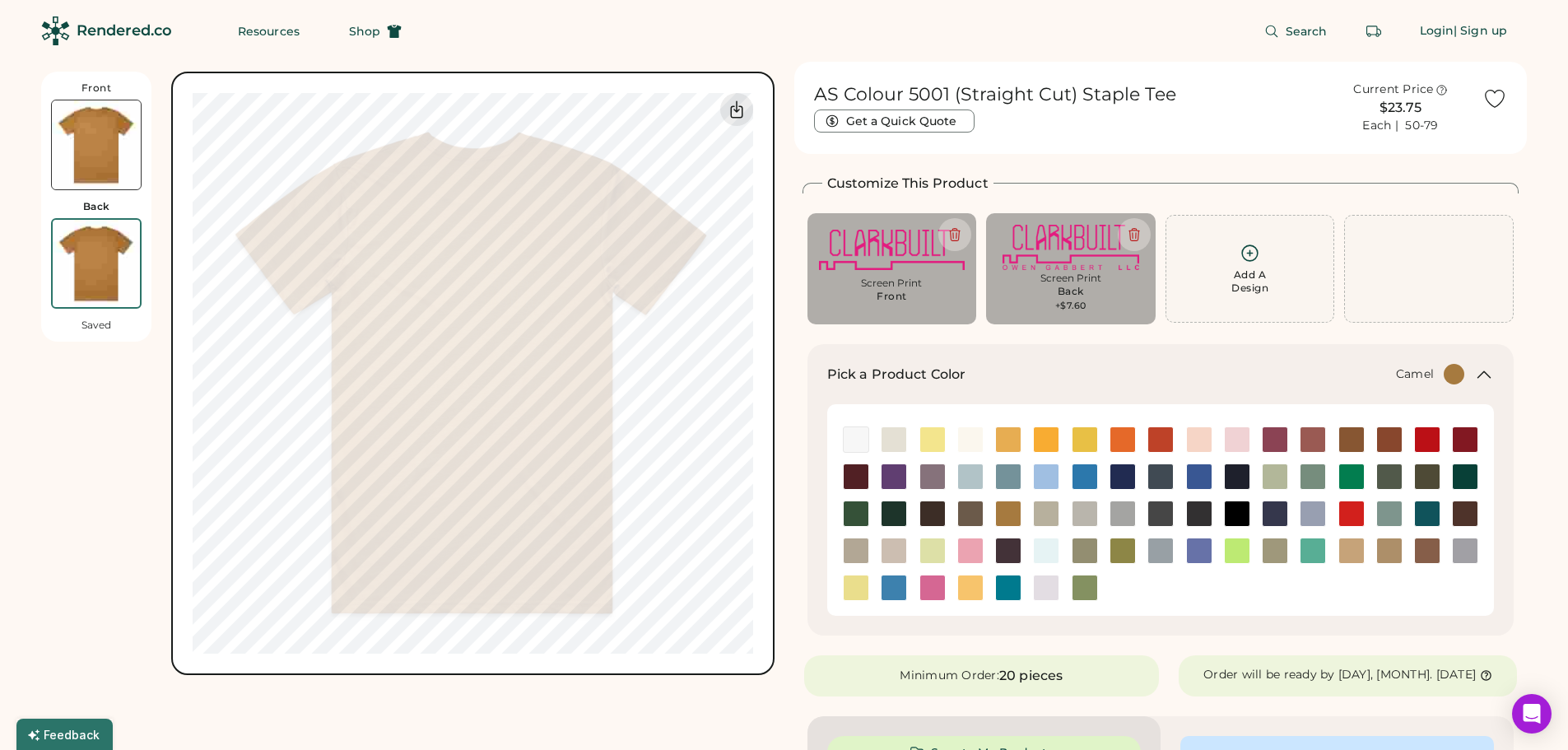 click 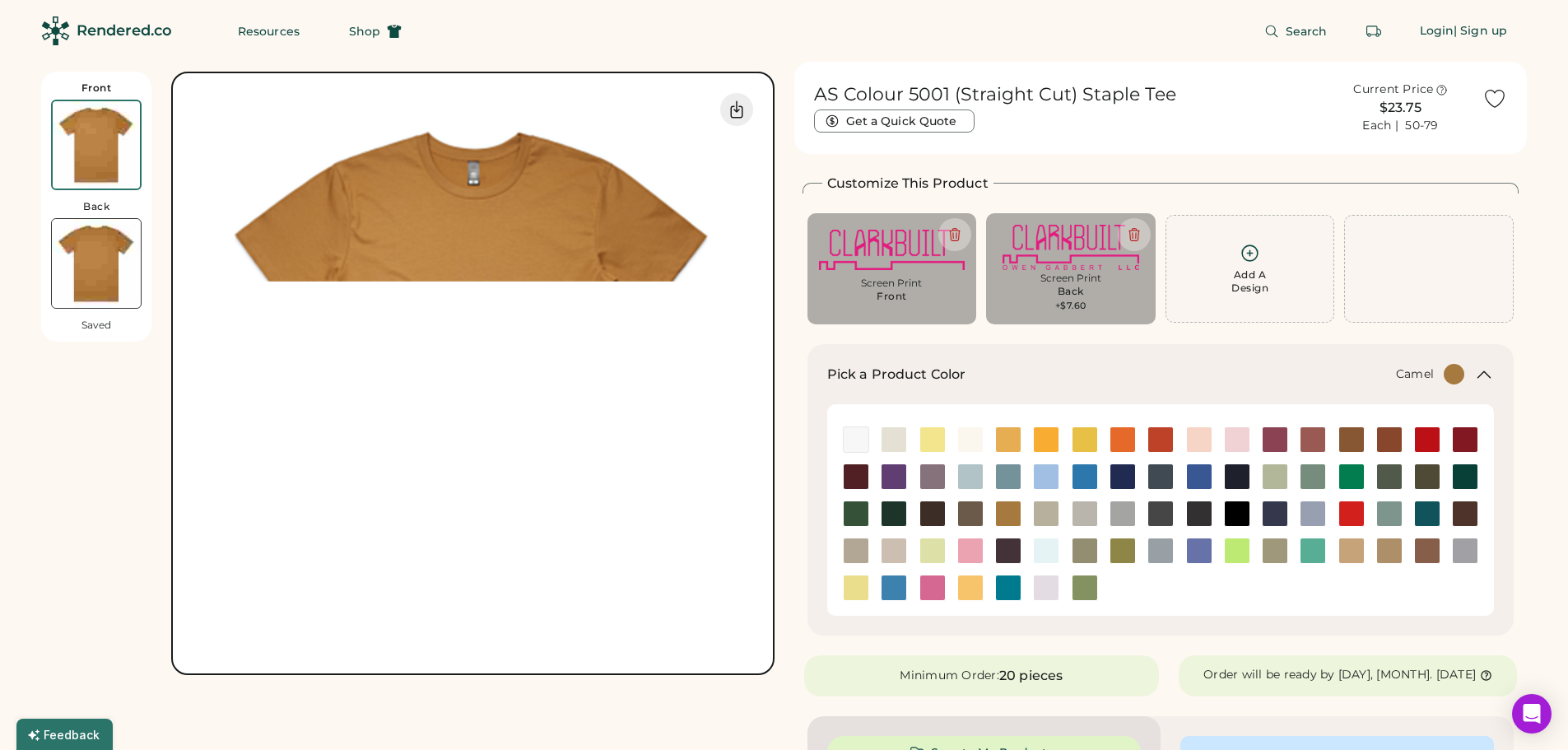 type on "****" 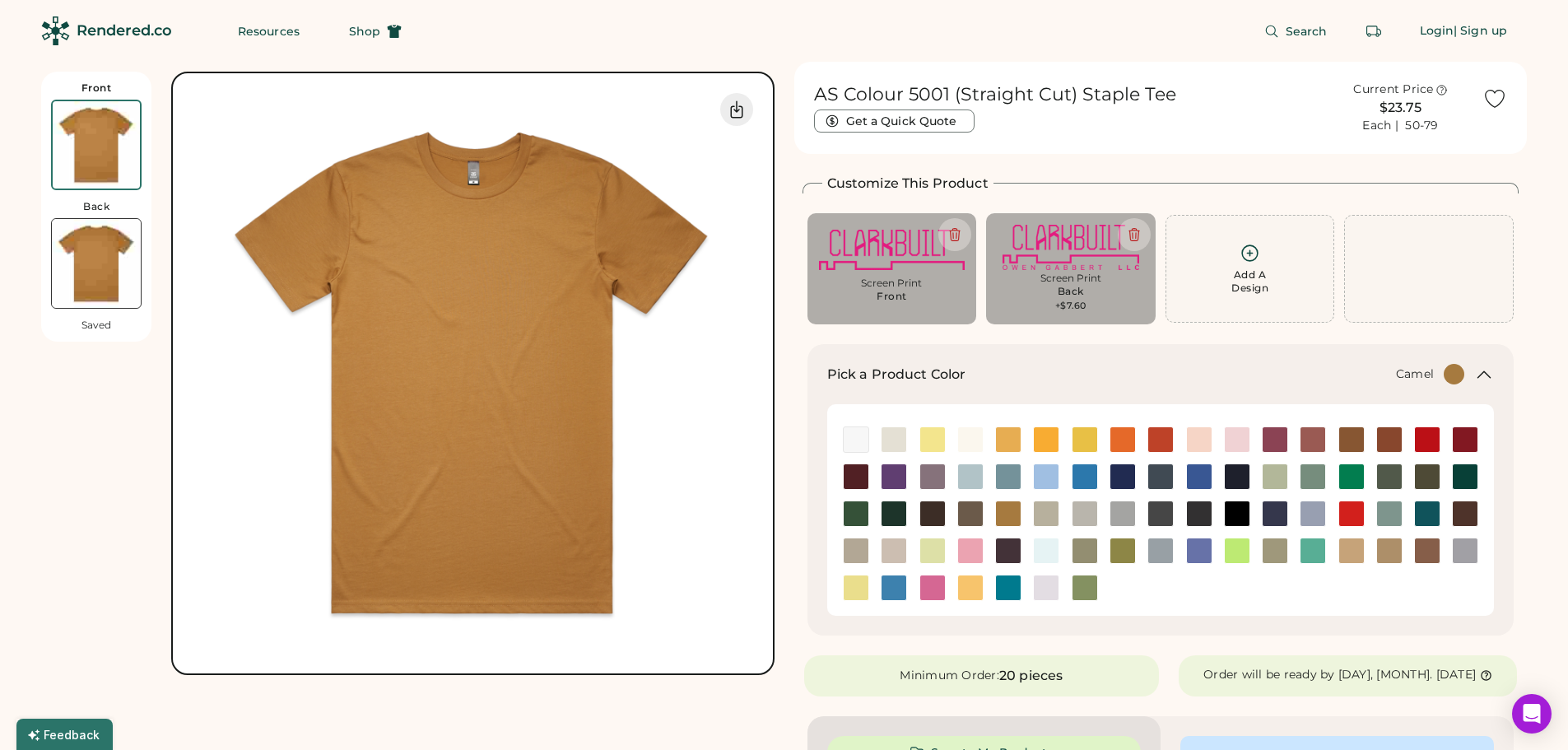 type on "****" 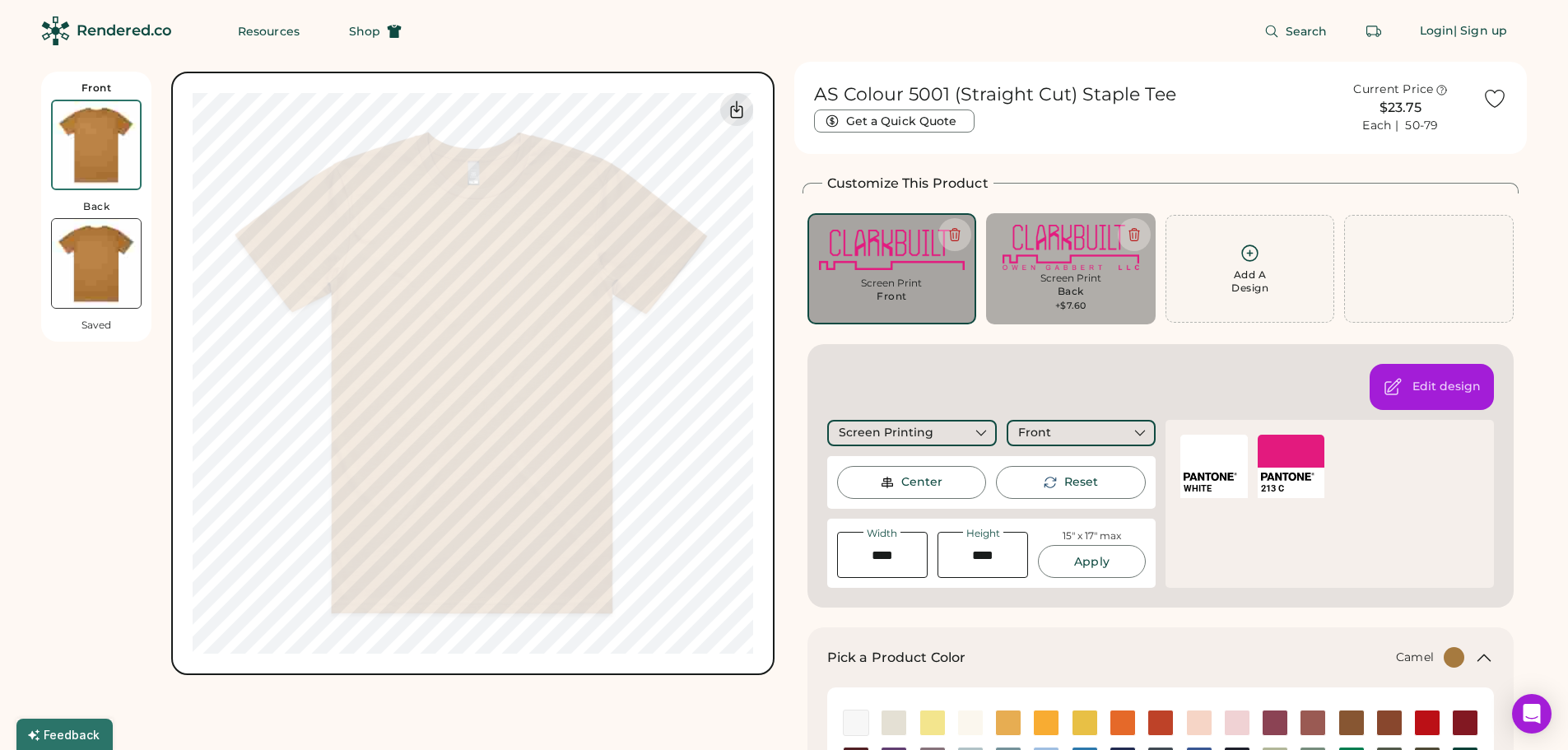 click on "SELECT
A COLOR" at bounding box center [1291, 451] 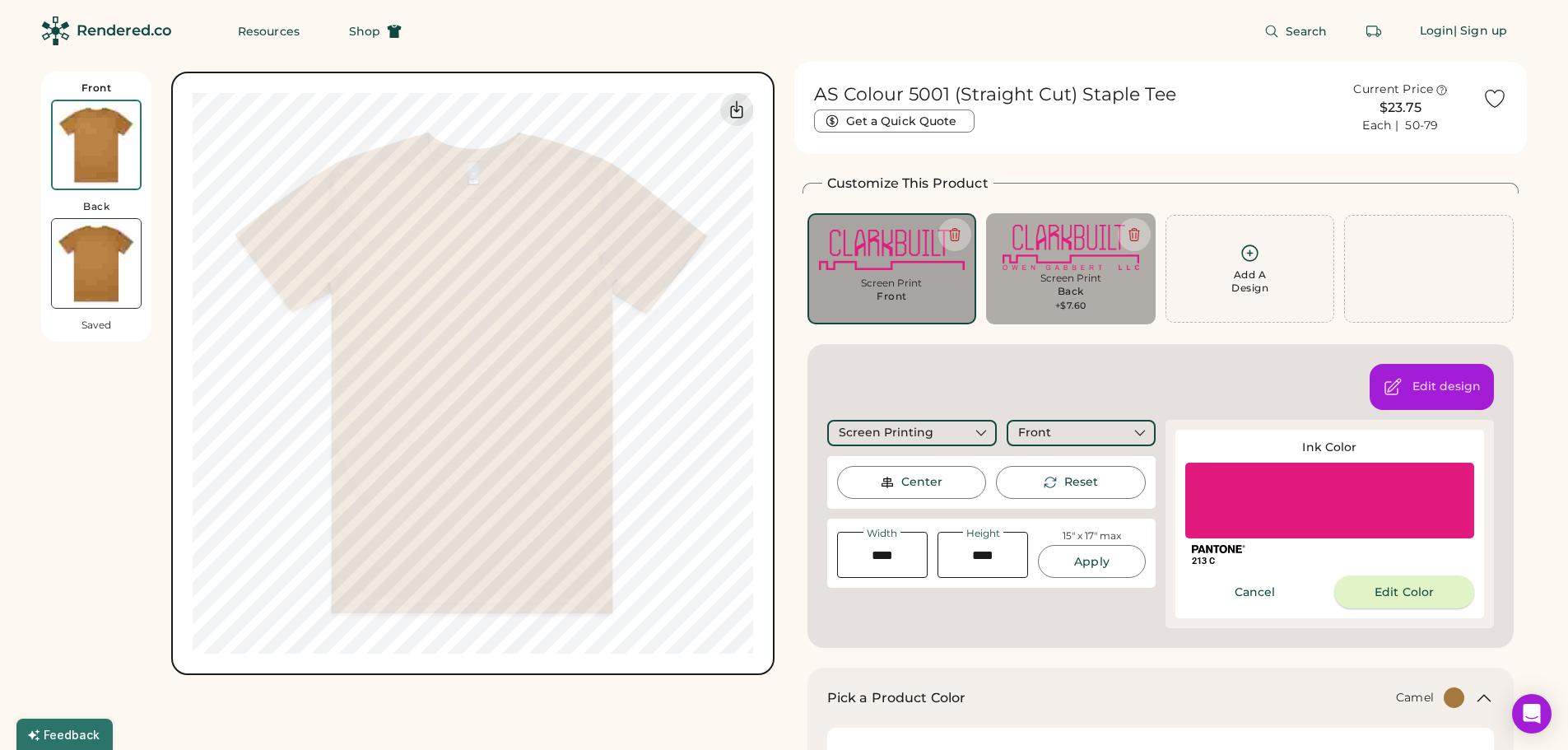 click on "Edit Color" at bounding box center (1404, 592) 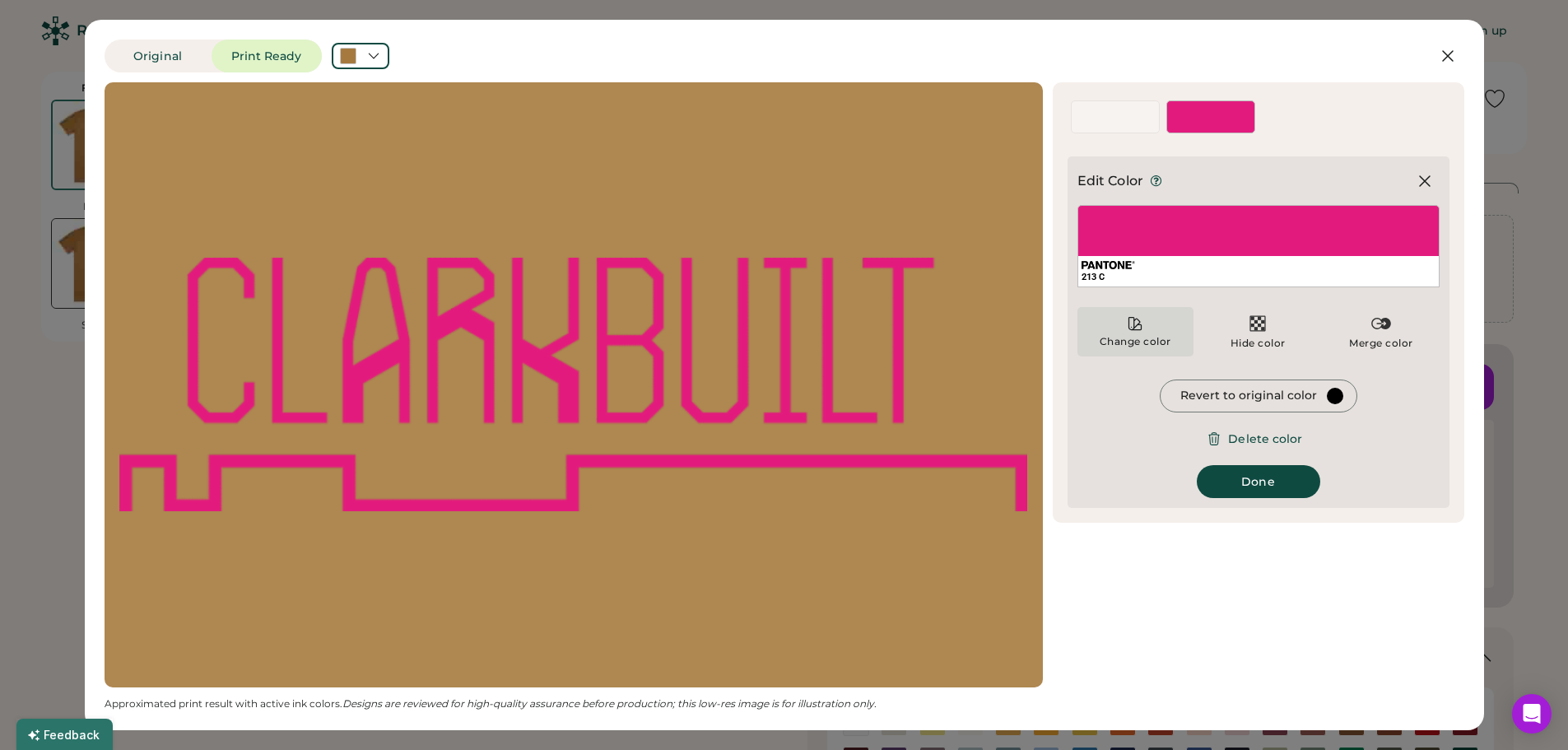 click 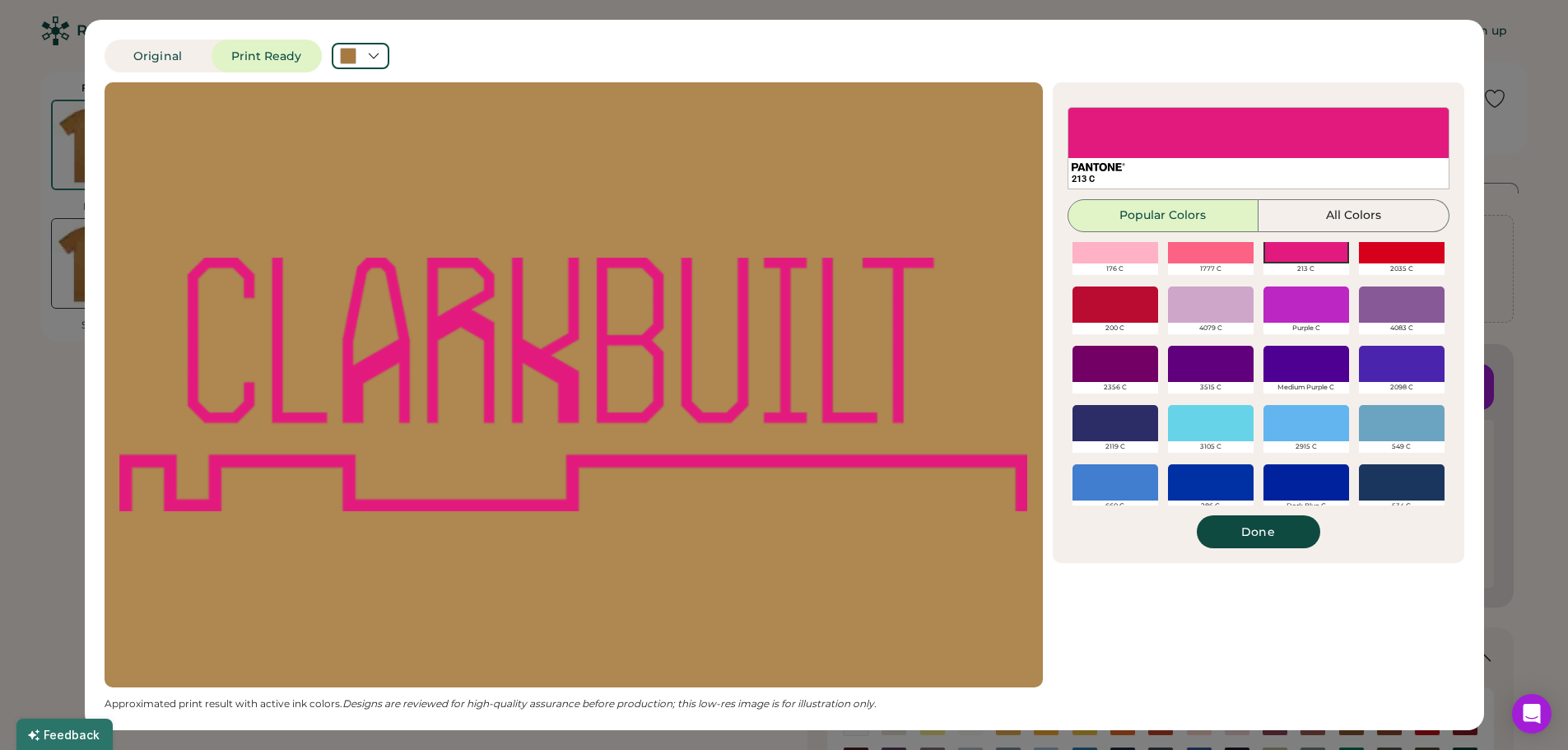 scroll, scrollTop: 321, scrollLeft: 0, axis: vertical 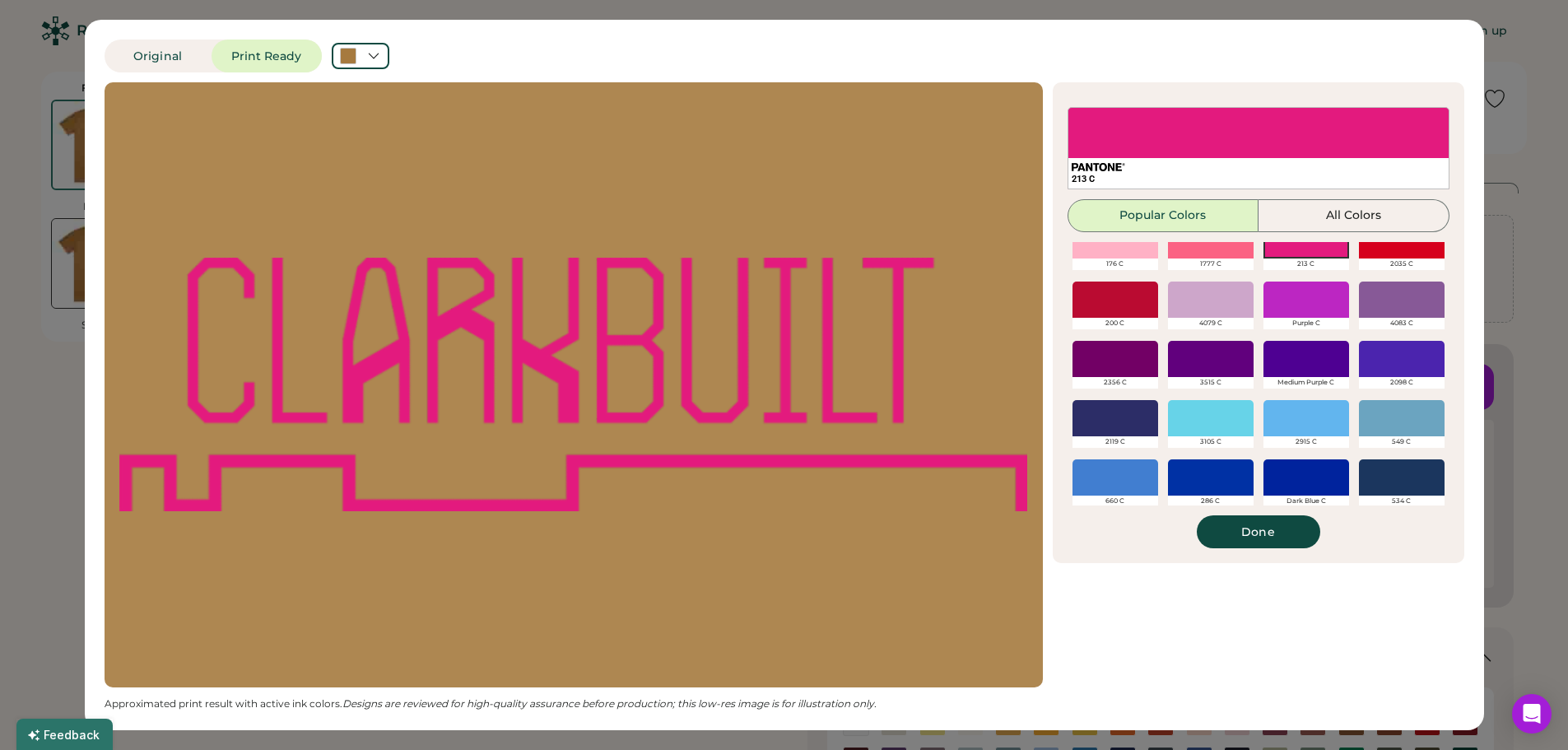 click at bounding box center [1211, 418] 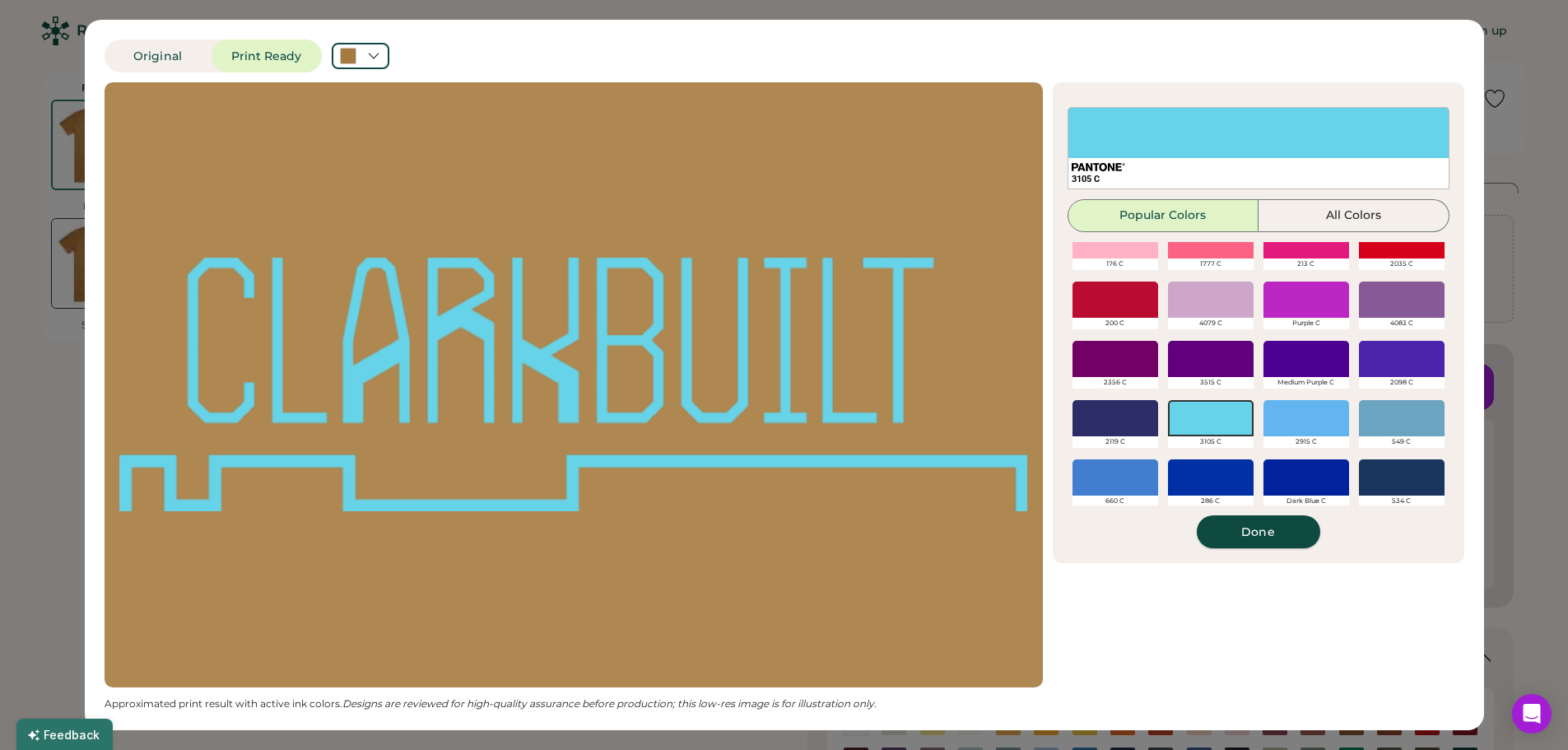 click on "Done" at bounding box center [1259, 532] 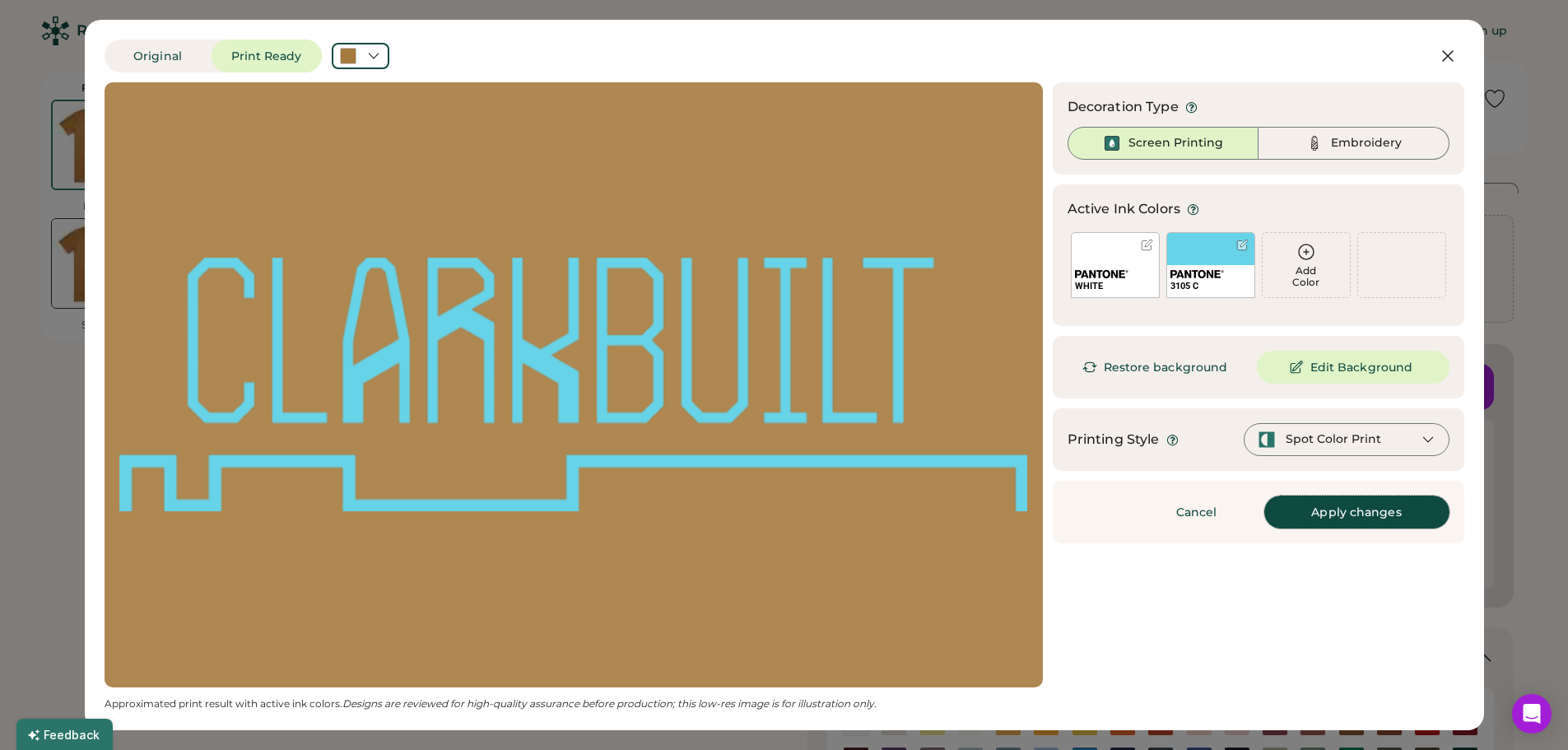 click on "Apply changes" at bounding box center (1356, 512) 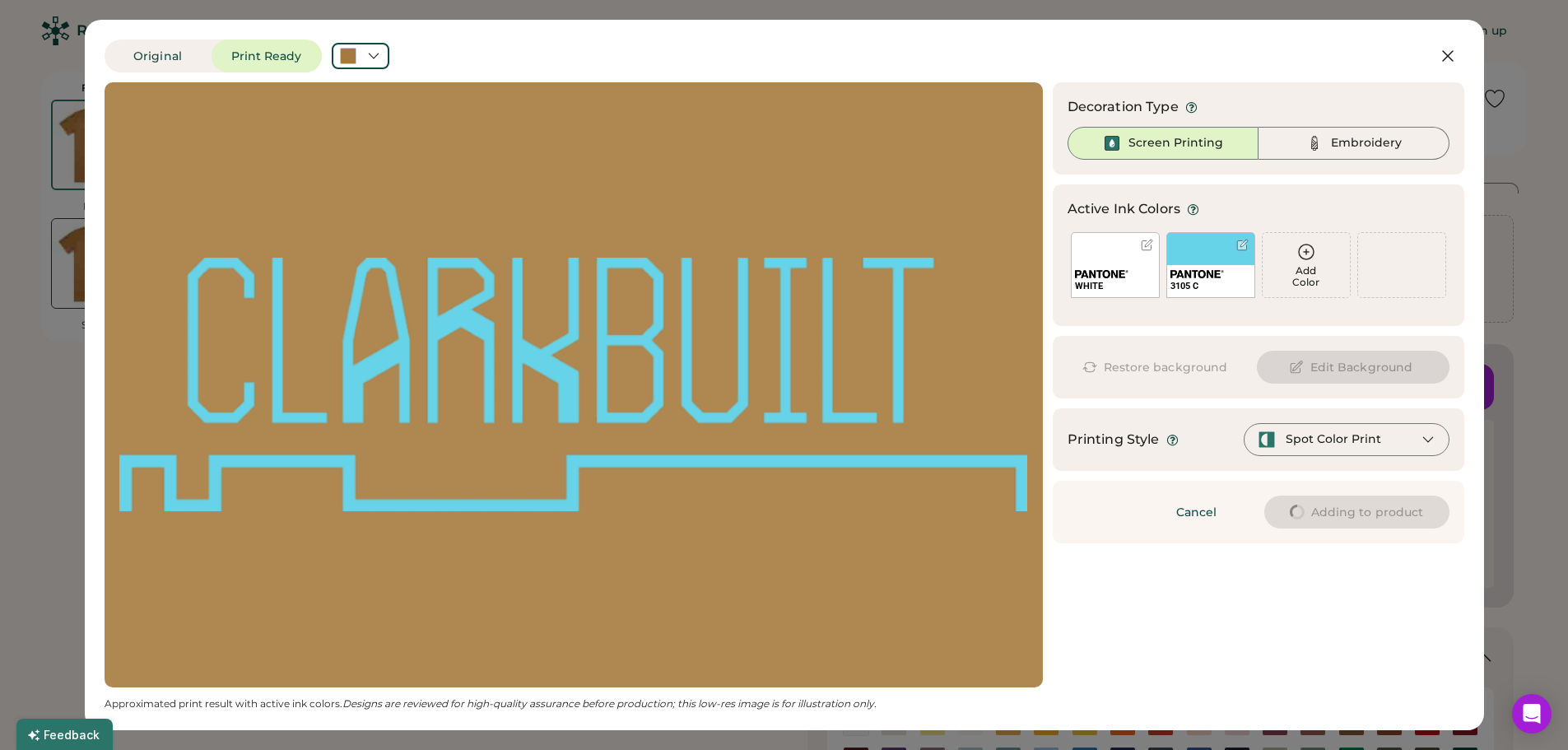 type on "****" 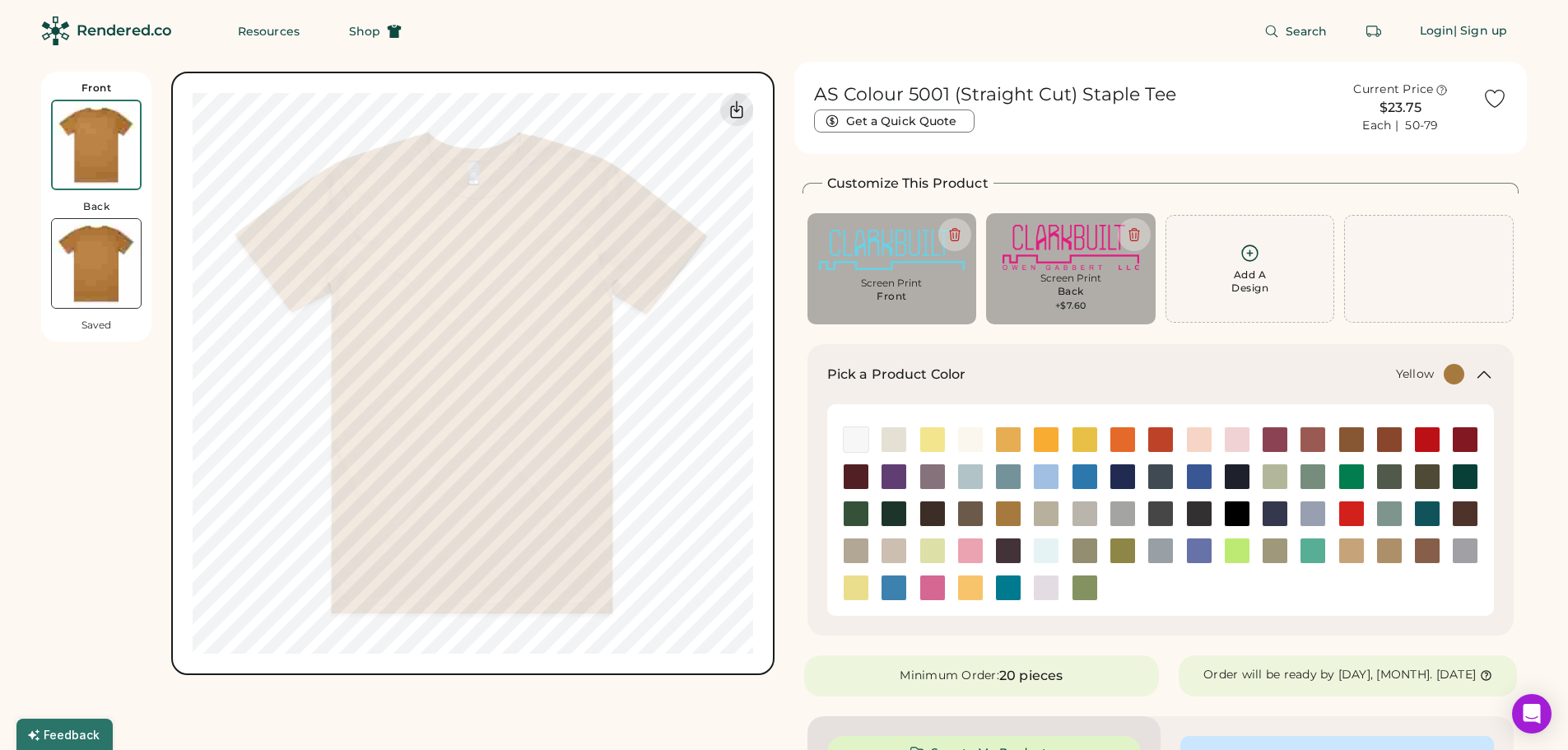 type on "****" 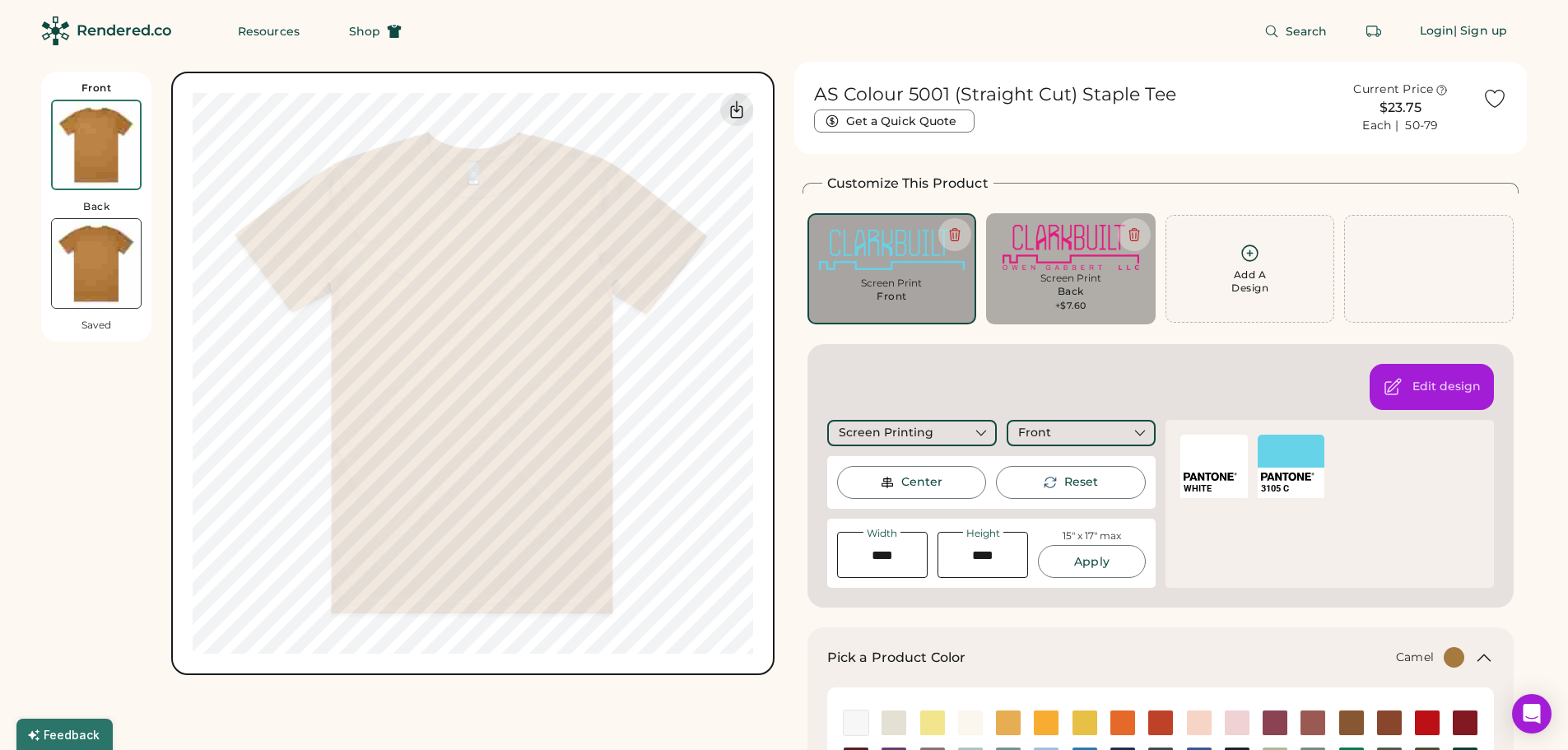 click 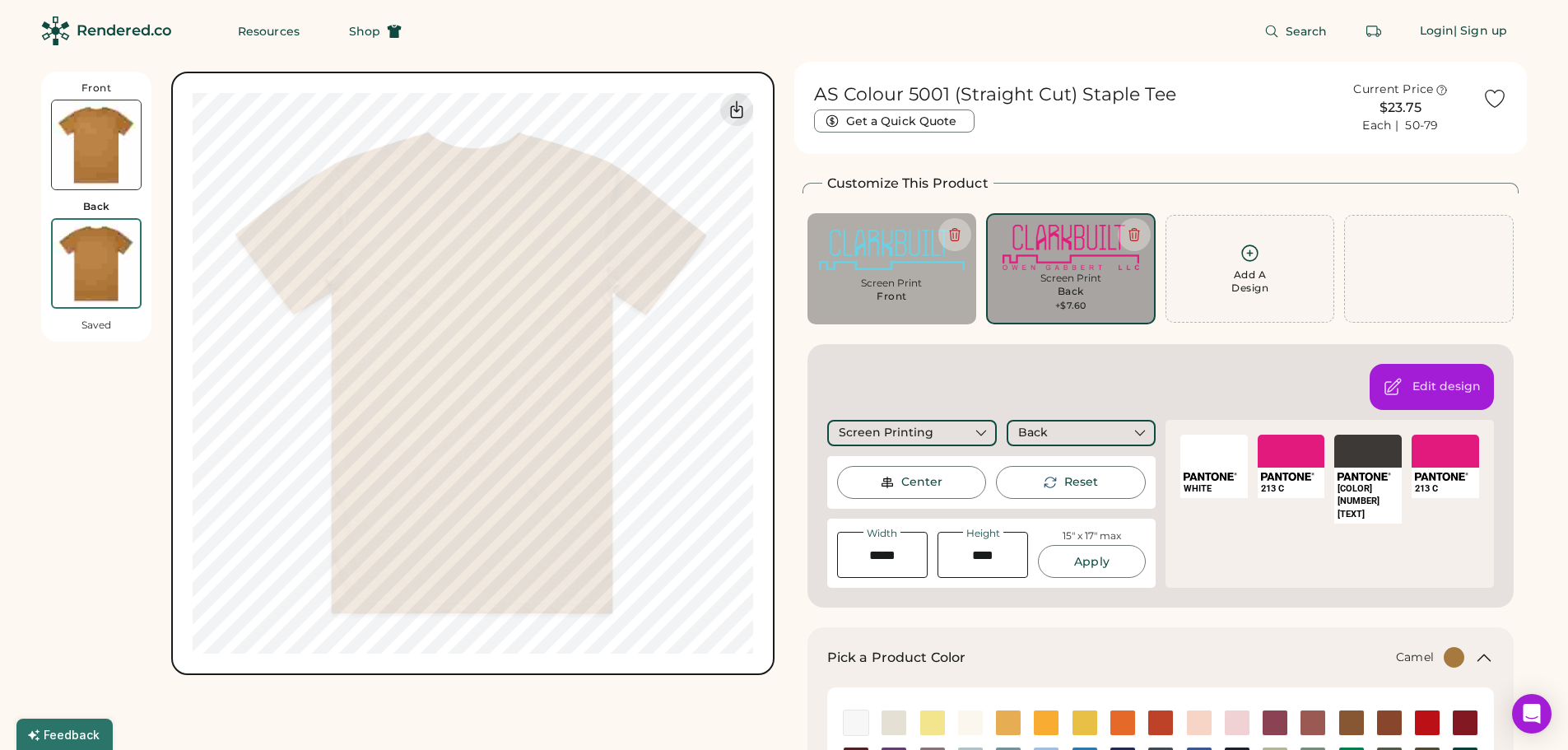 click on "SELECT
A COLOR" at bounding box center (1291, 451) 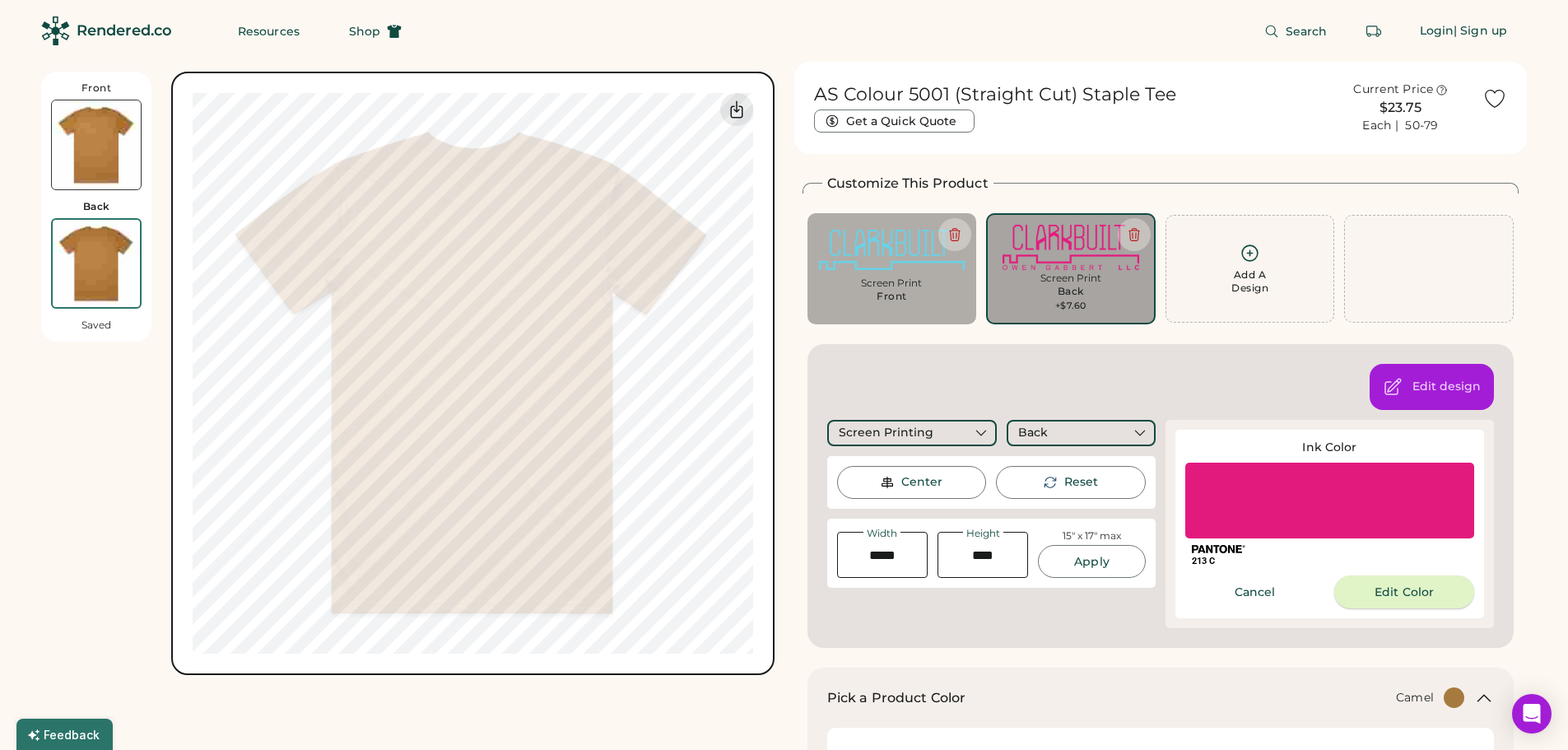 click on "Edit Color" at bounding box center [1404, 592] 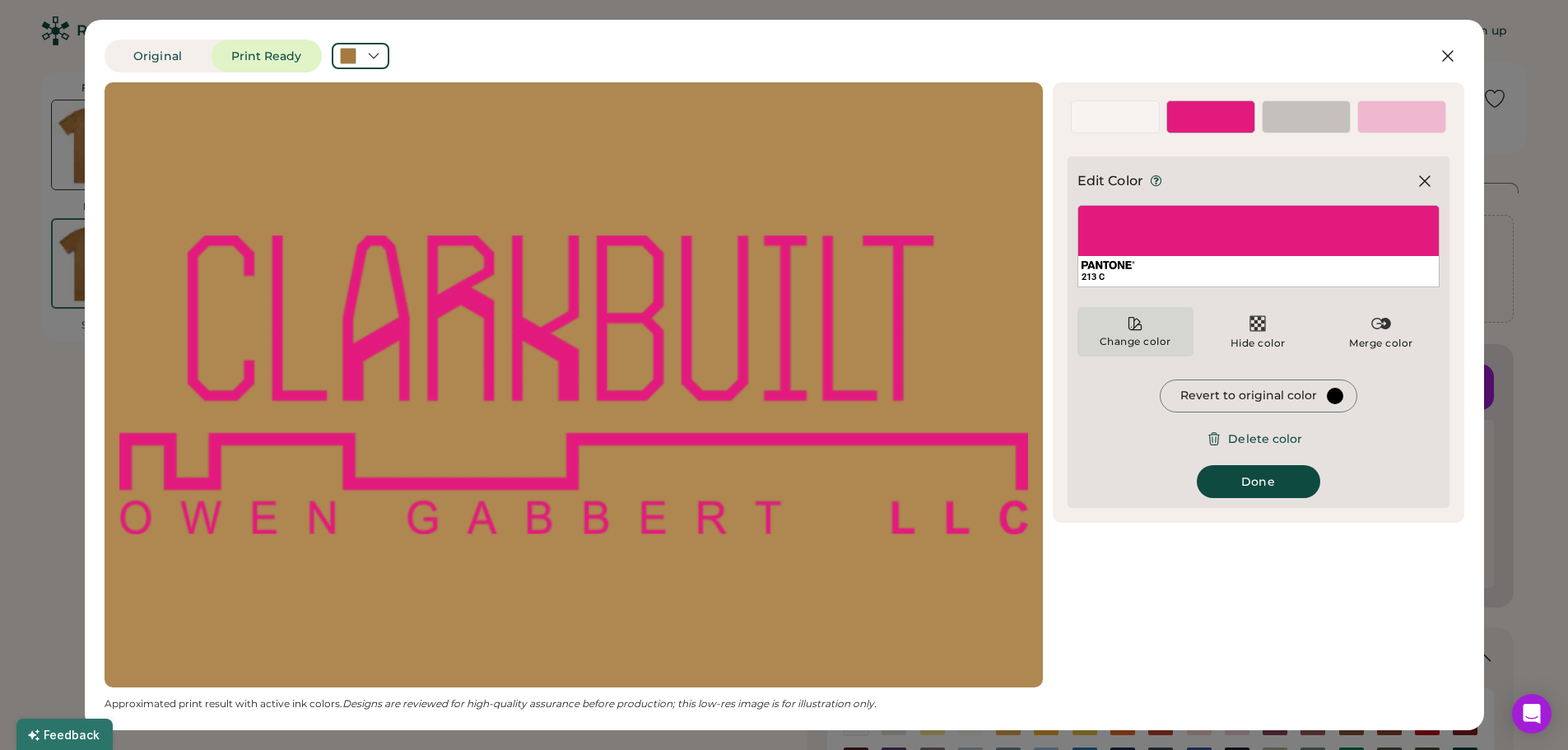 click on "Change color" at bounding box center [1135, 332] 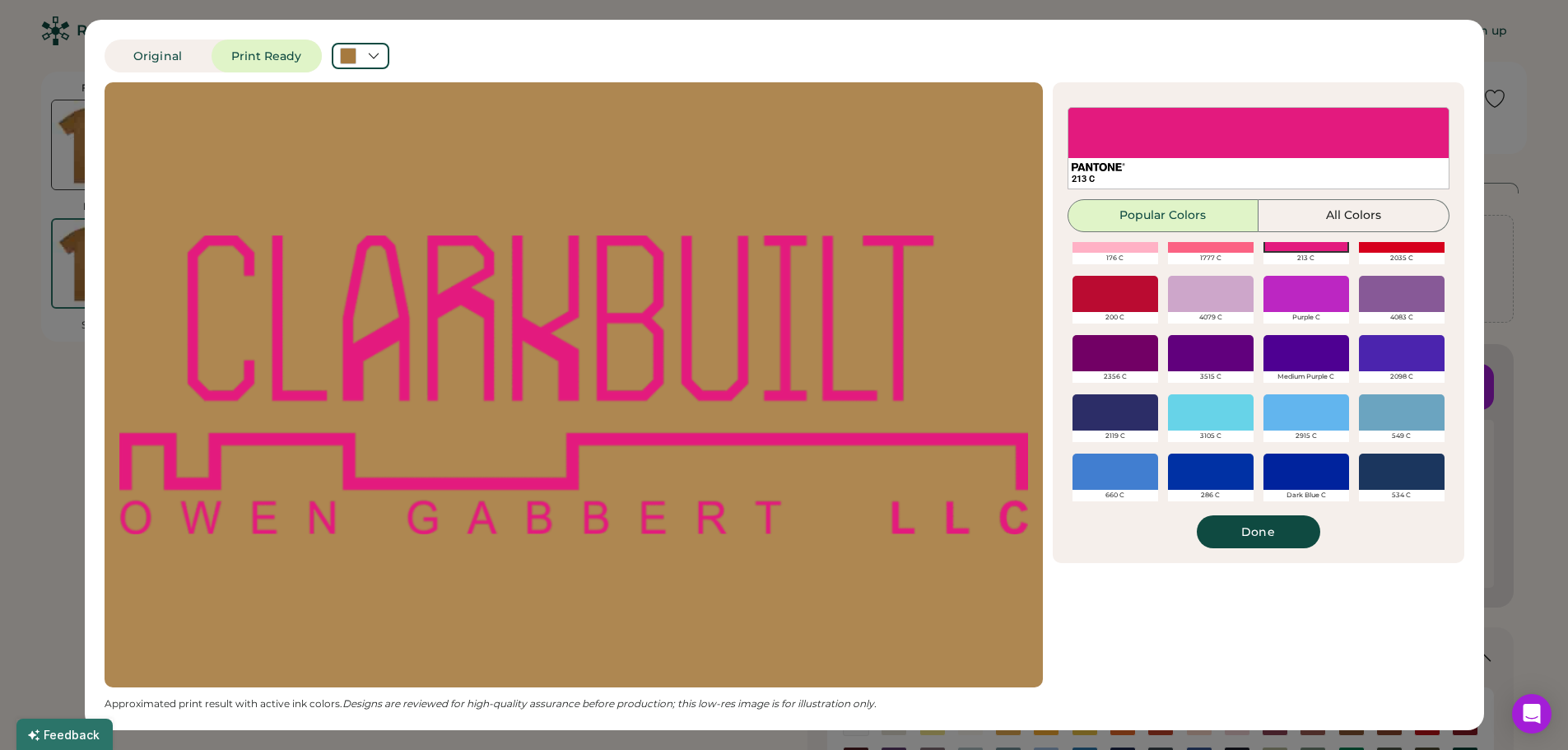 scroll, scrollTop: 328, scrollLeft: 0, axis: vertical 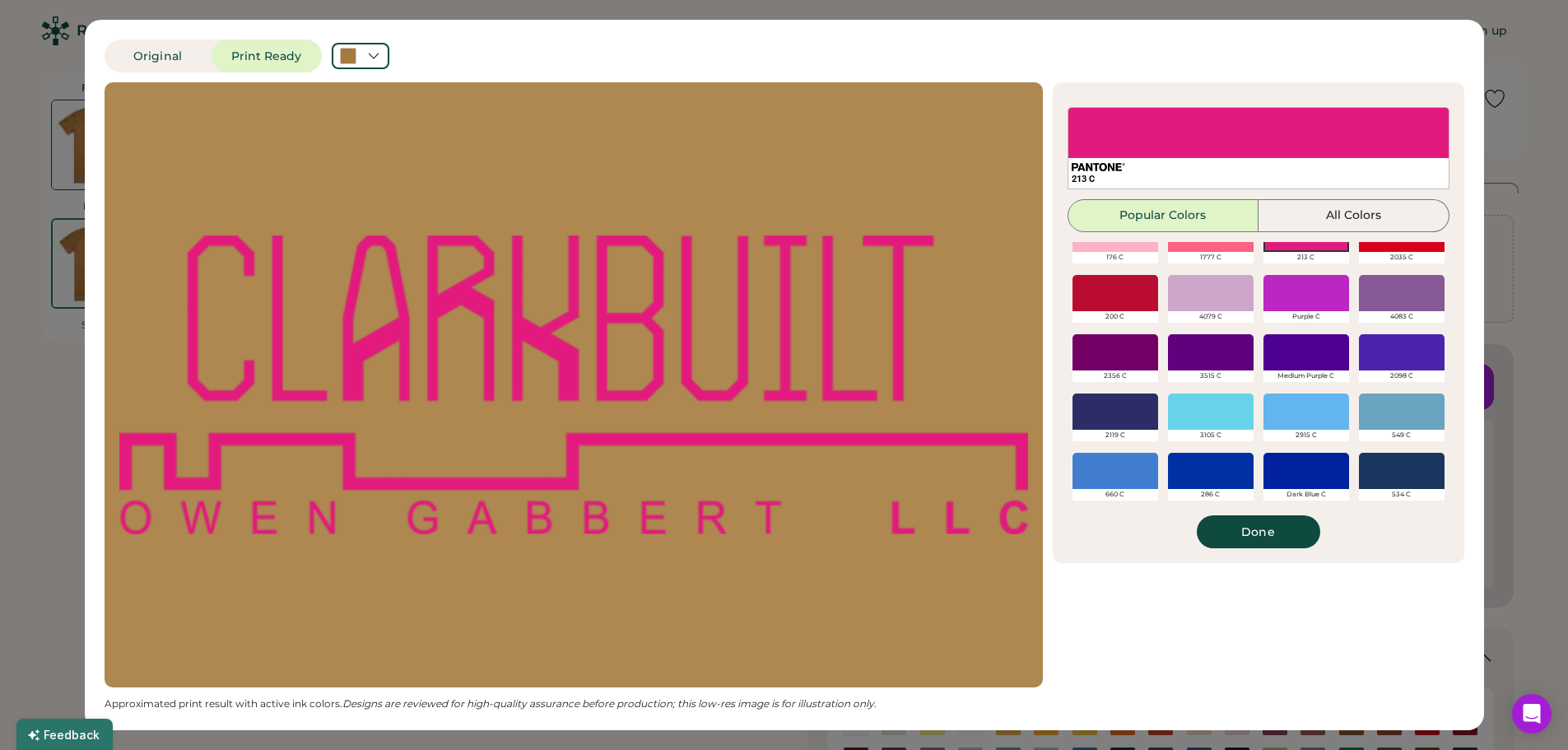 click at bounding box center (1211, 412) 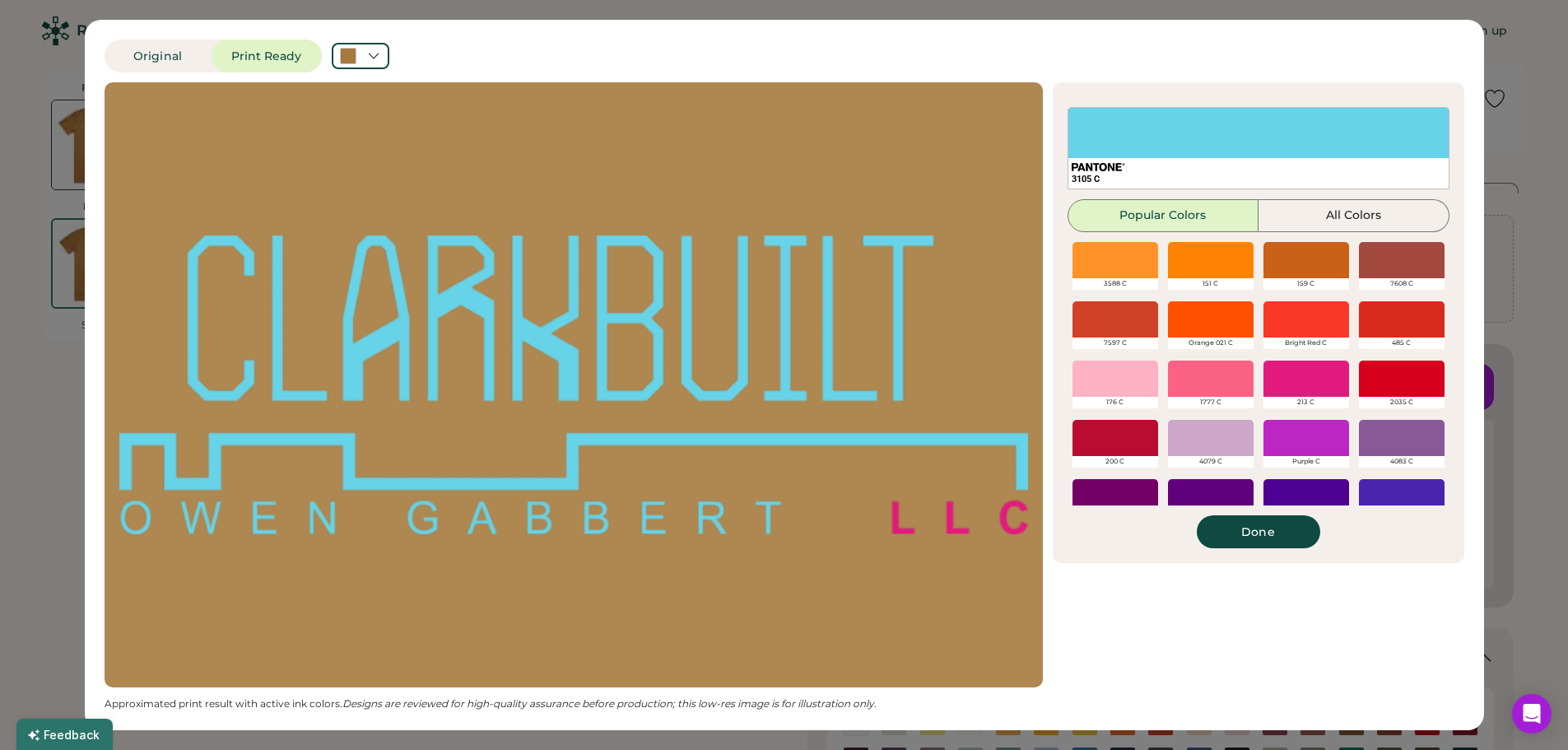 scroll, scrollTop: 327, scrollLeft: 0, axis: vertical 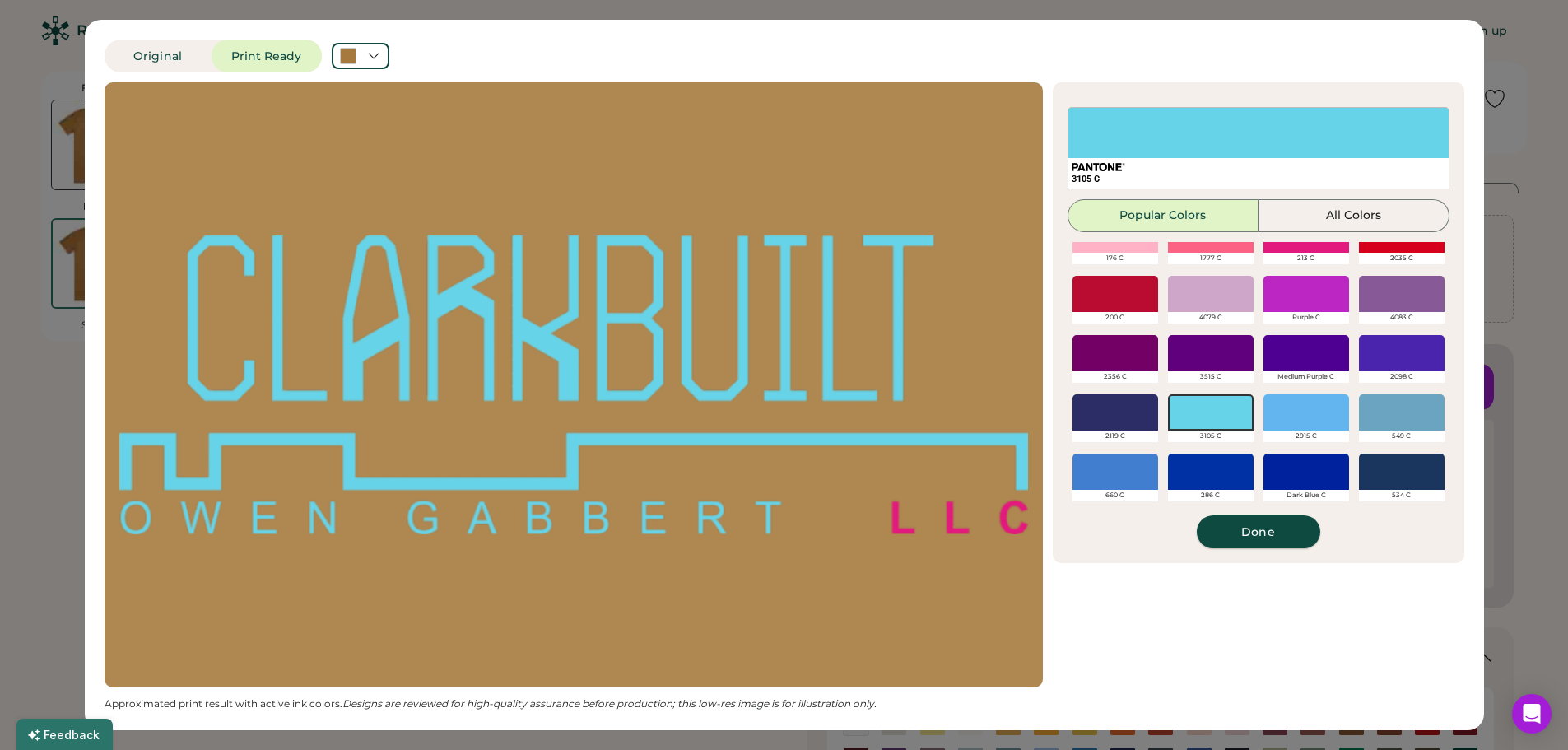 click on "Done" at bounding box center (1259, 532) 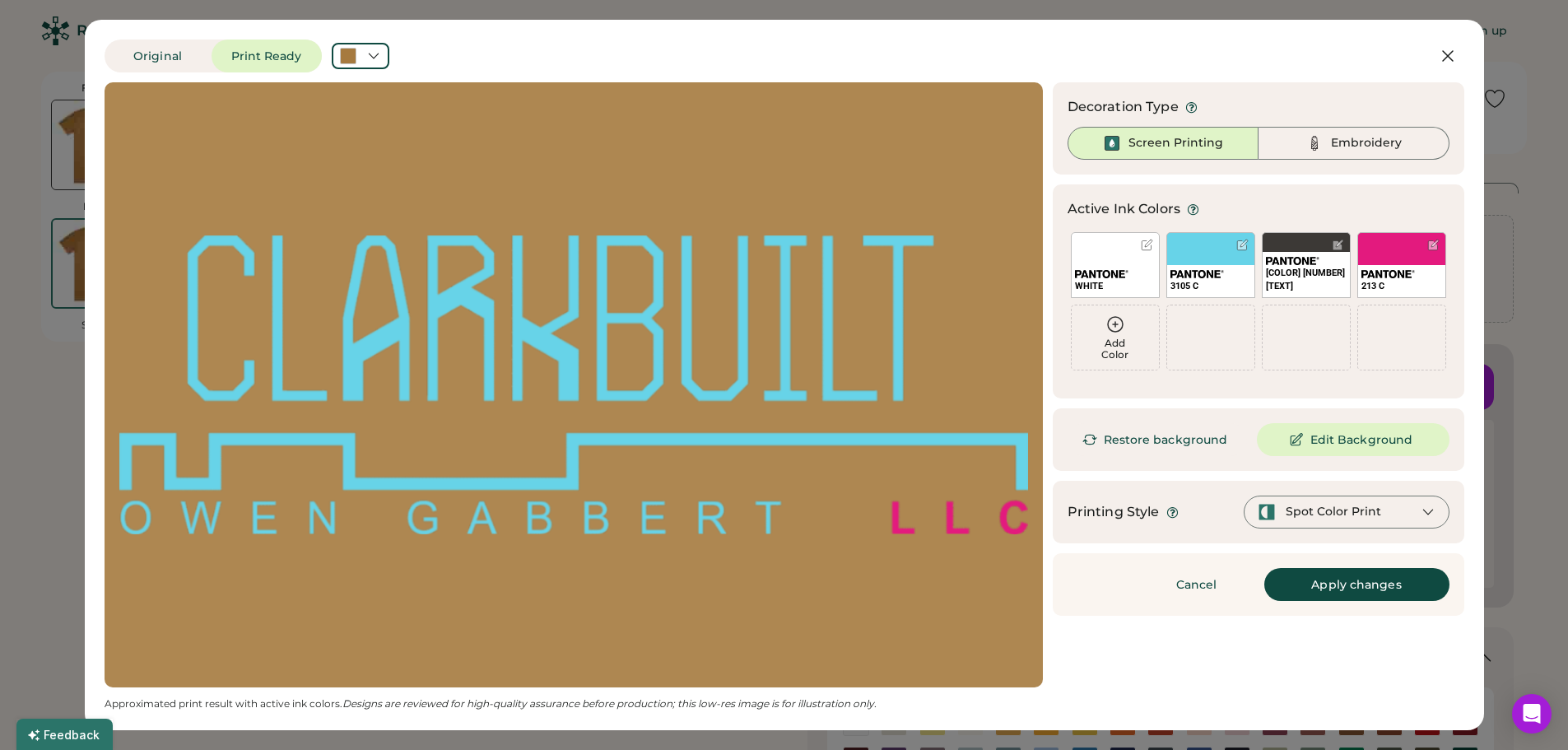 scroll, scrollTop: 0, scrollLeft: 0, axis: both 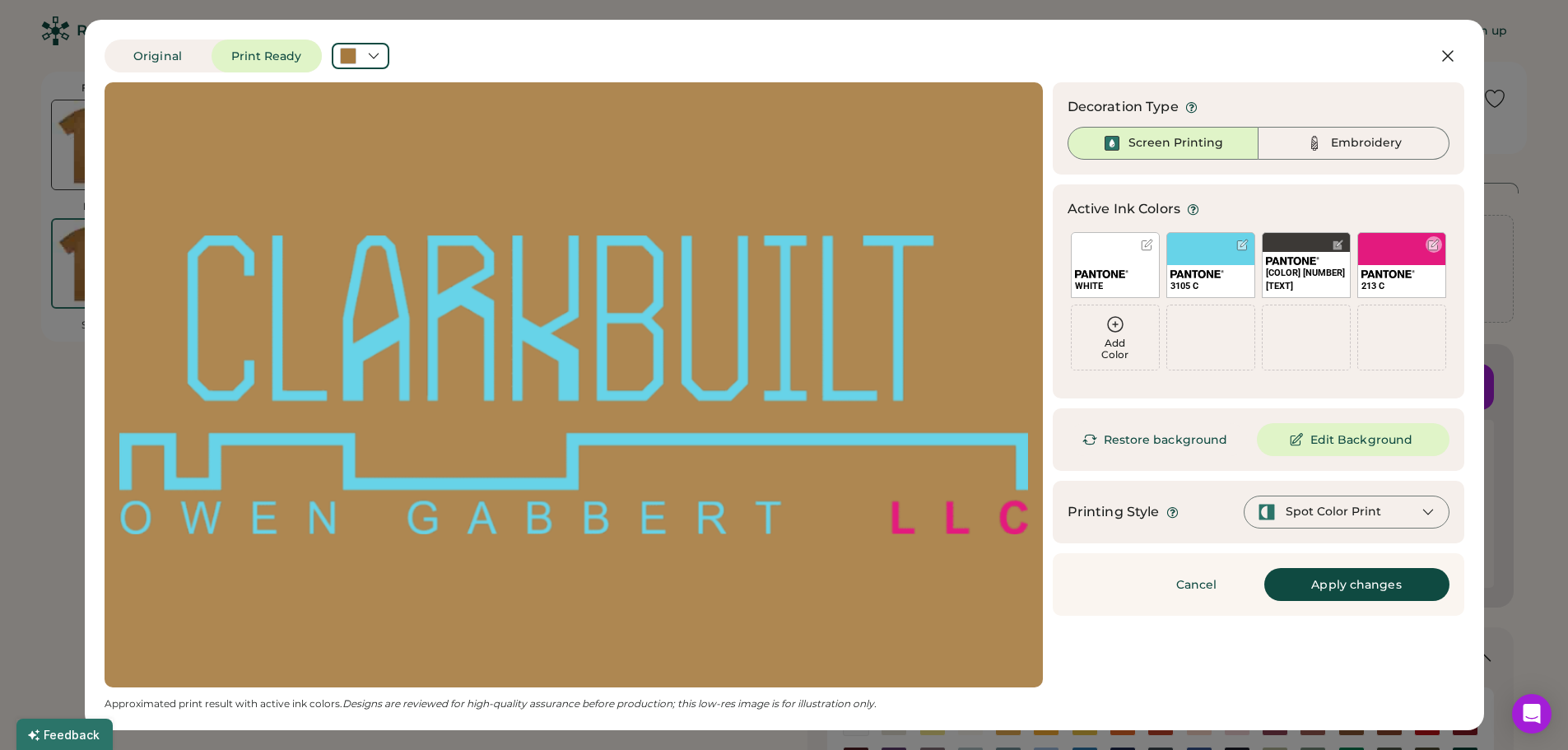 click on "213 C" at bounding box center (1402, 265) 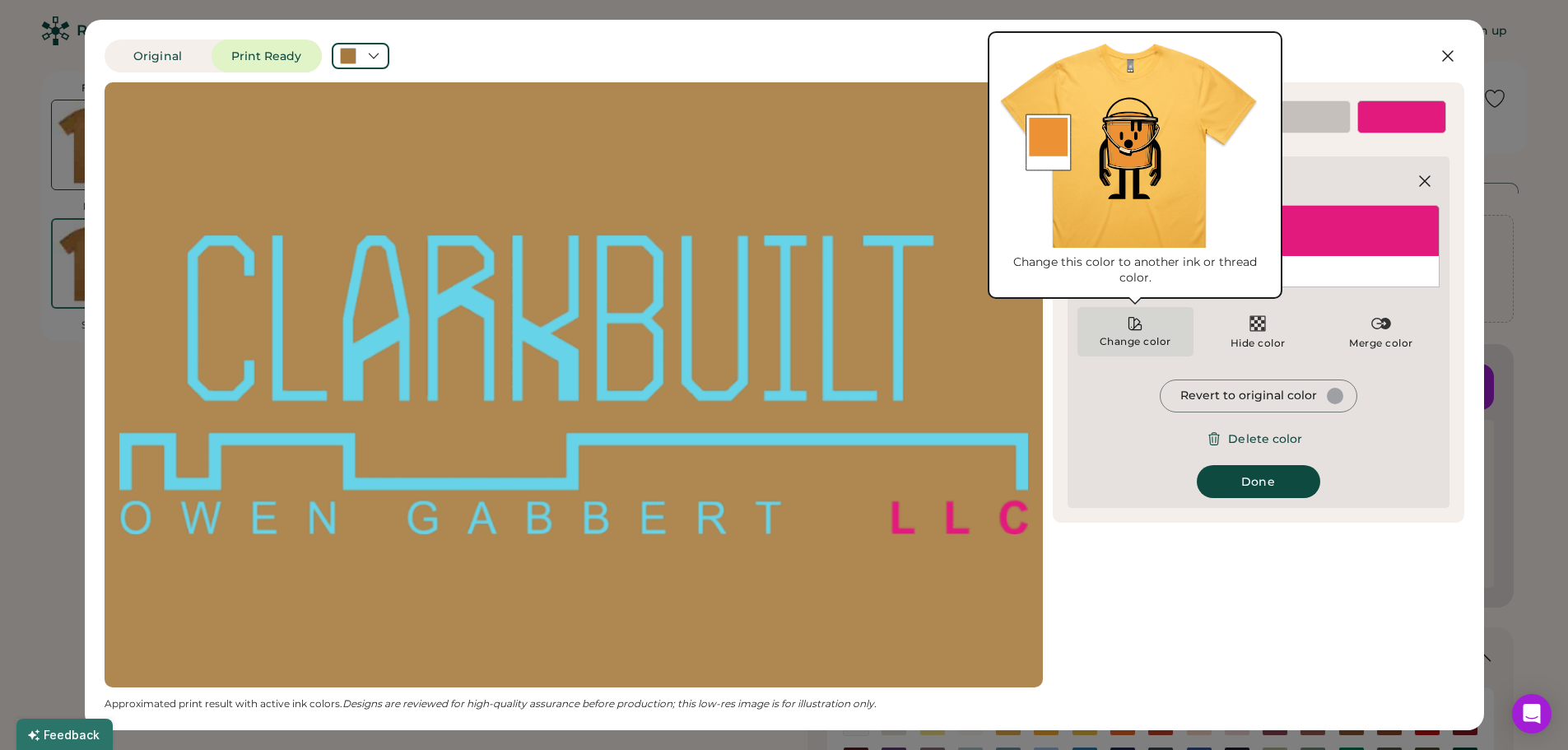 click on "Change color" at bounding box center (1135, 332) 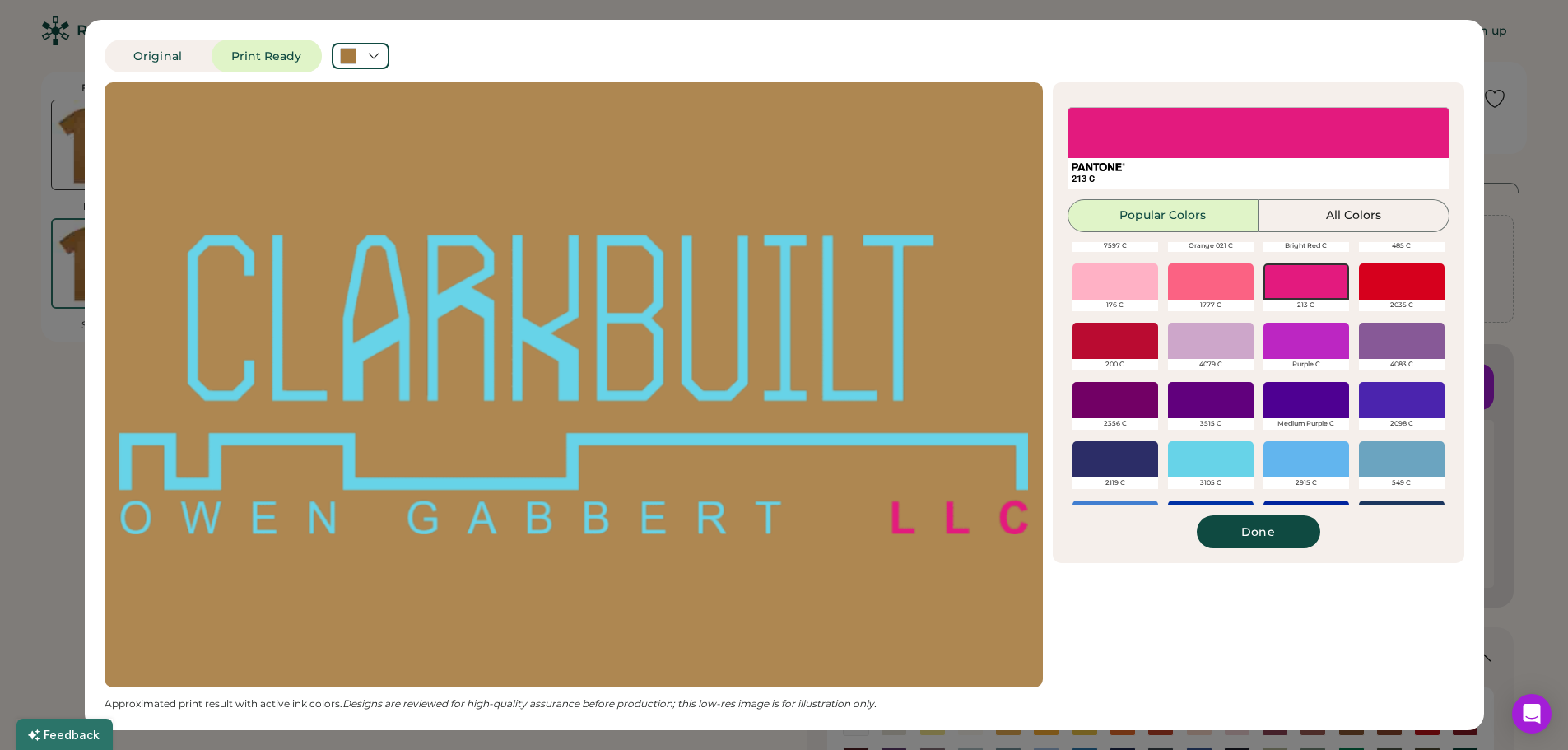 scroll, scrollTop: 328, scrollLeft: 0, axis: vertical 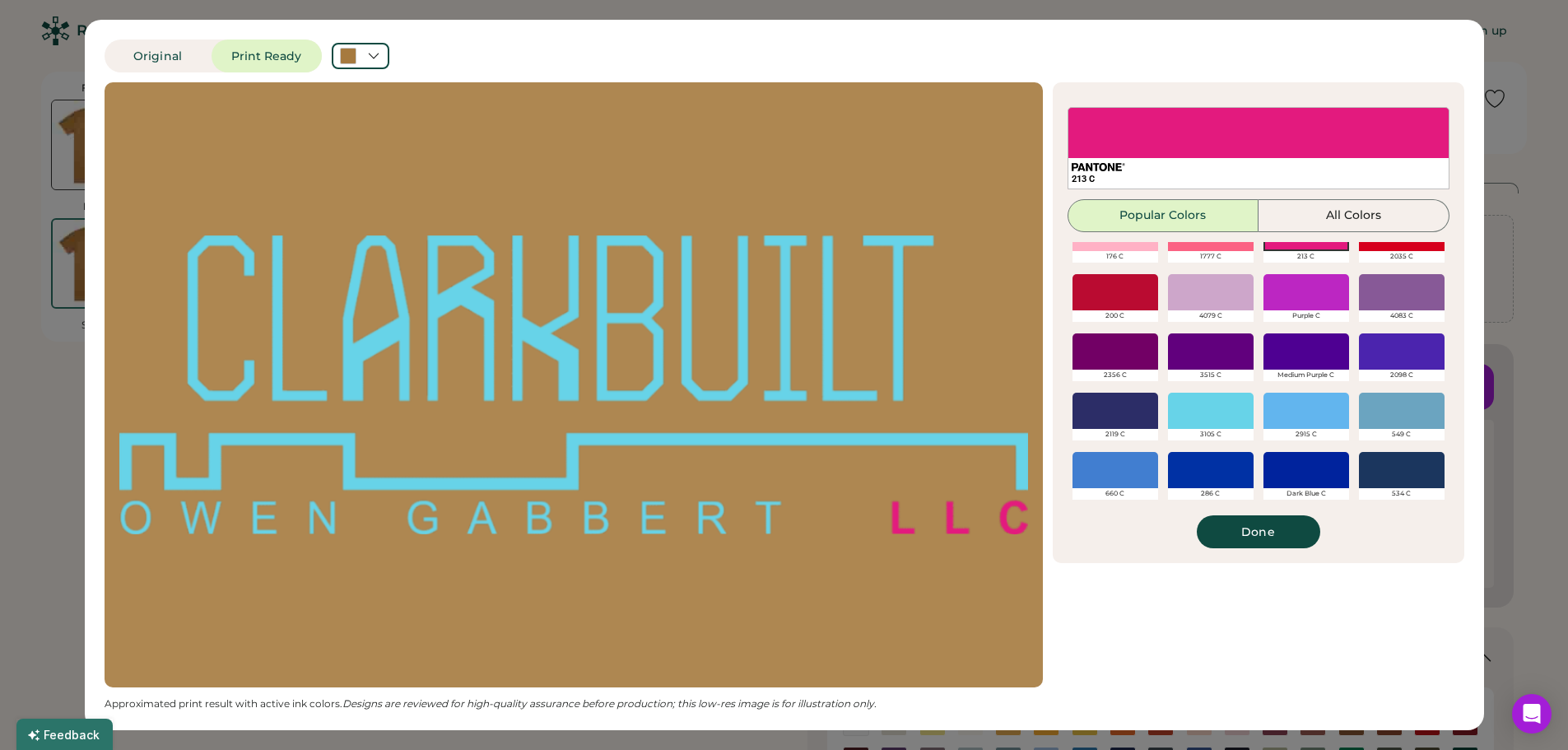 click at bounding box center (1211, 411) 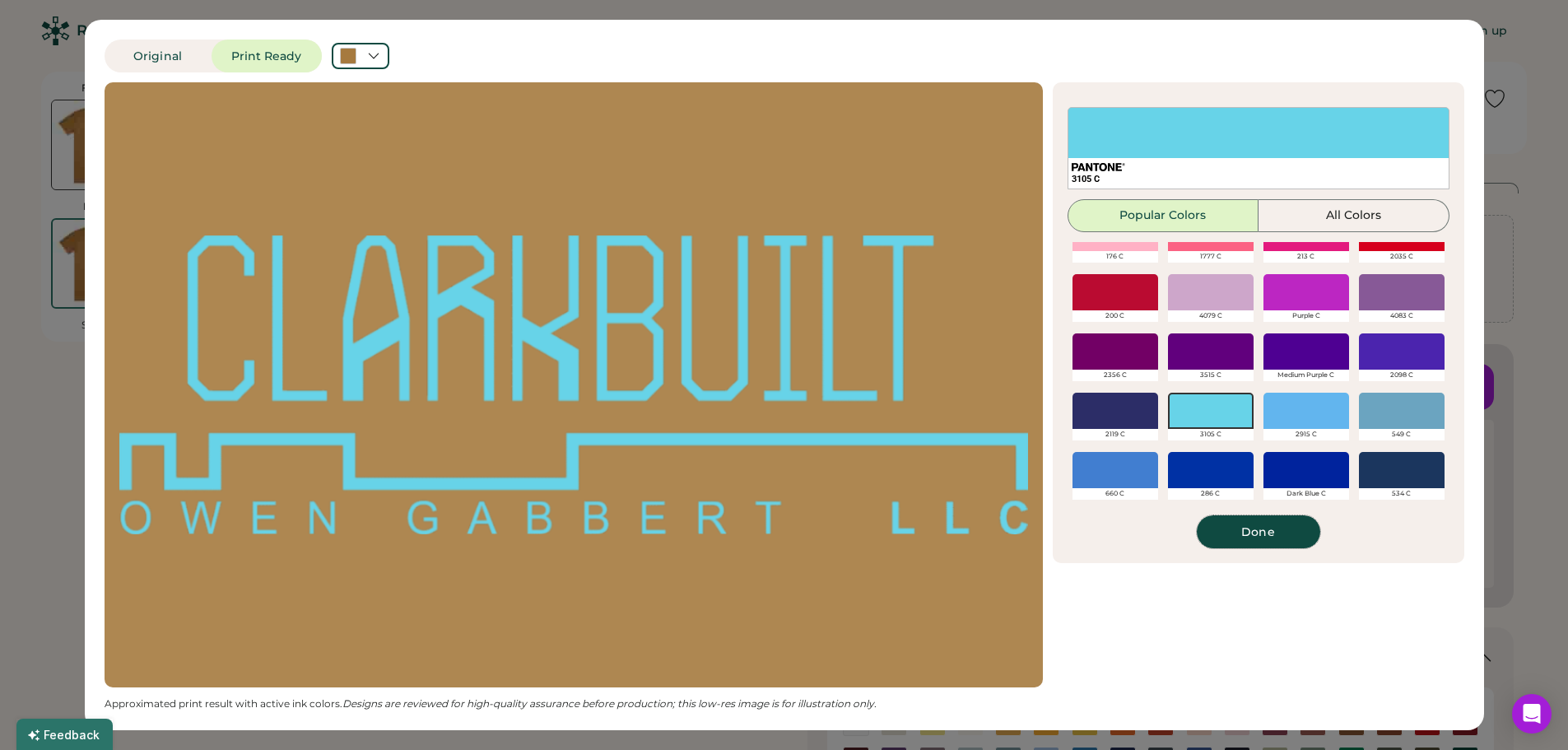 click on "Done" at bounding box center [1259, 532] 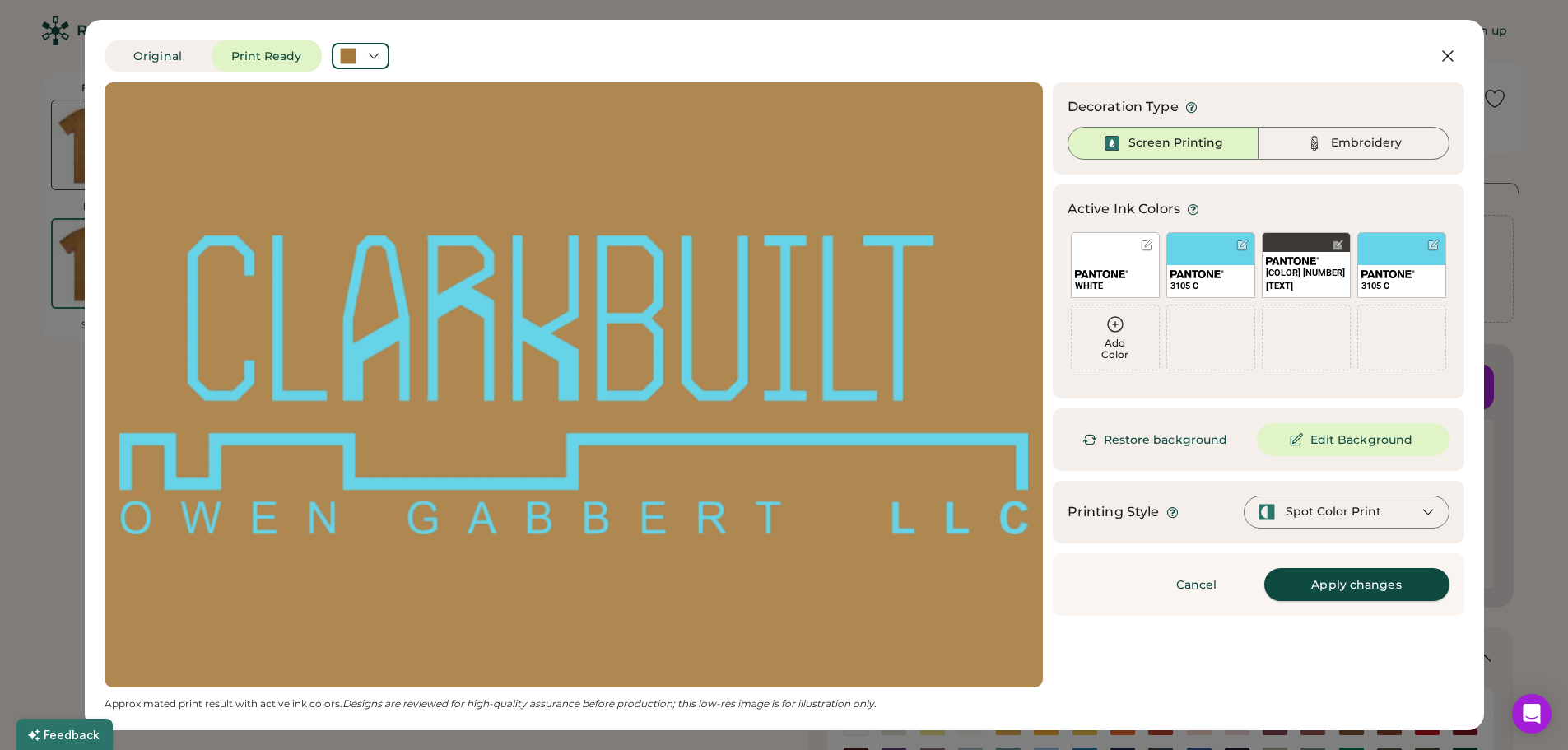 click on "Apply changes" at bounding box center (1356, 585) 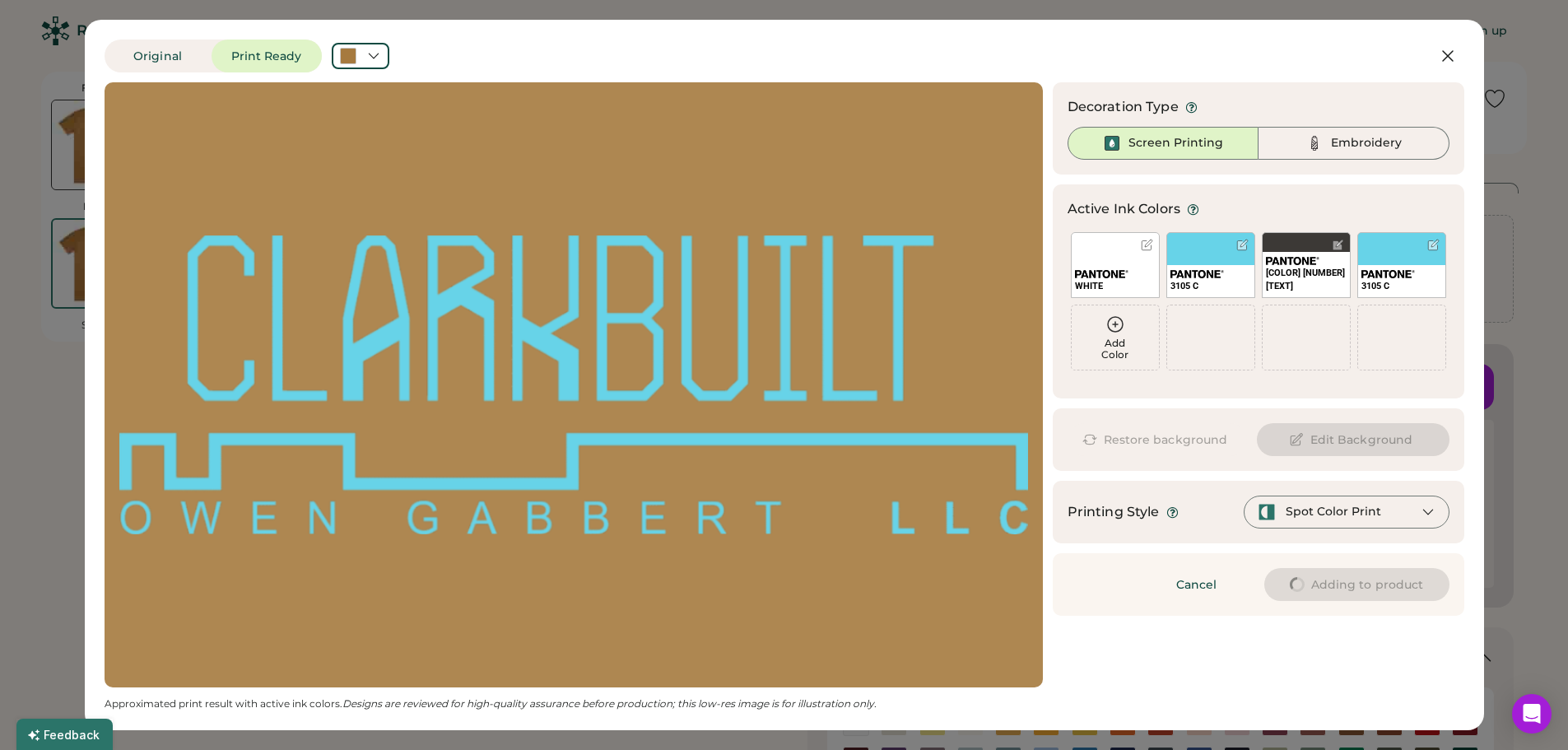 type on "****" 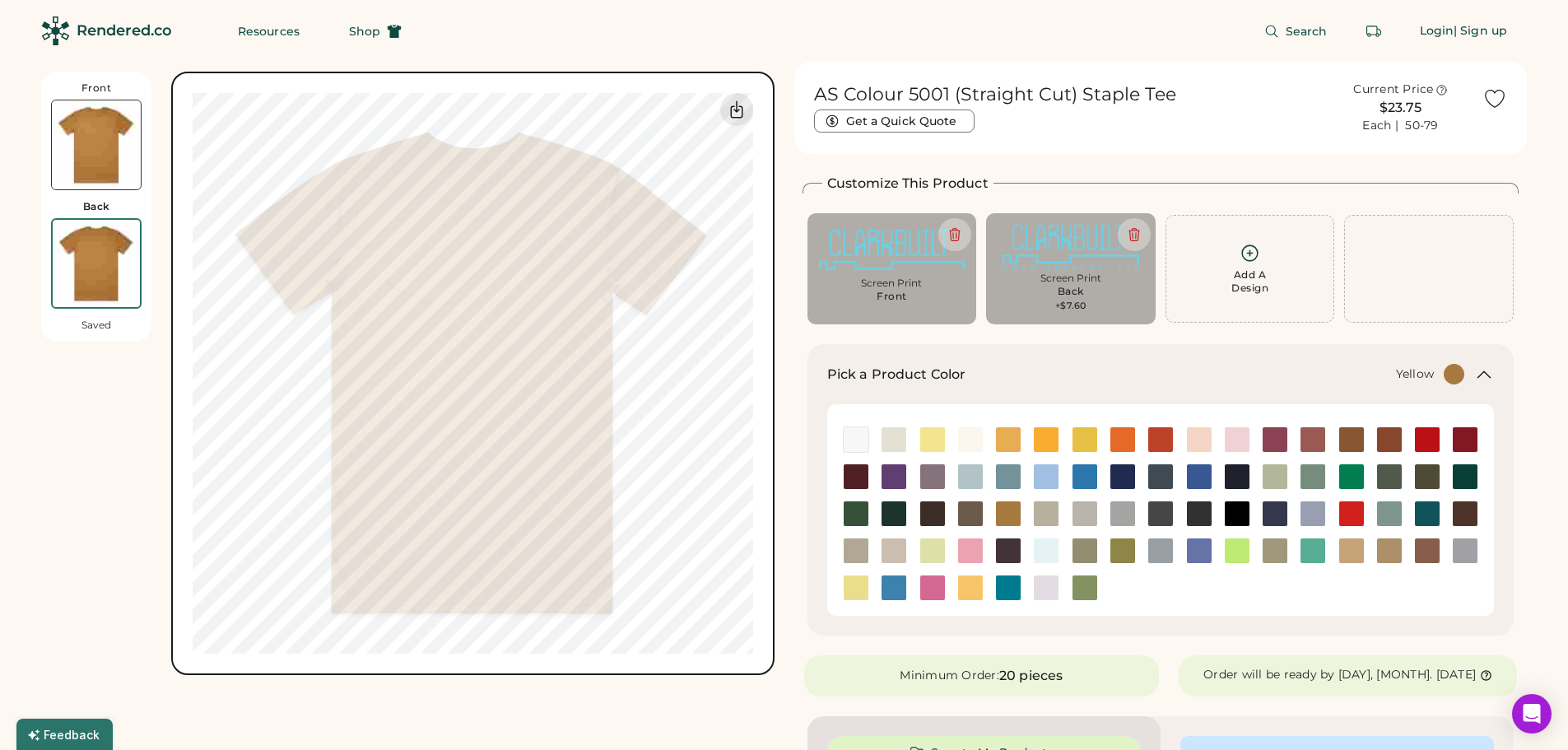 type on "*****" 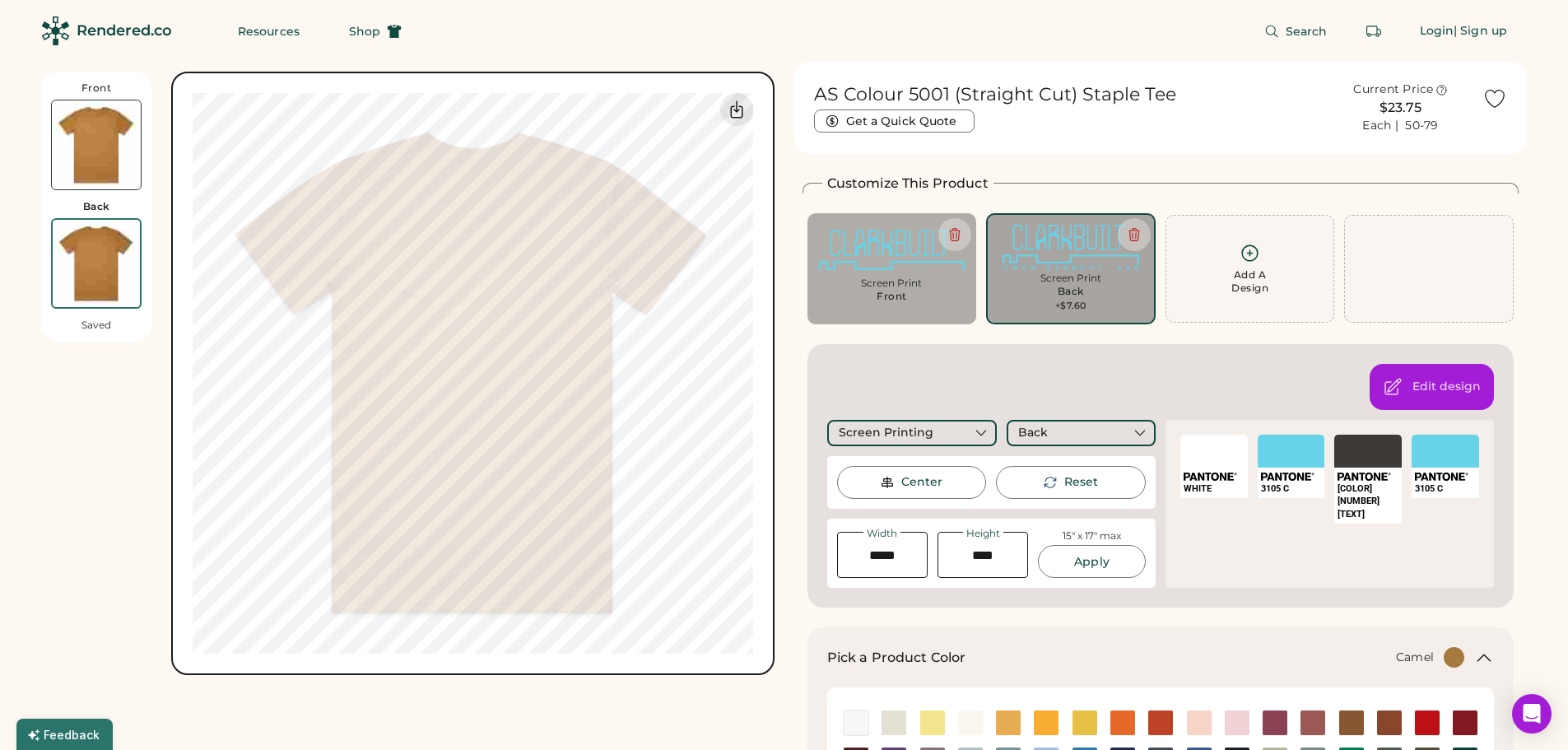 click at bounding box center (96, 145) 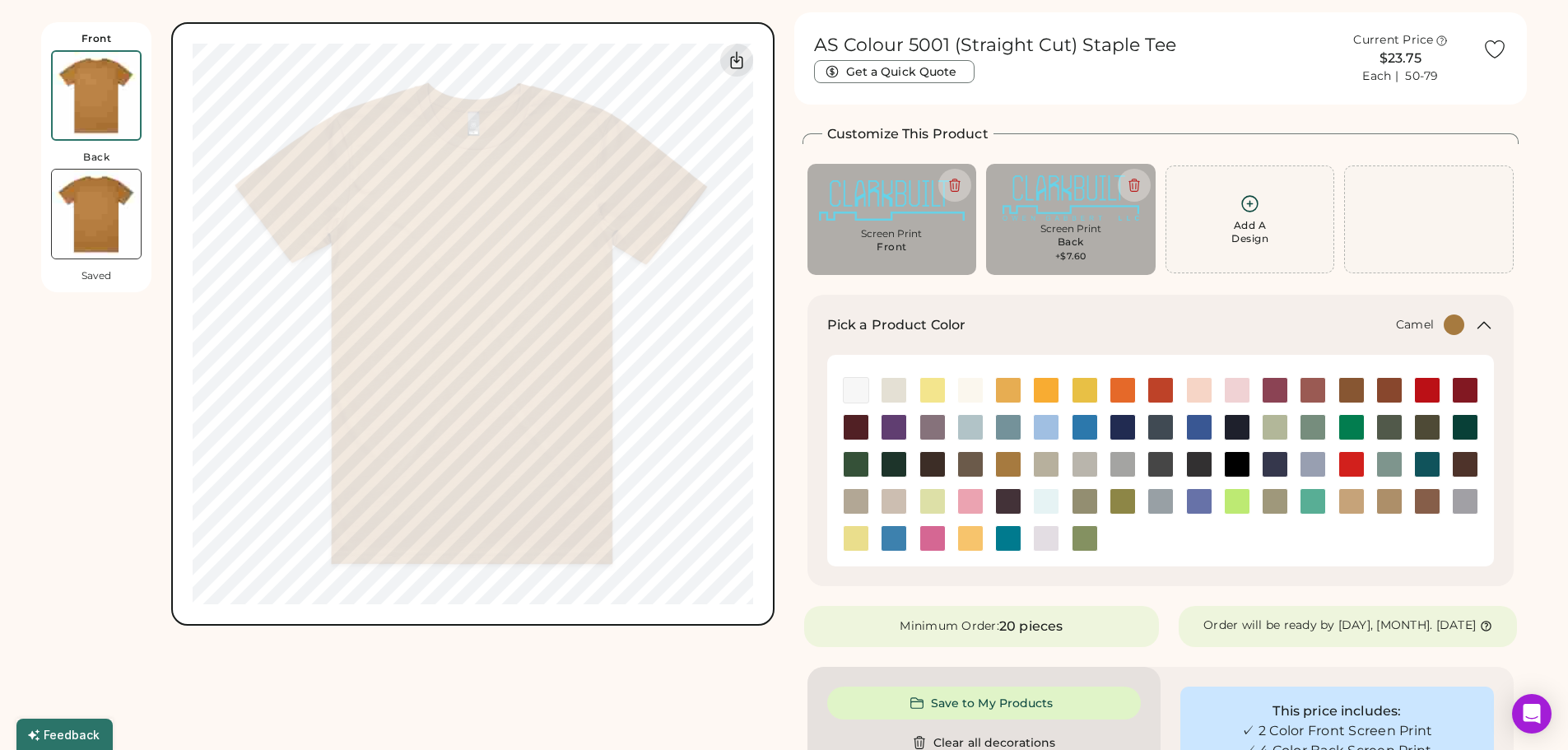 scroll, scrollTop: 72, scrollLeft: 0, axis: vertical 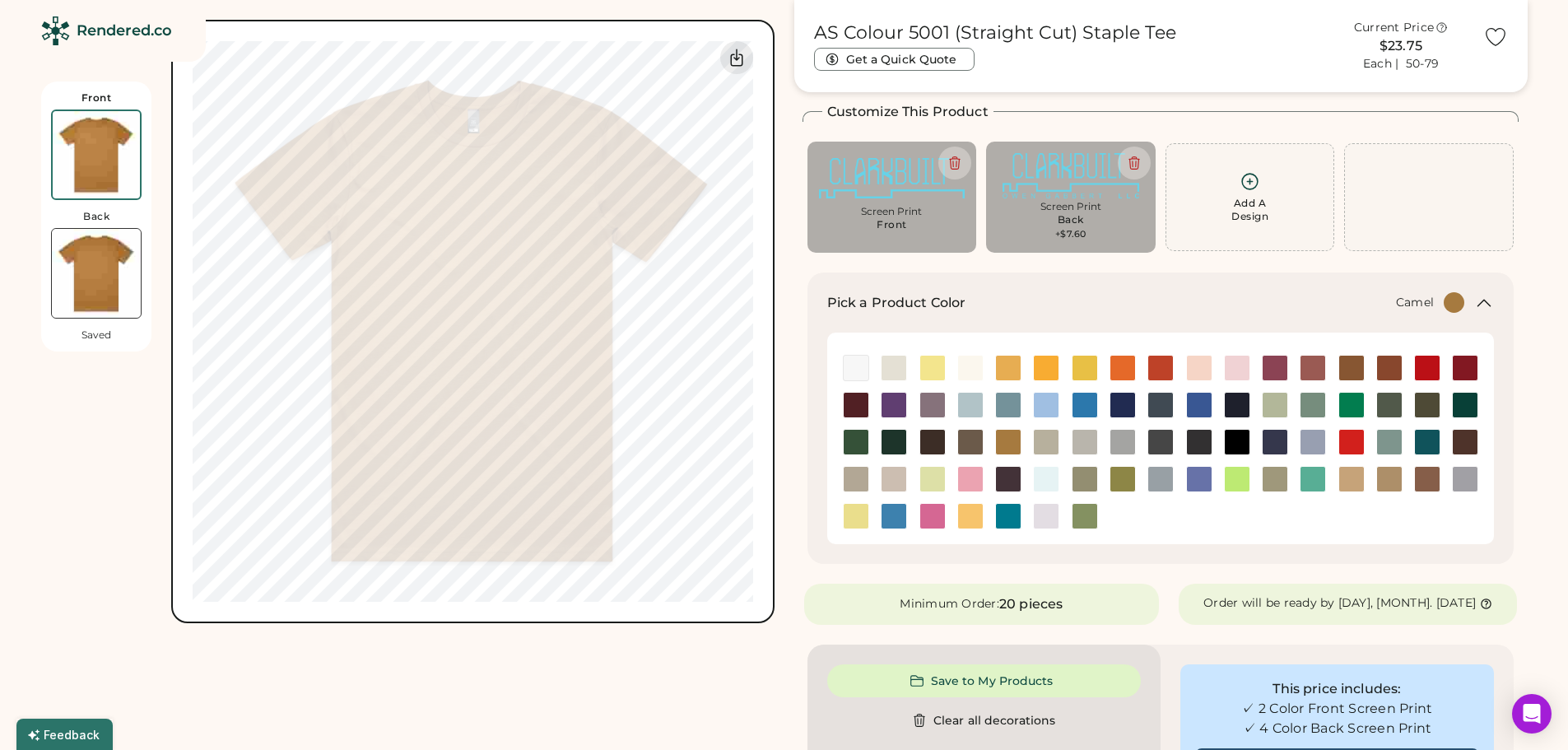 click at bounding box center [96, 273] 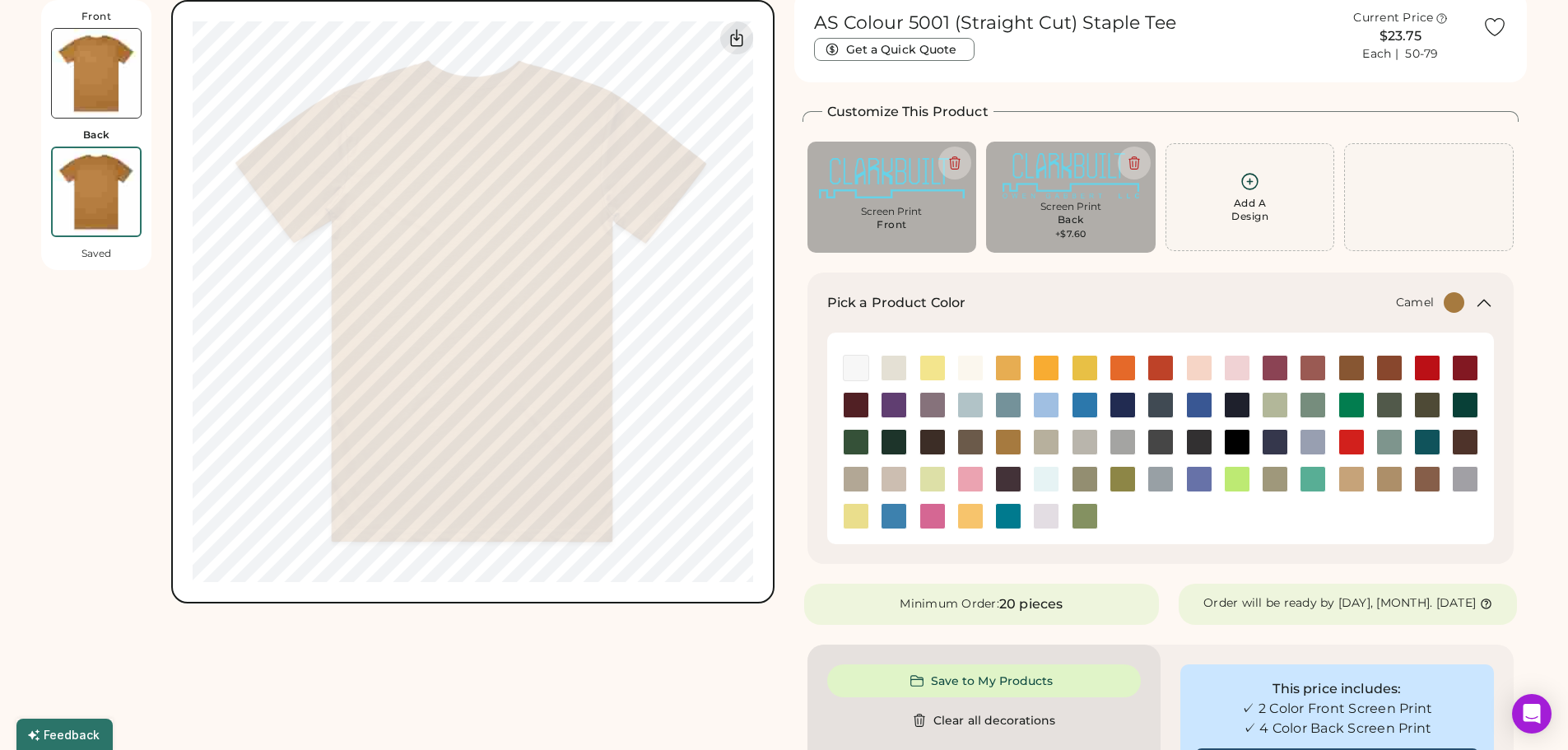 scroll, scrollTop: 0, scrollLeft: 0, axis: both 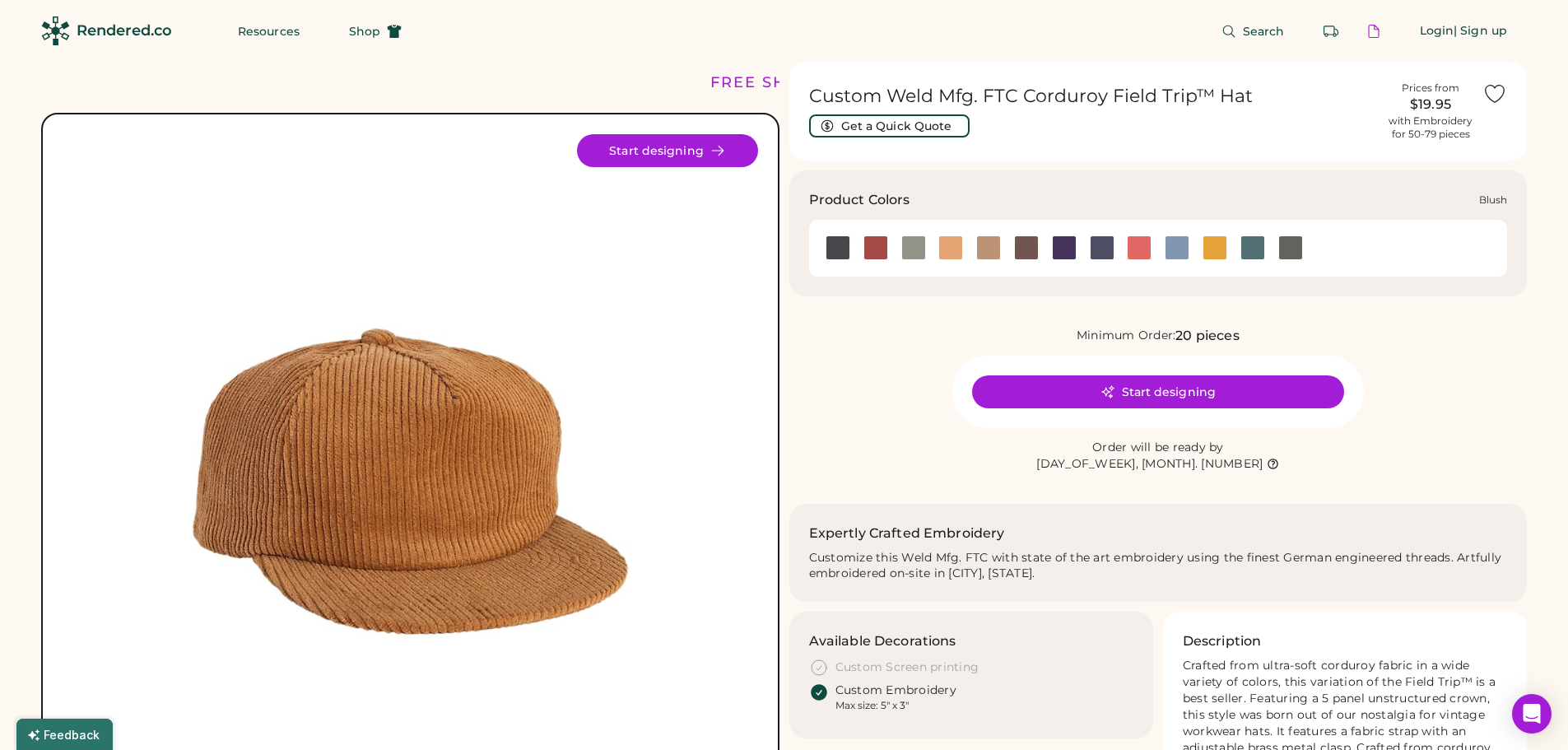 click at bounding box center (876, 248) 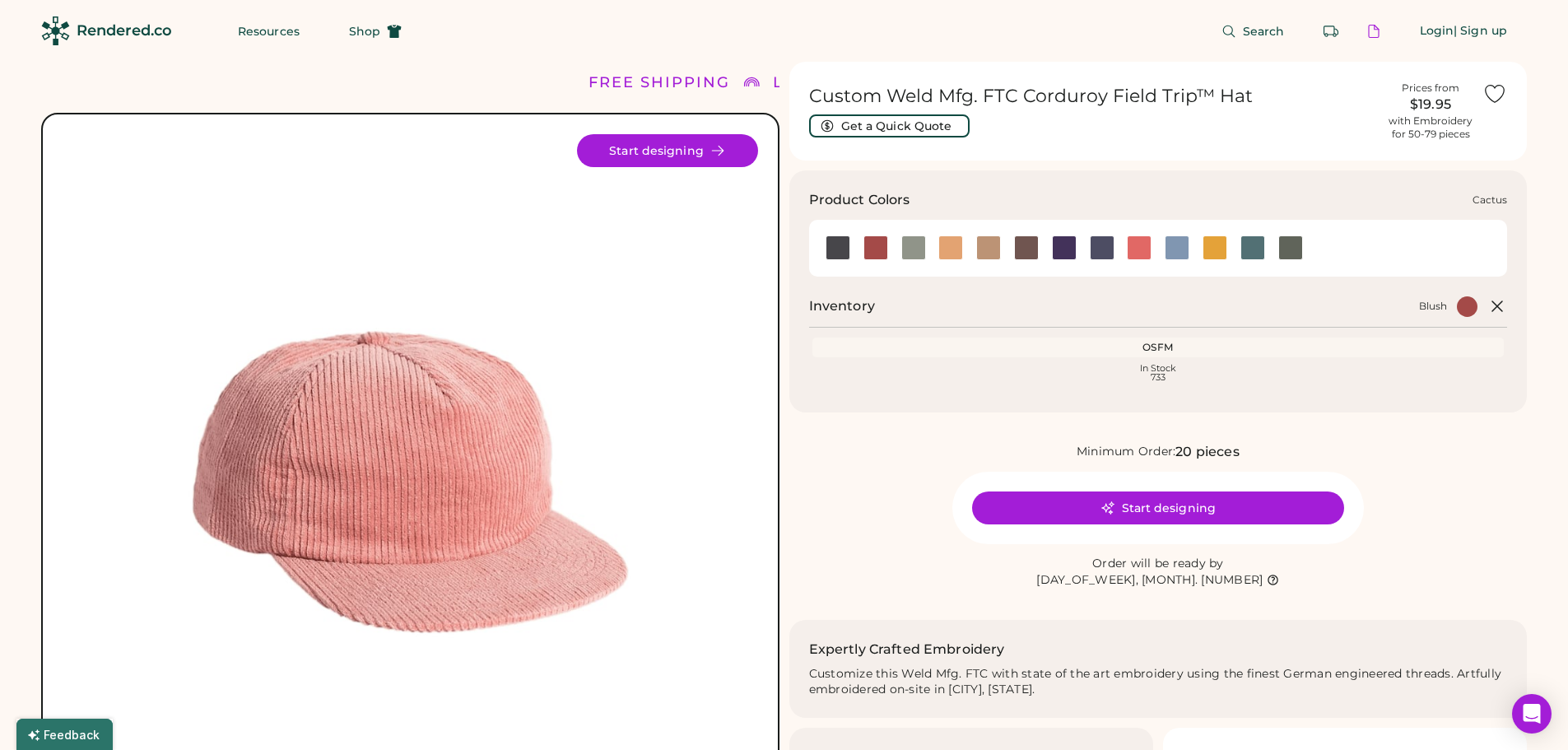 click at bounding box center [914, 248] 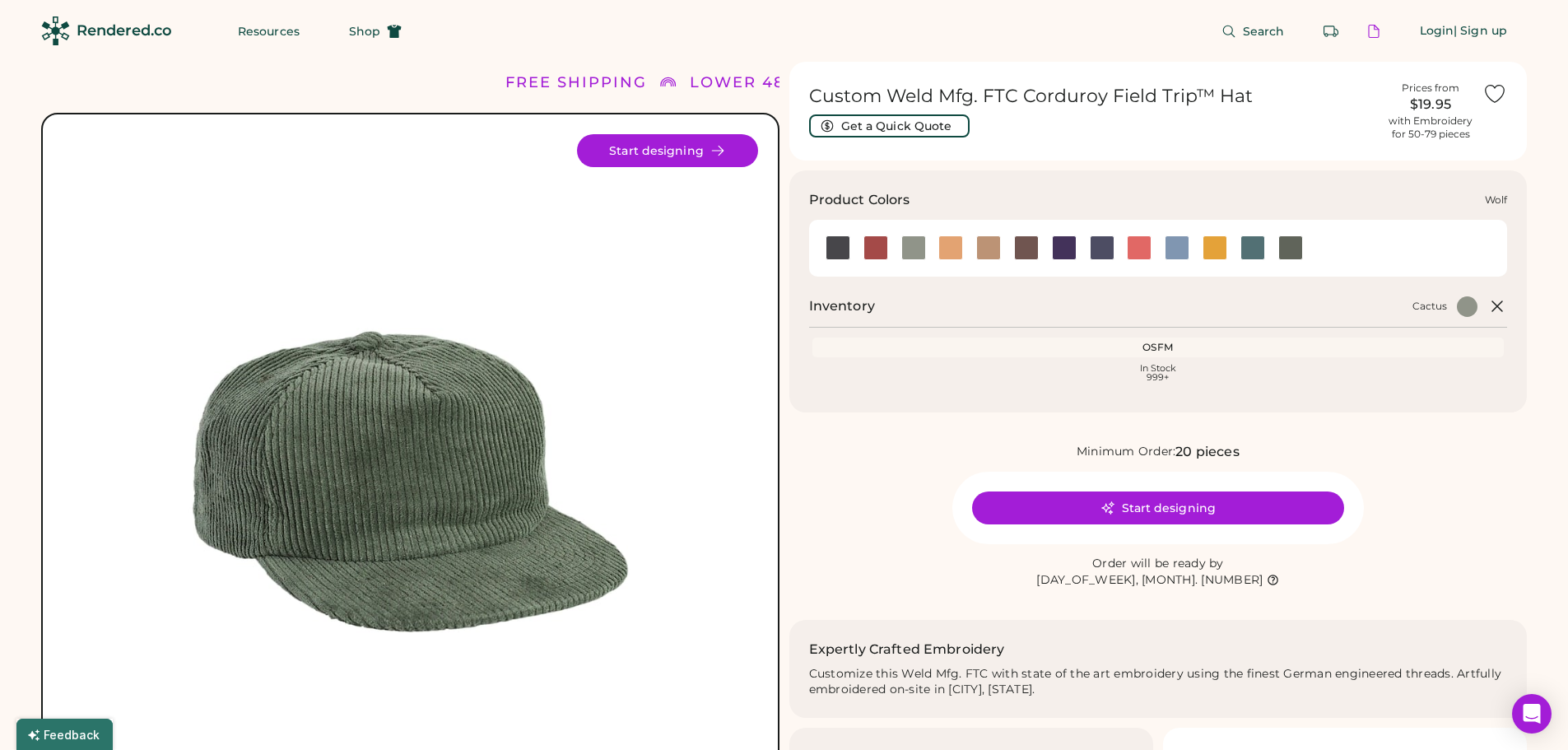 click at bounding box center [1291, 248] 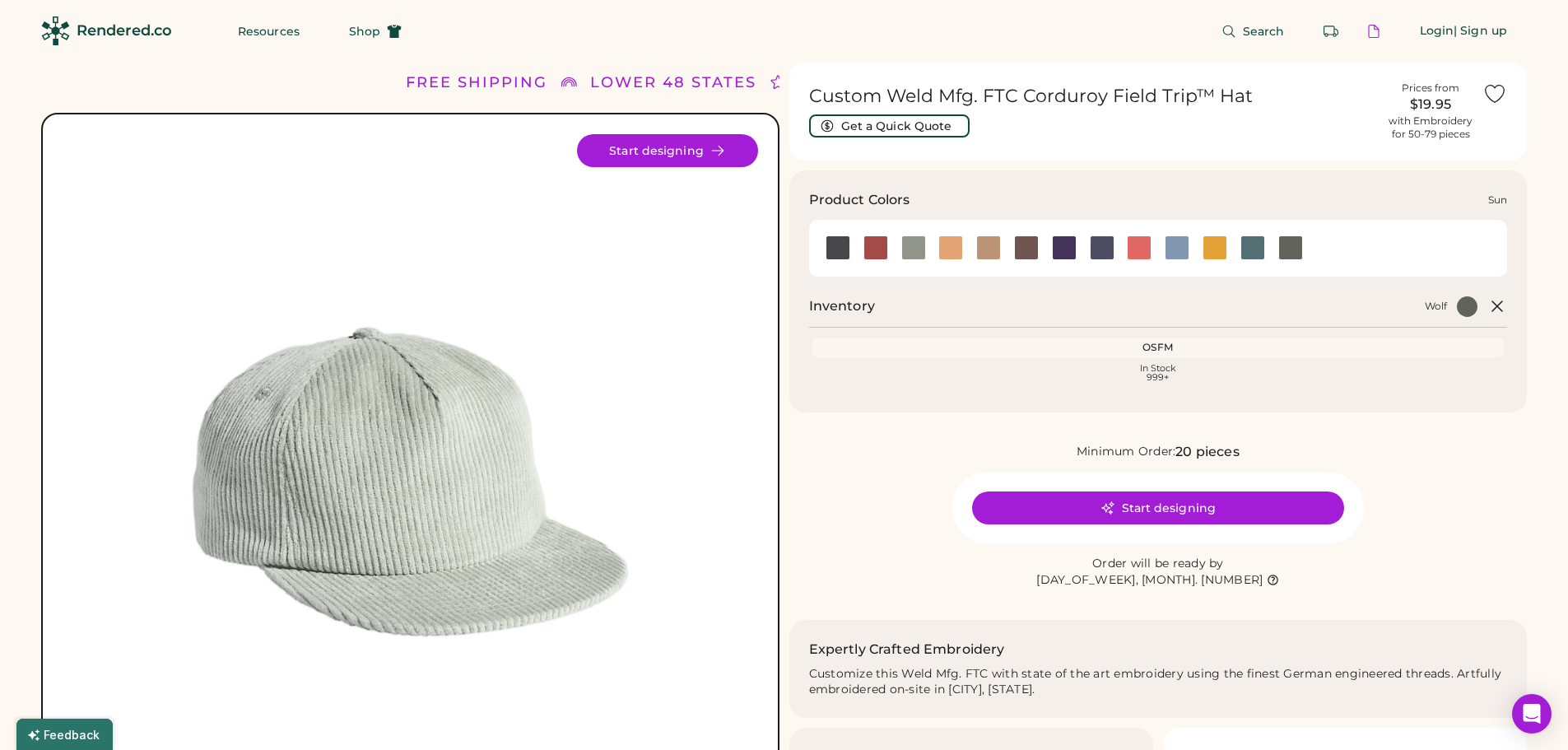 click at bounding box center [1215, 248] 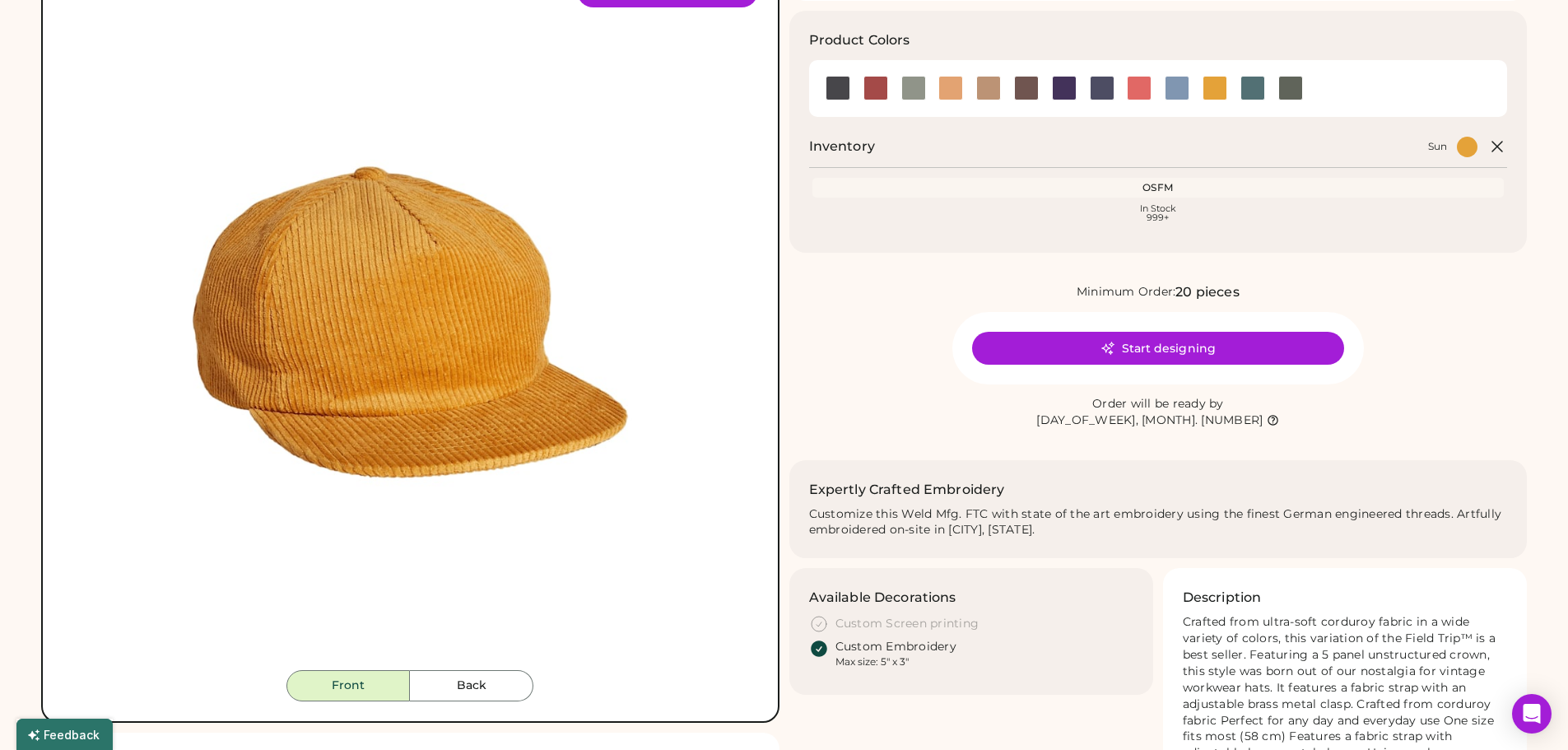 scroll, scrollTop: 161, scrollLeft: 0, axis: vertical 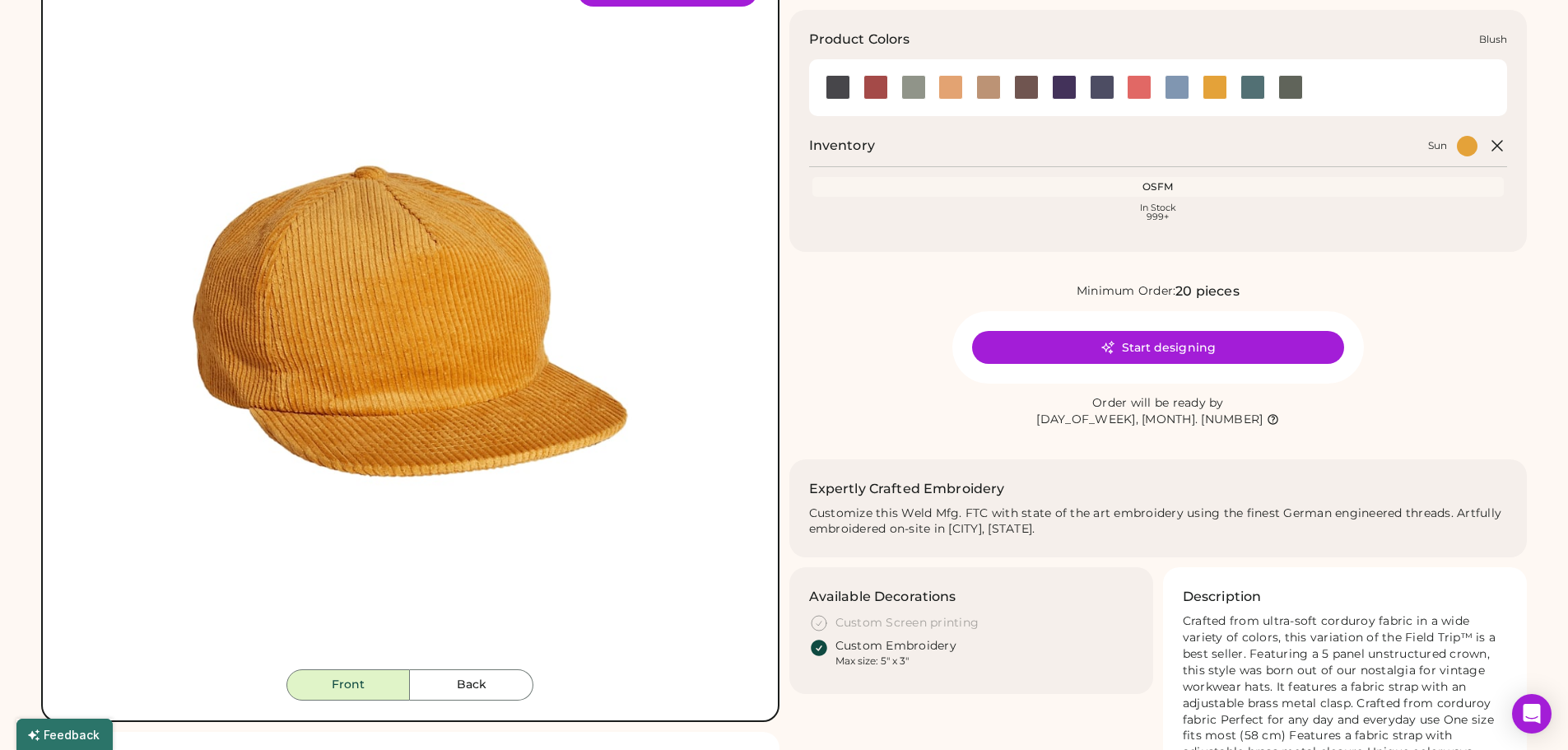 click at bounding box center (876, 87) 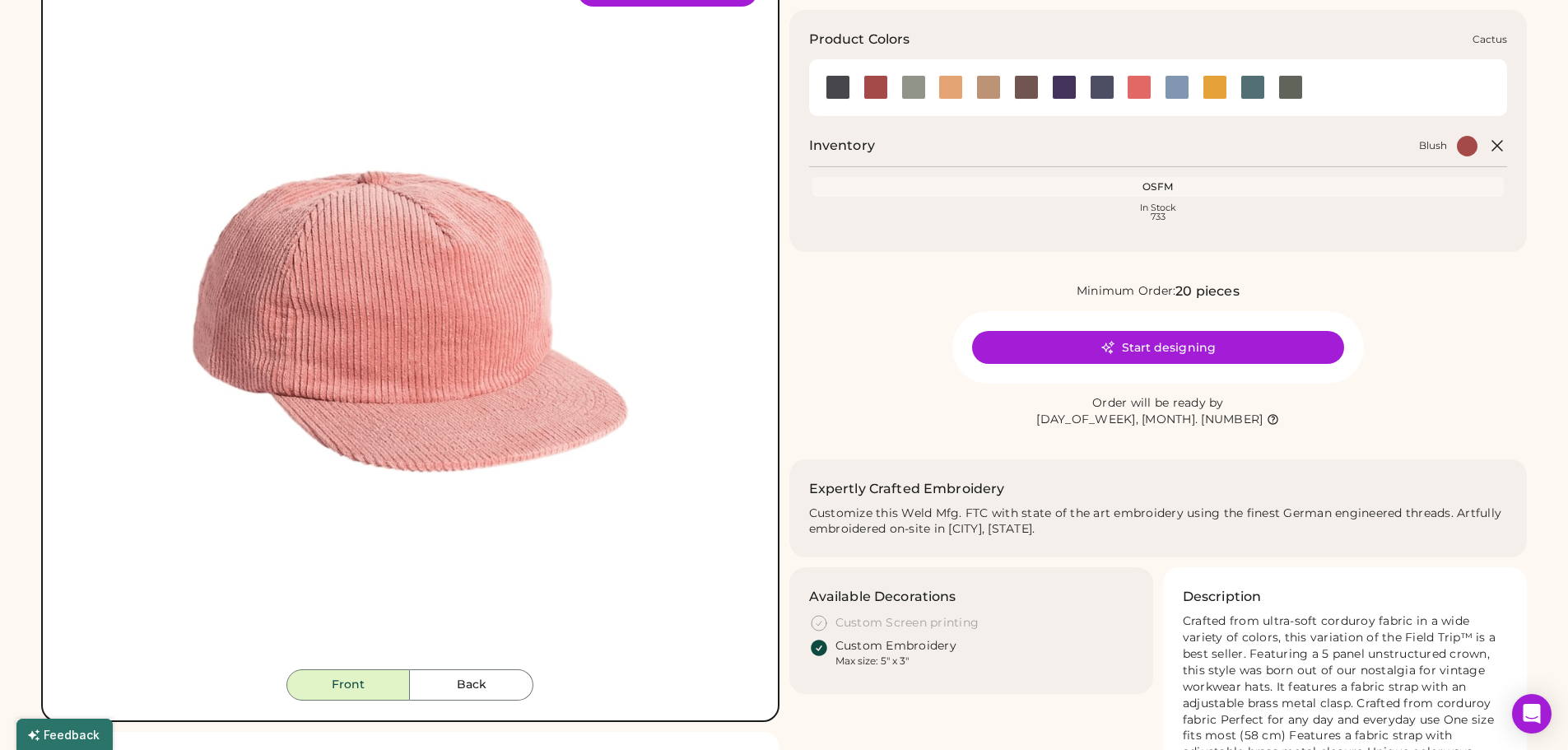 click at bounding box center (914, 87) 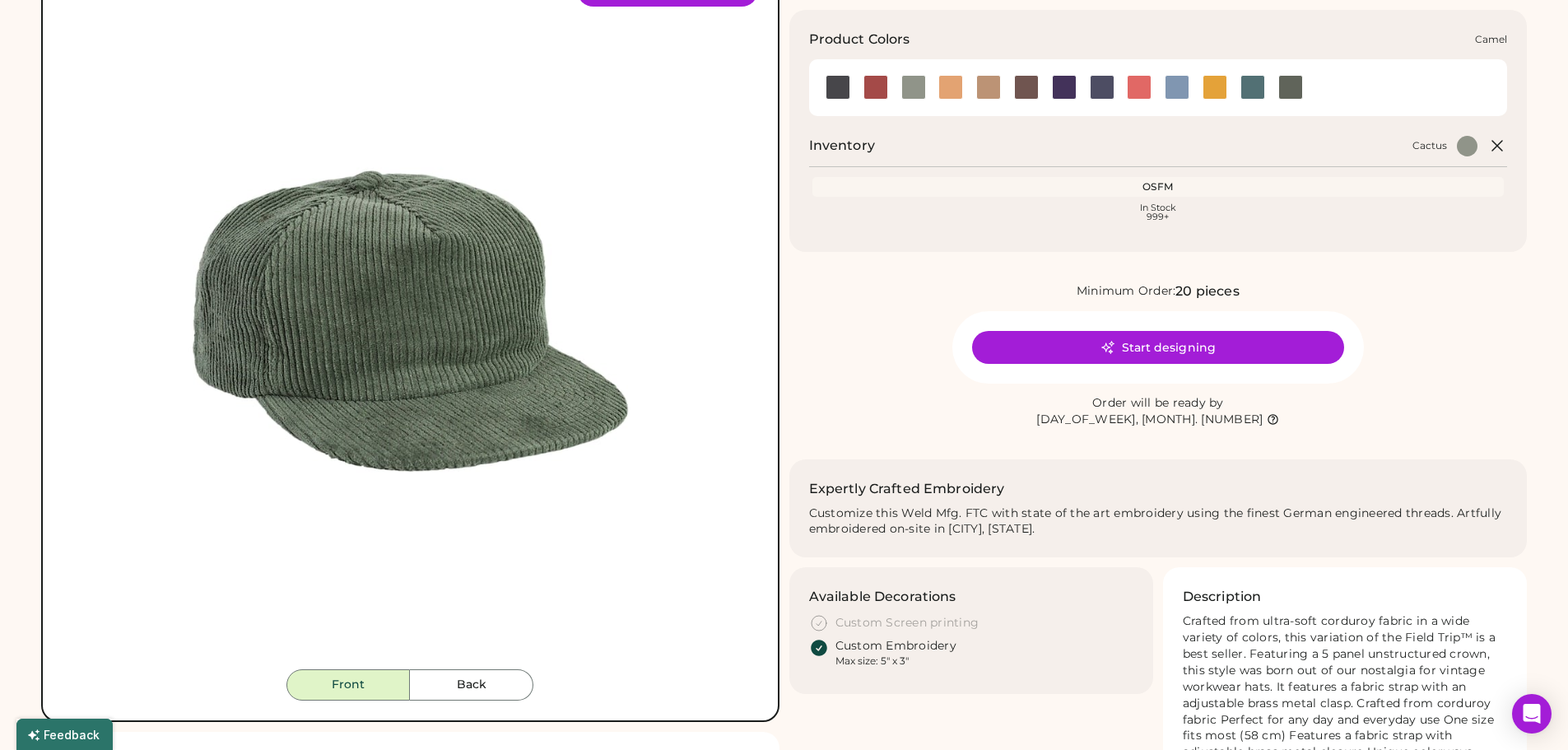 click at bounding box center [951, 87] 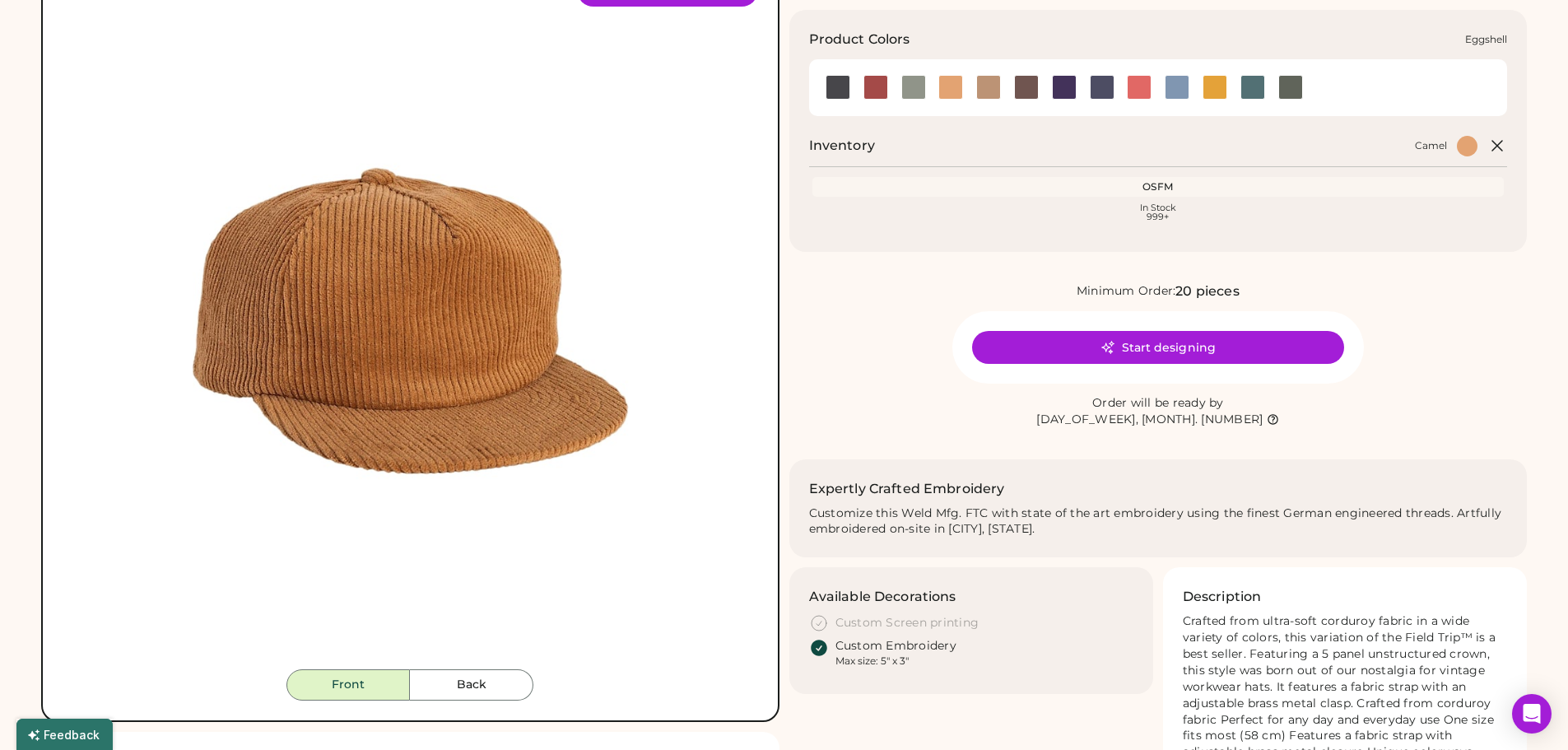 click at bounding box center (989, 87) 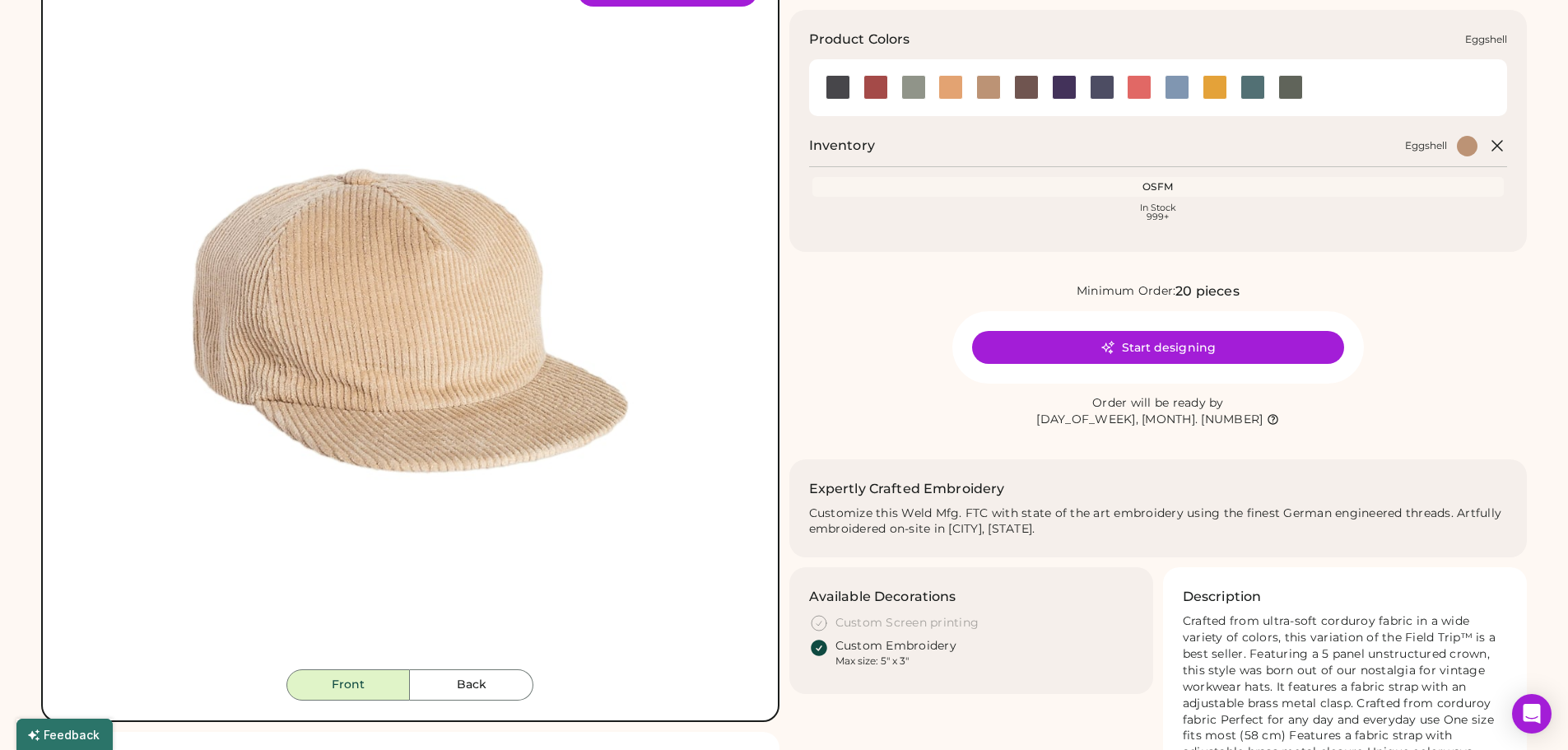 click at bounding box center (989, 87) 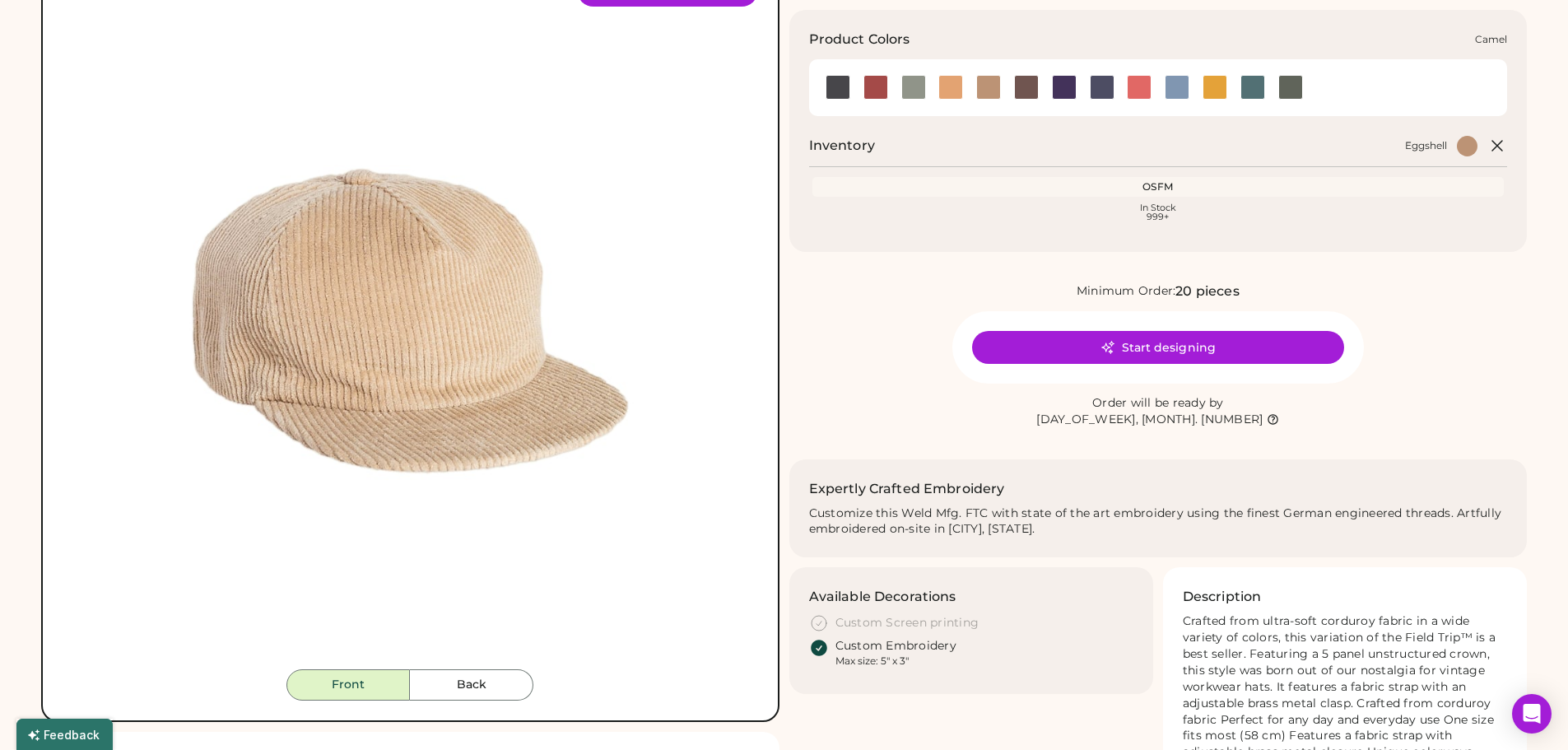 click at bounding box center [951, 87] 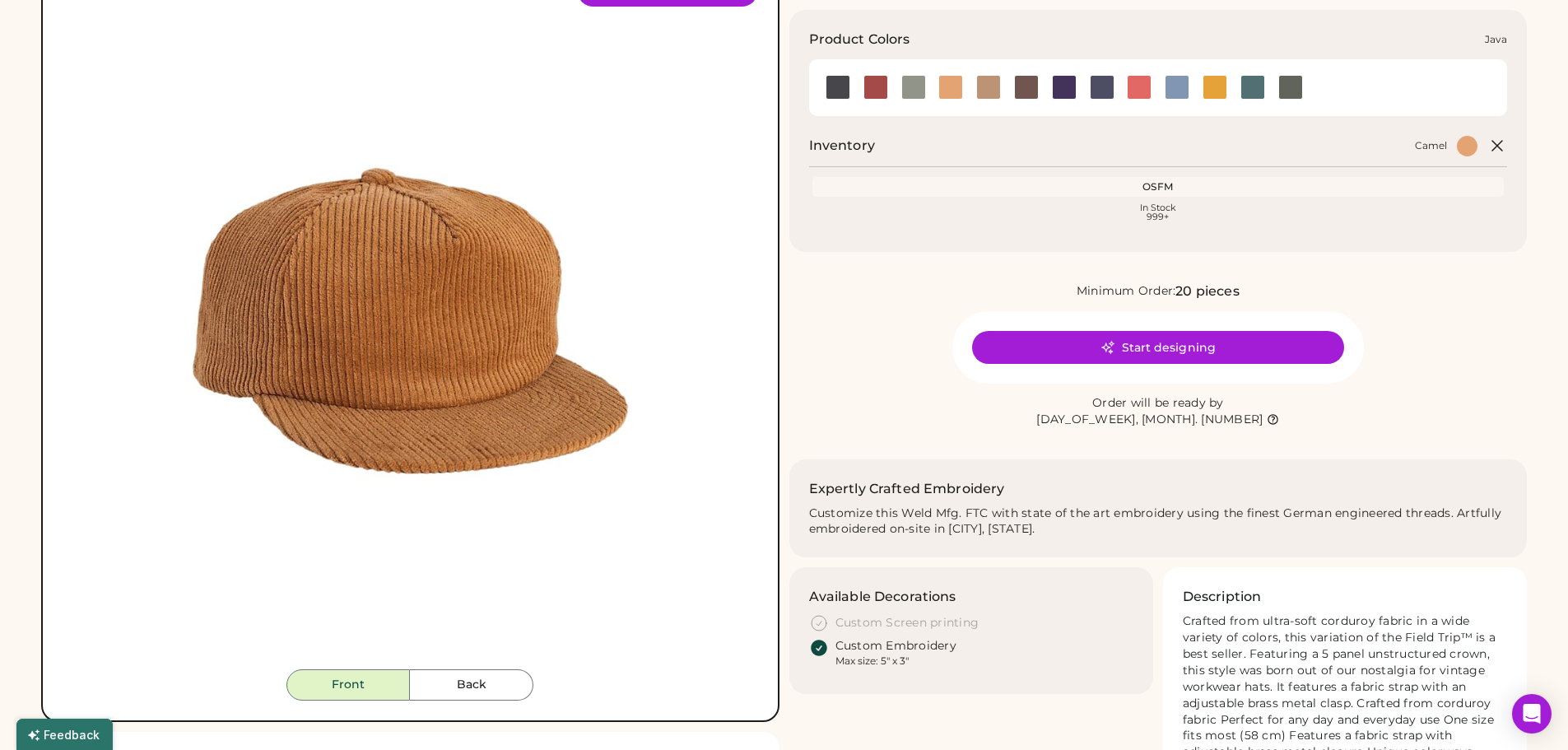 click at bounding box center [1026, 87] 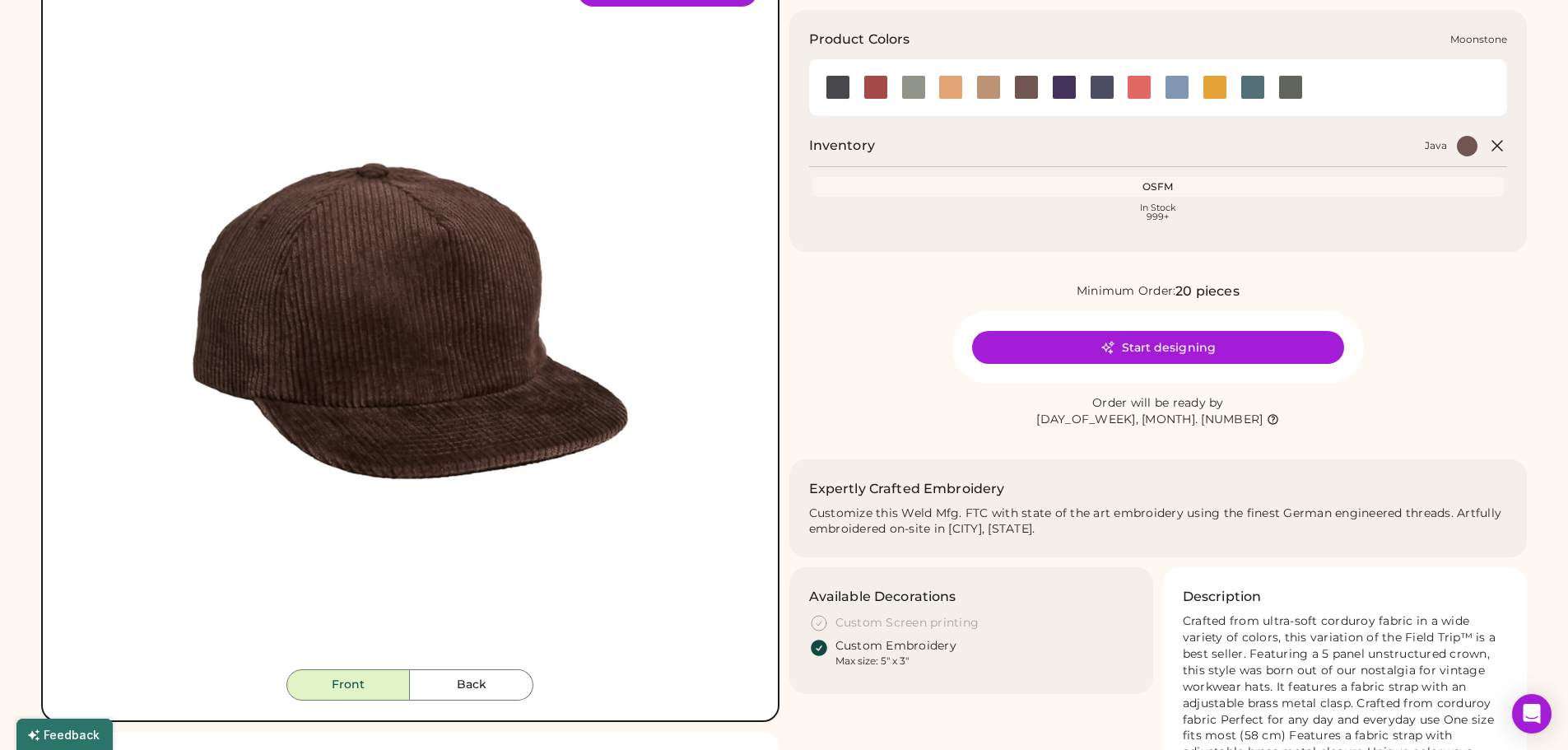 click at bounding box center [1064, 87] 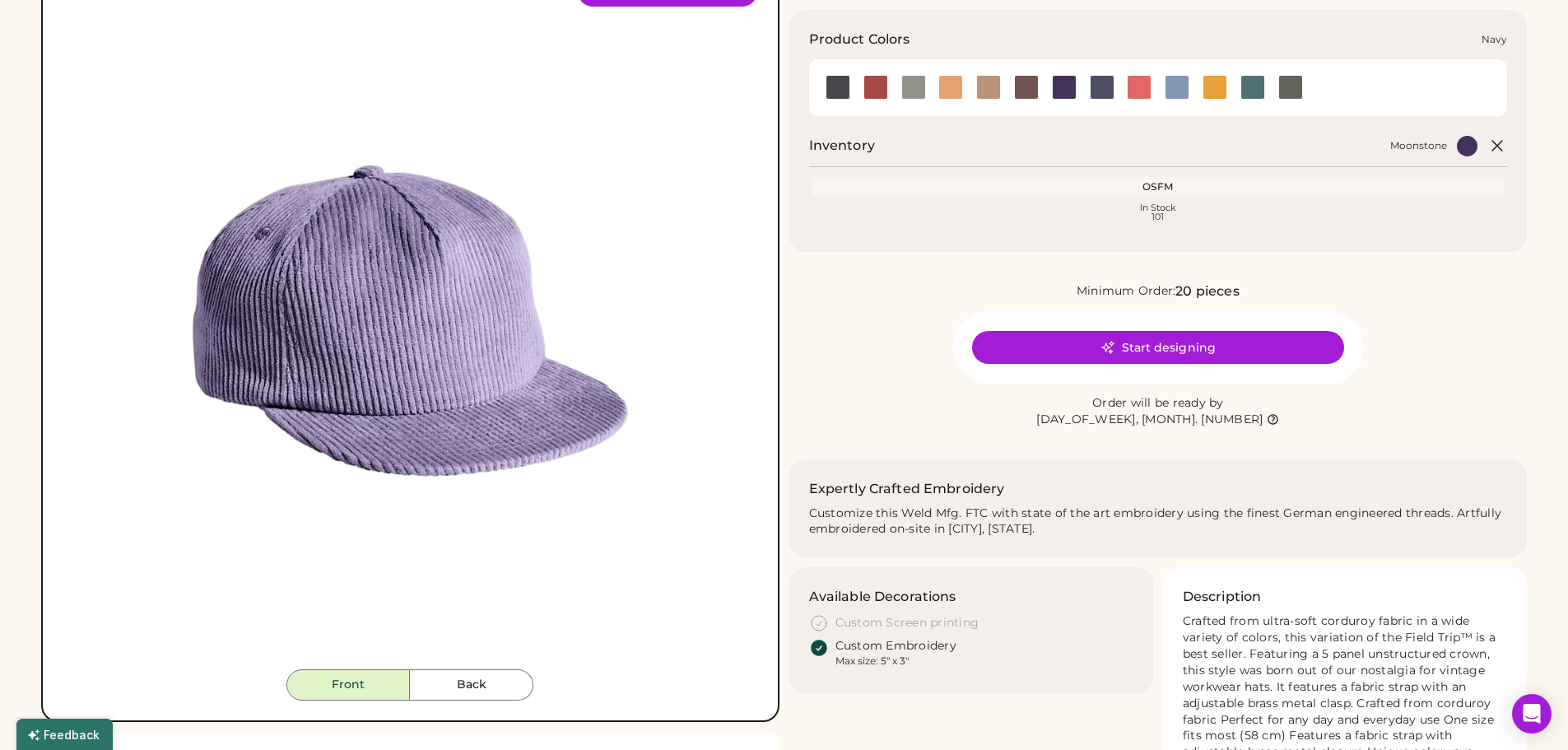 click at bounding box center (1102, 87) 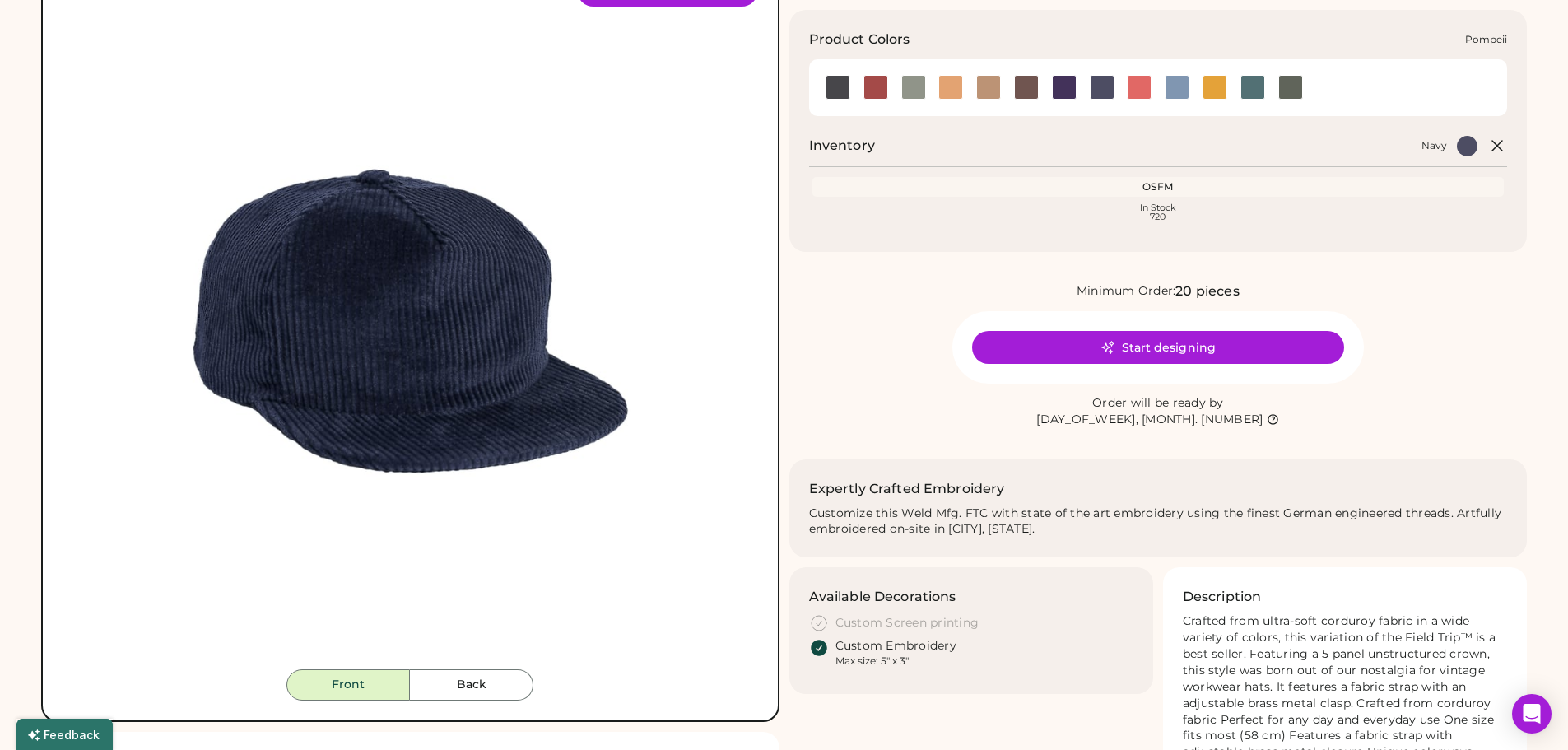 click at bounding box center (1139, 87) 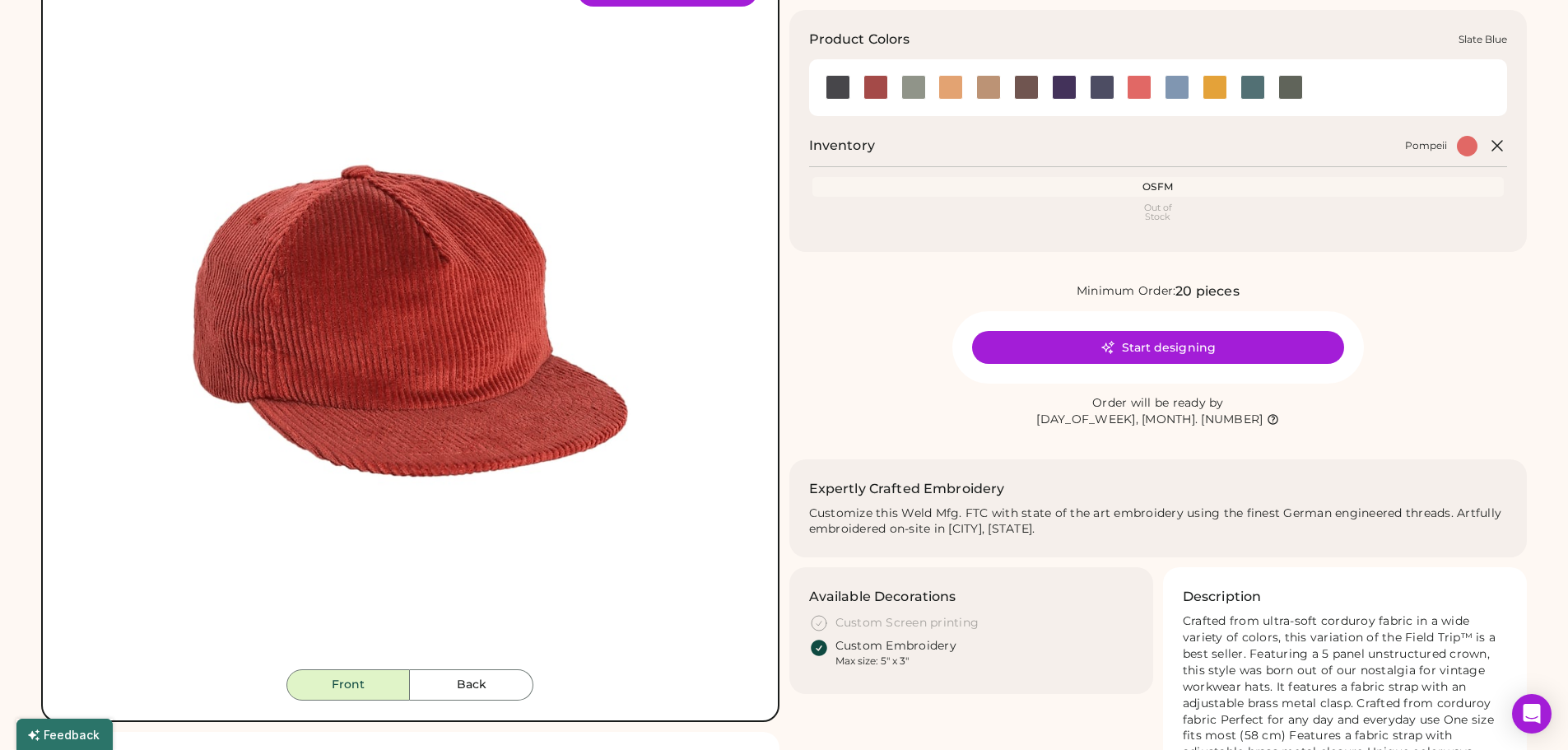 click at bounding box center [1177, 87] 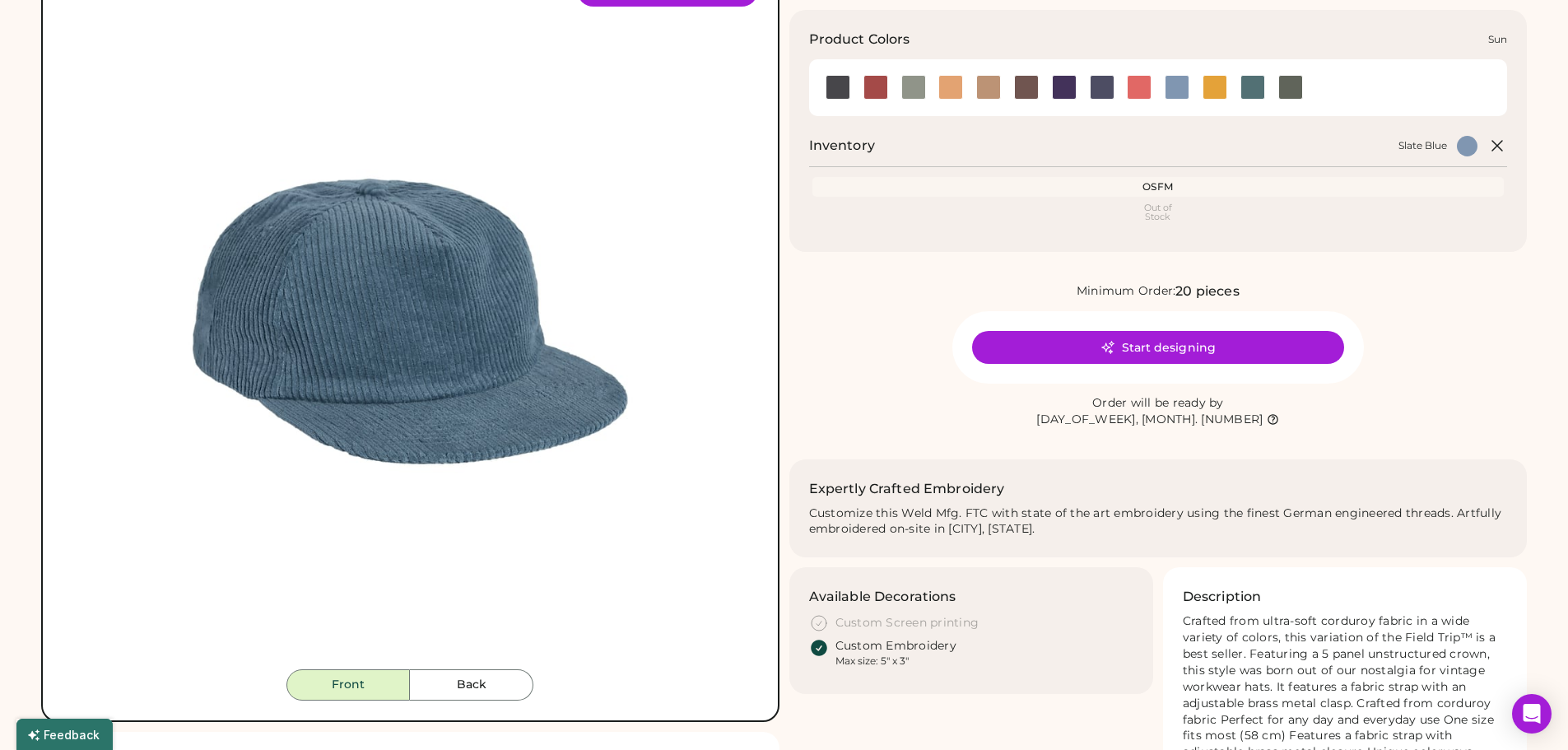click at bounding box center (1215, 87) 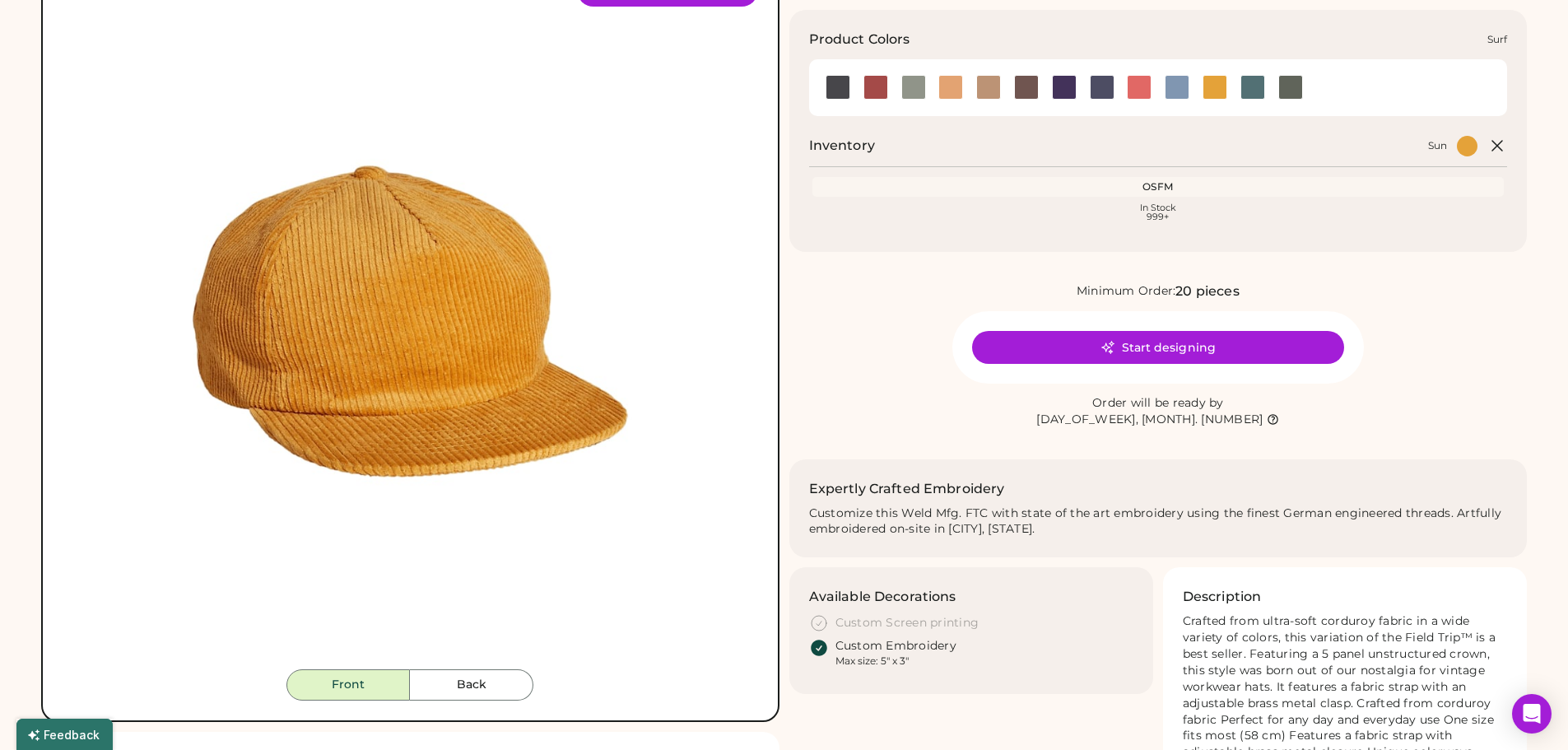 click at bounding box center (1253, 87) 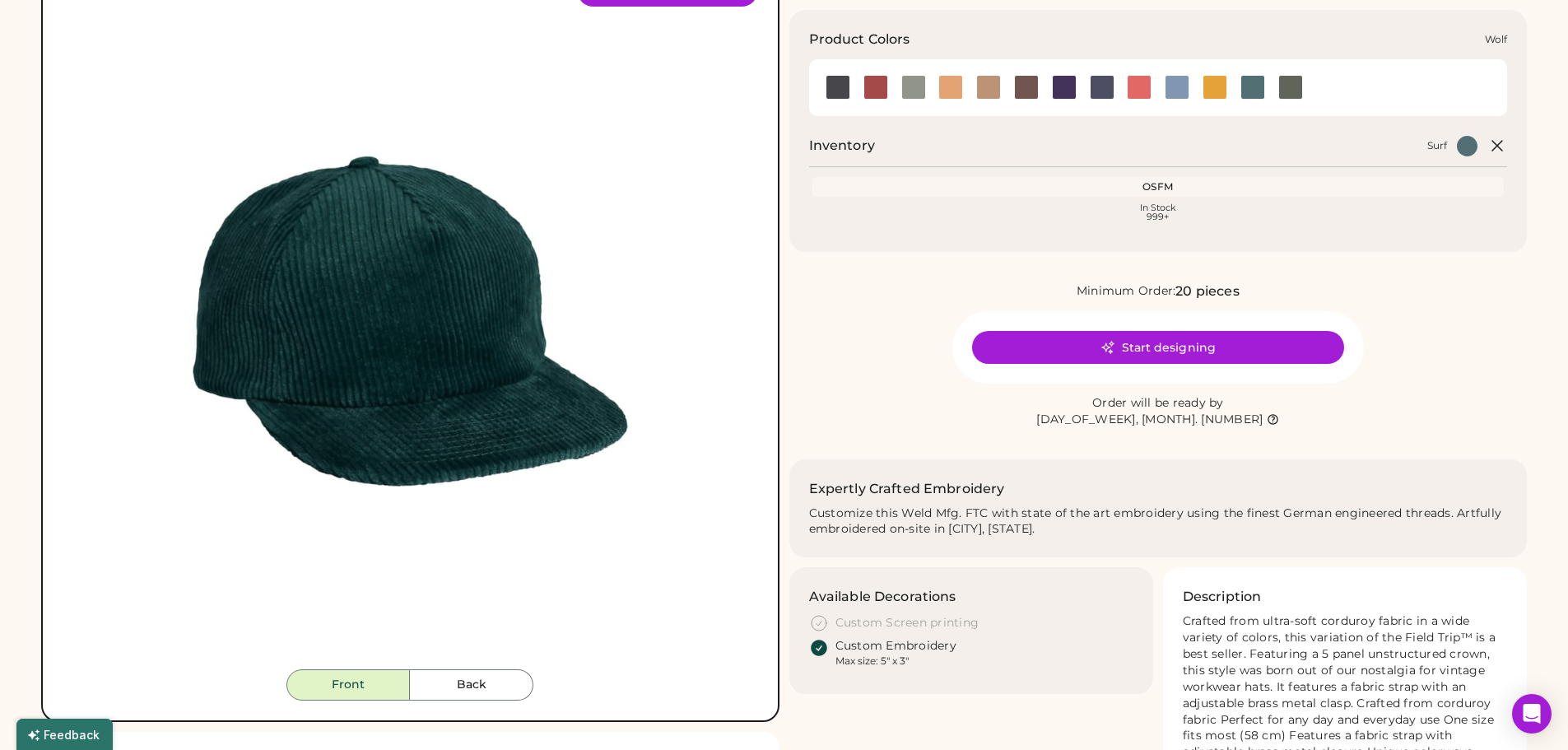 click at bounding box center (1291, 87) 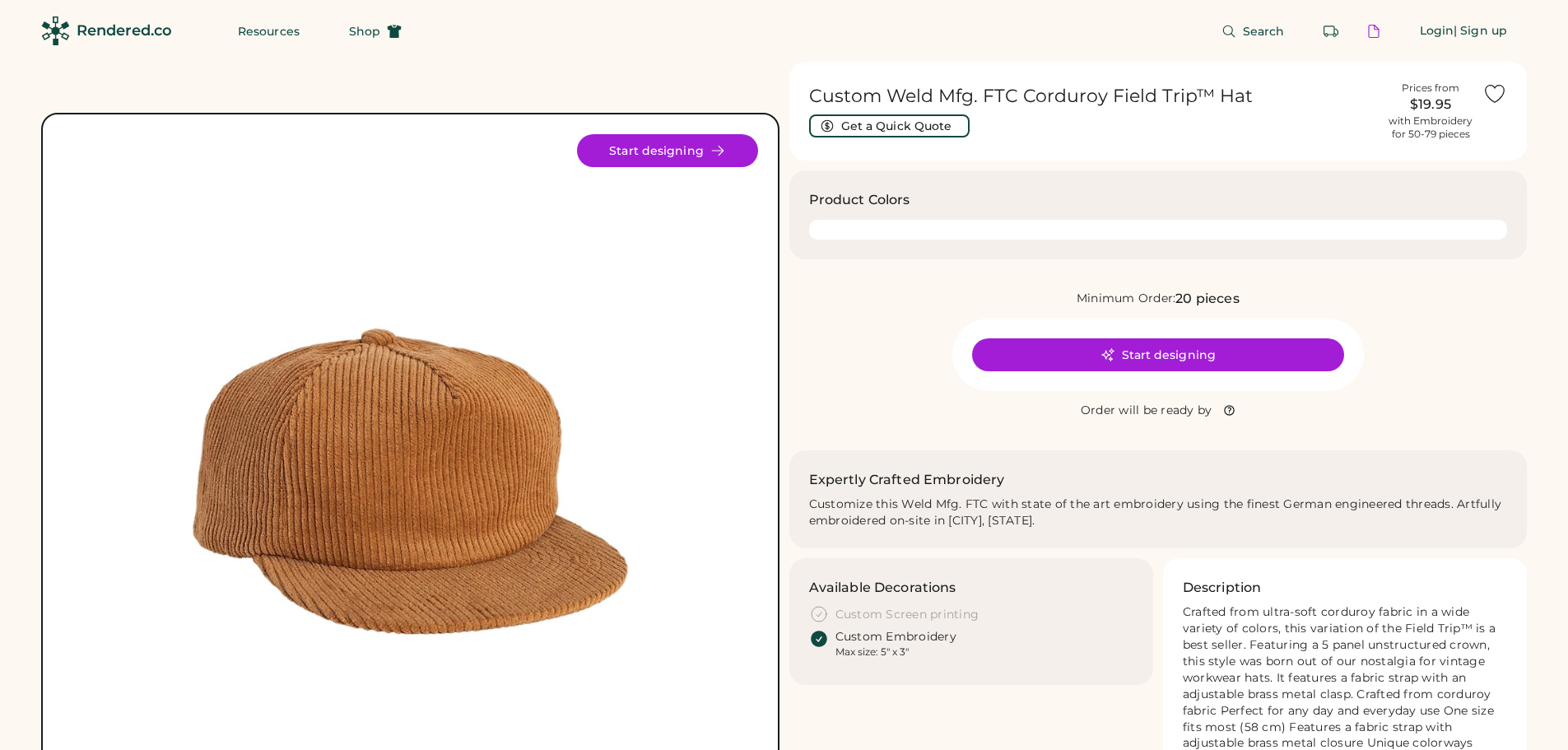 scroll, scrollTop: 0, scrollLeft: 0, axis: both 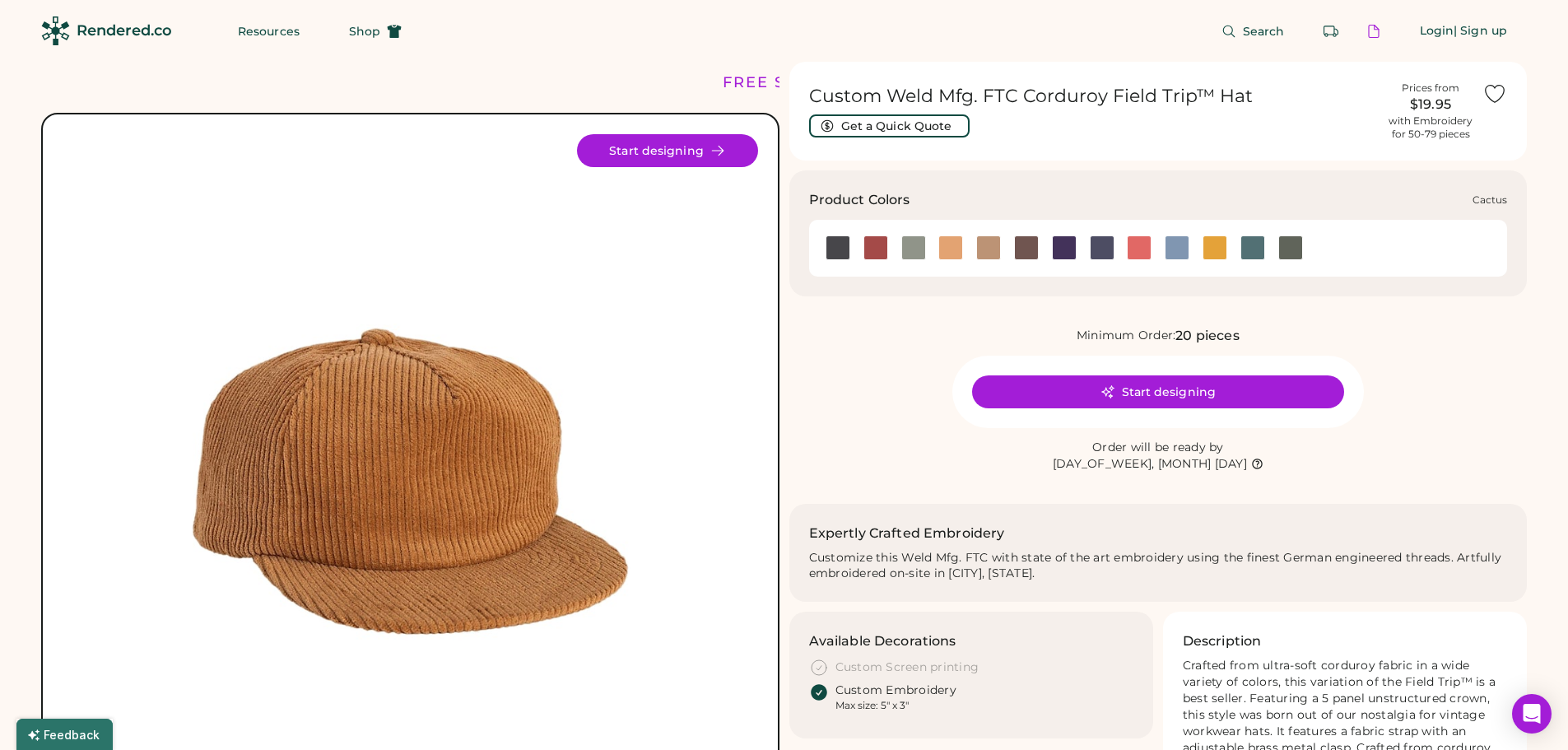 click at bounding box center (914, 248) 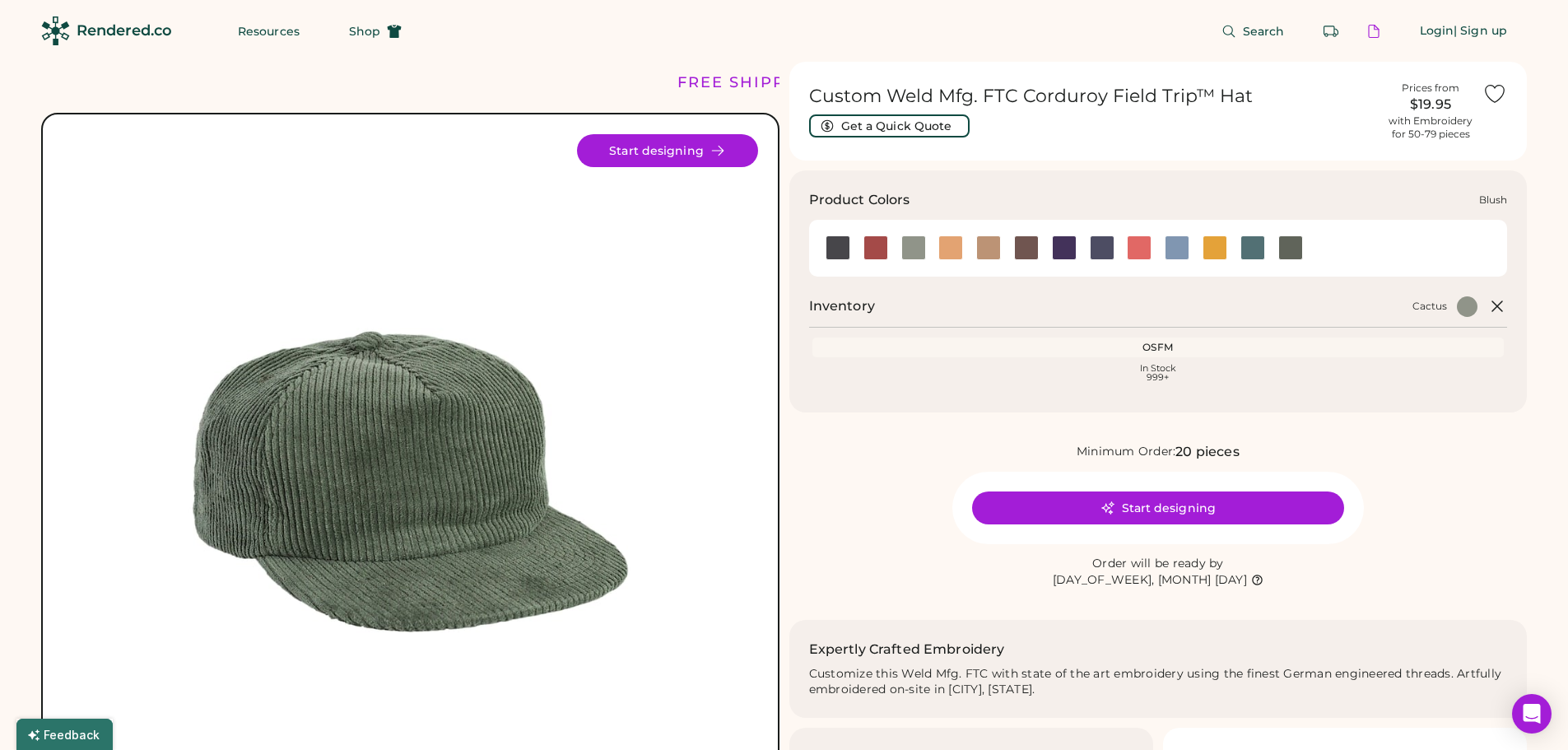 click at bounding box center (876, 248) 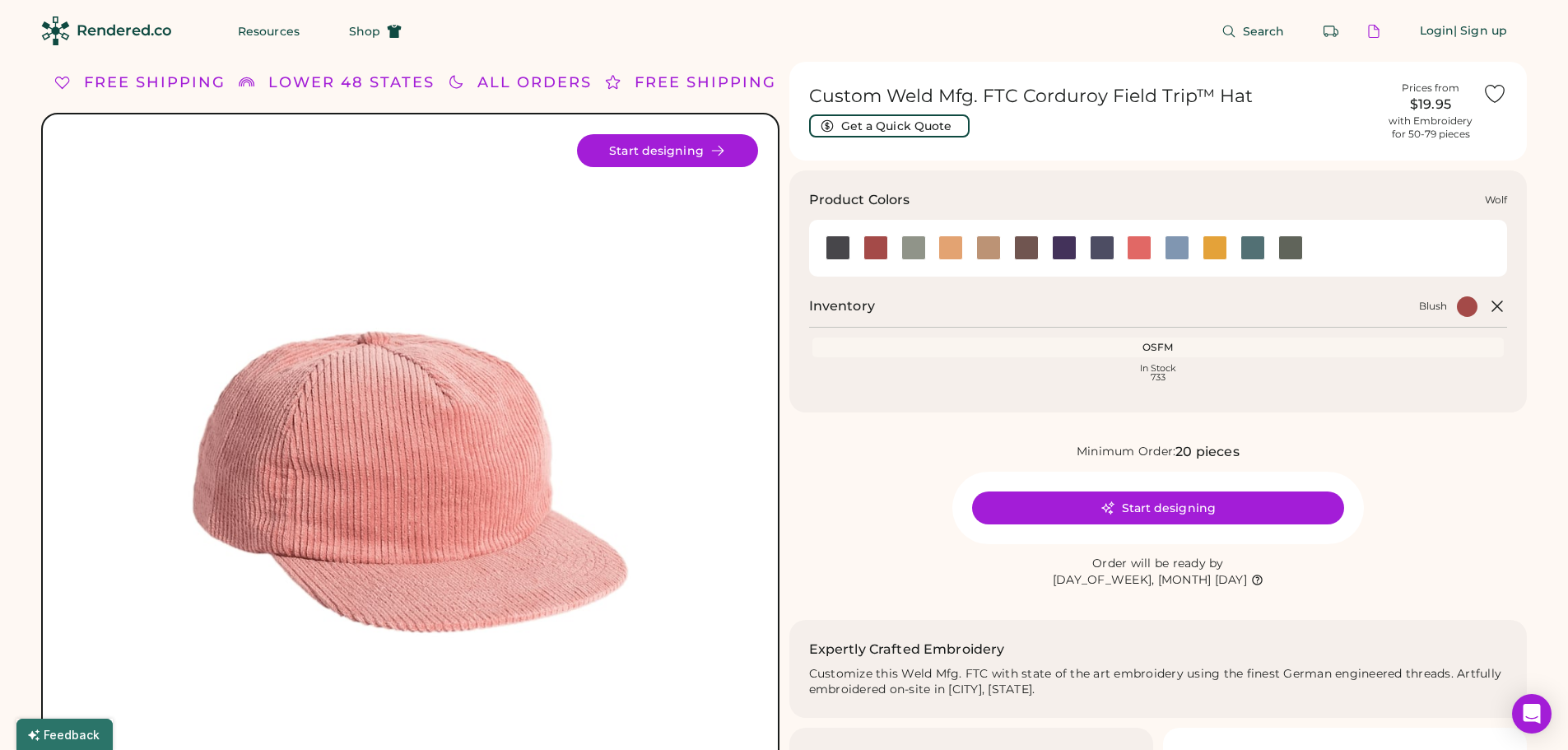 click at bounding box center (1291, 248) 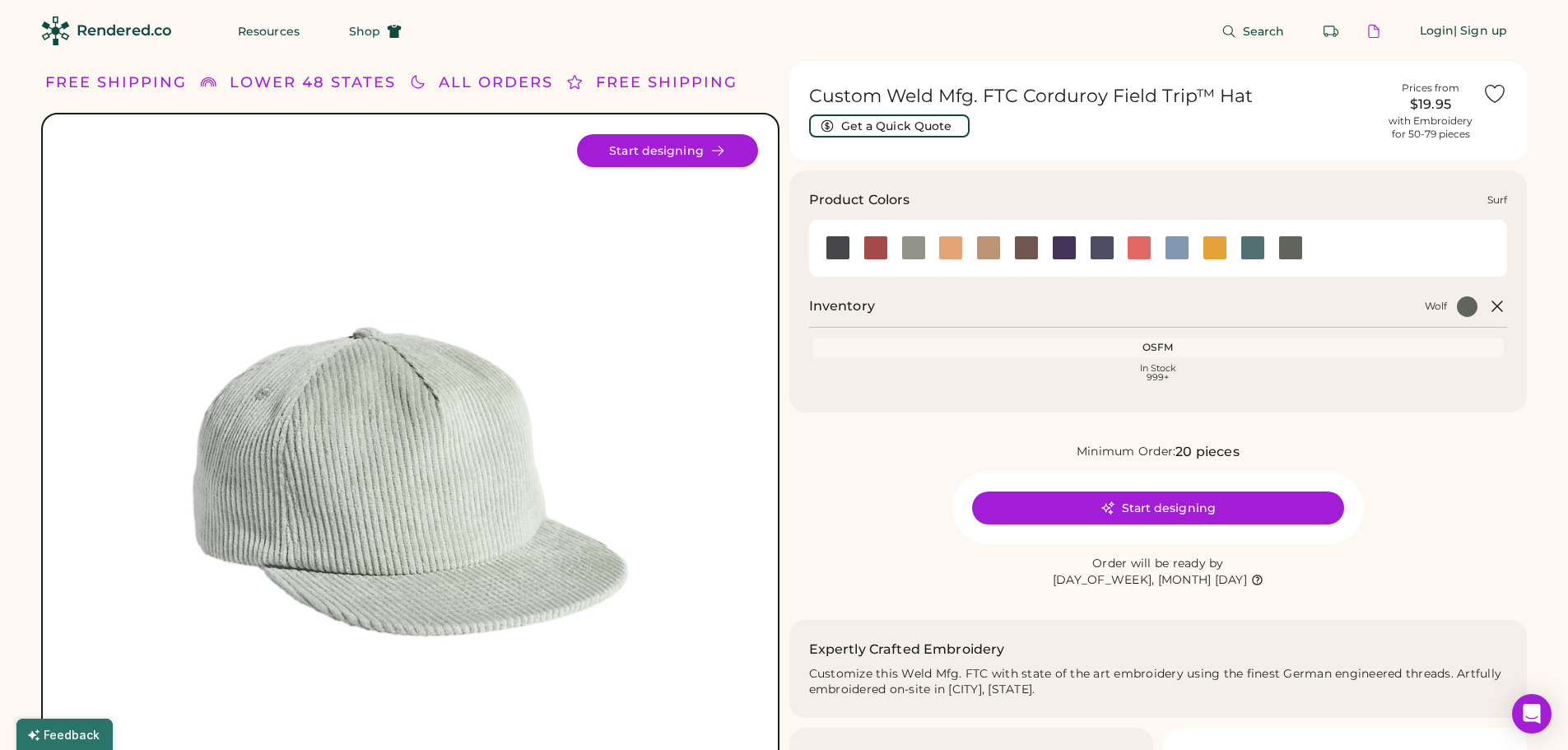 click at bounding box center (1253, 248) 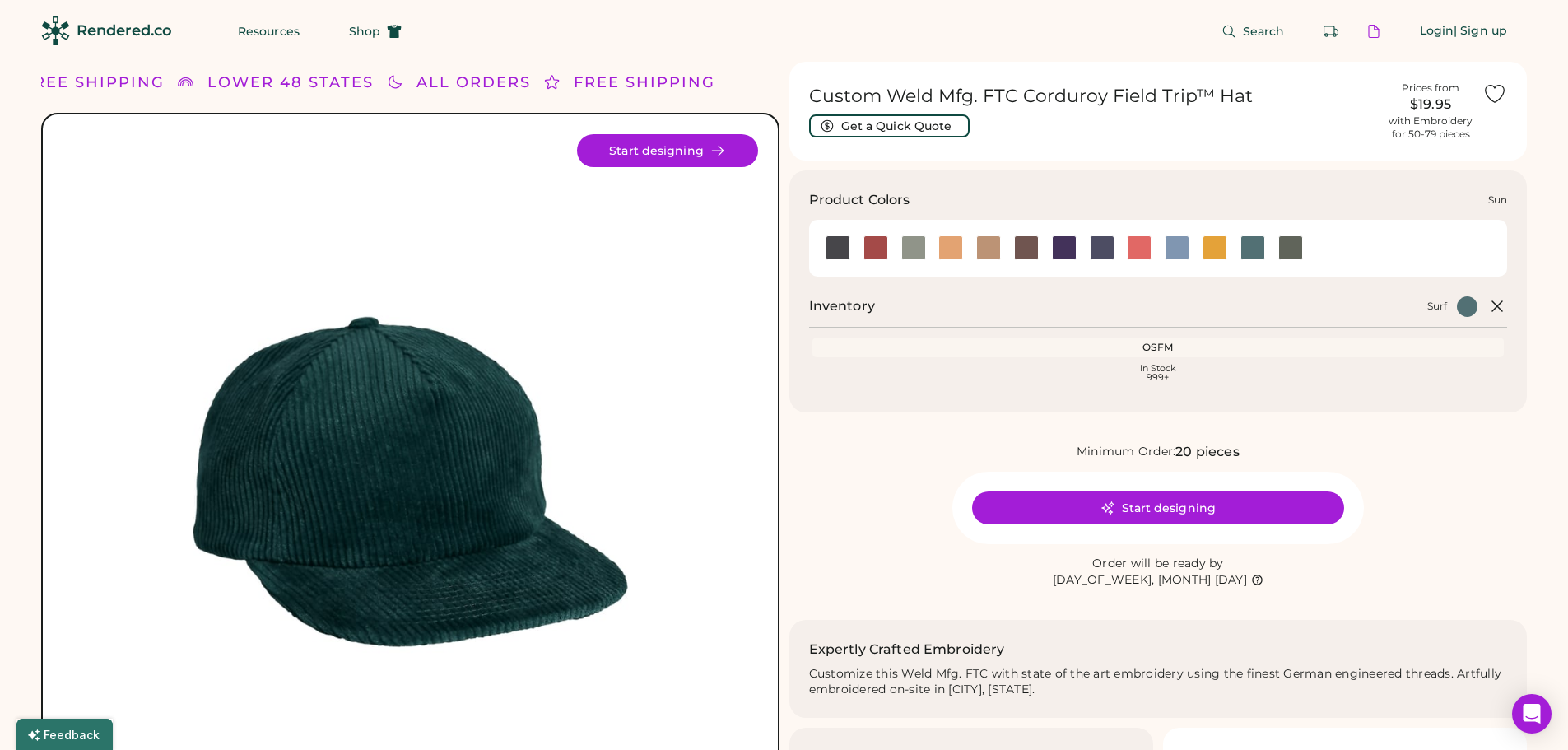 click at bounding box center (1215, 248) 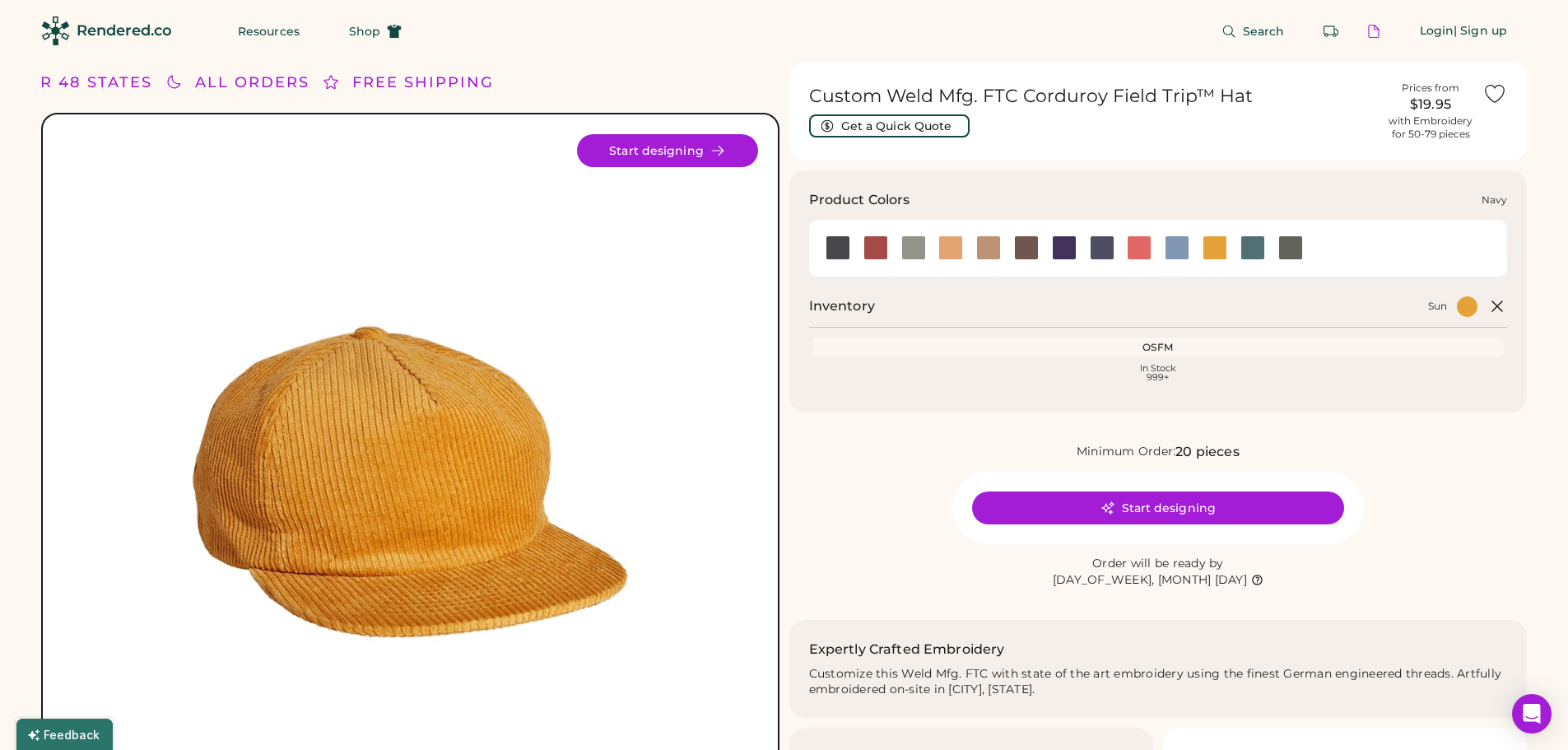 click at bounding box center (1102, 248) 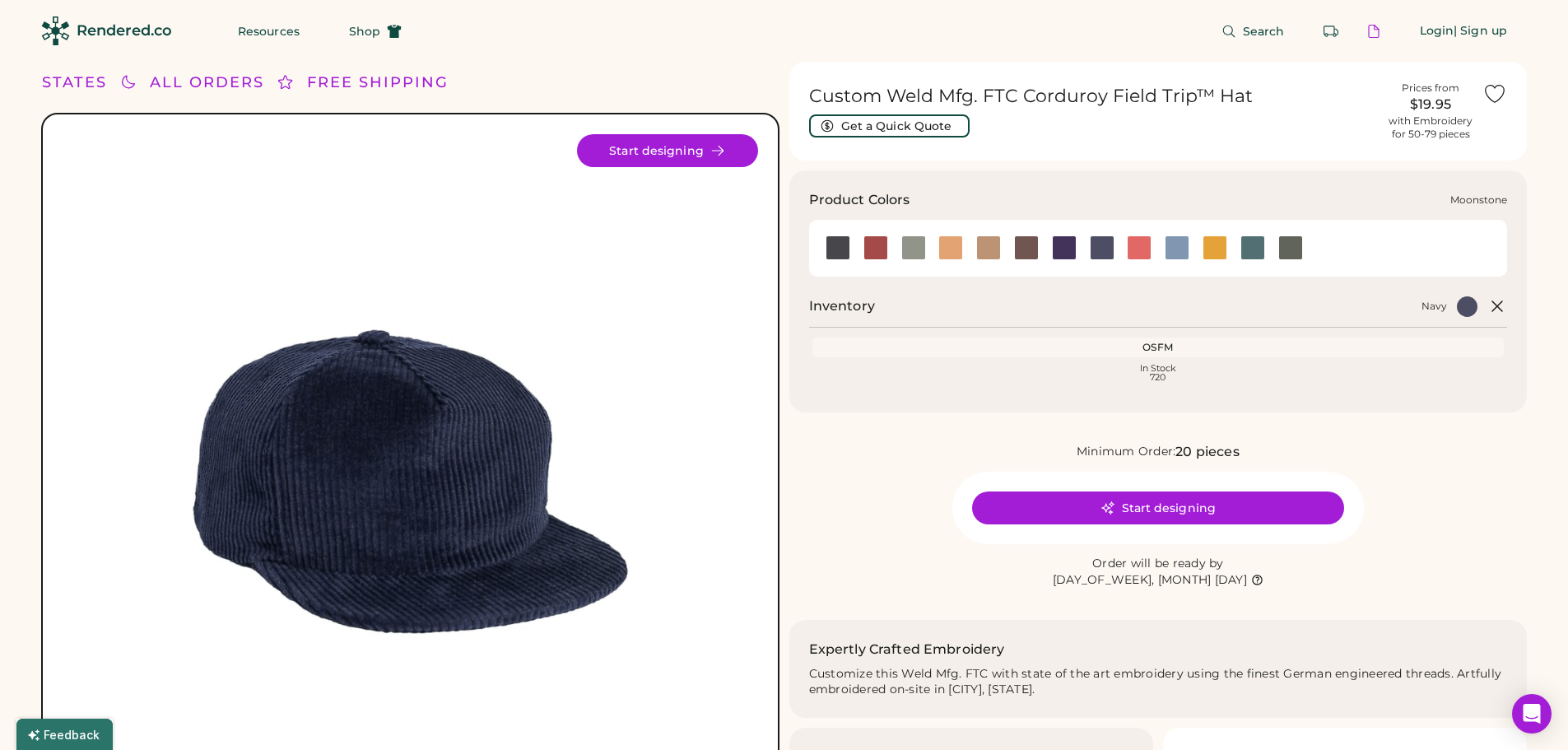 click at bounding box center (1064, 248) 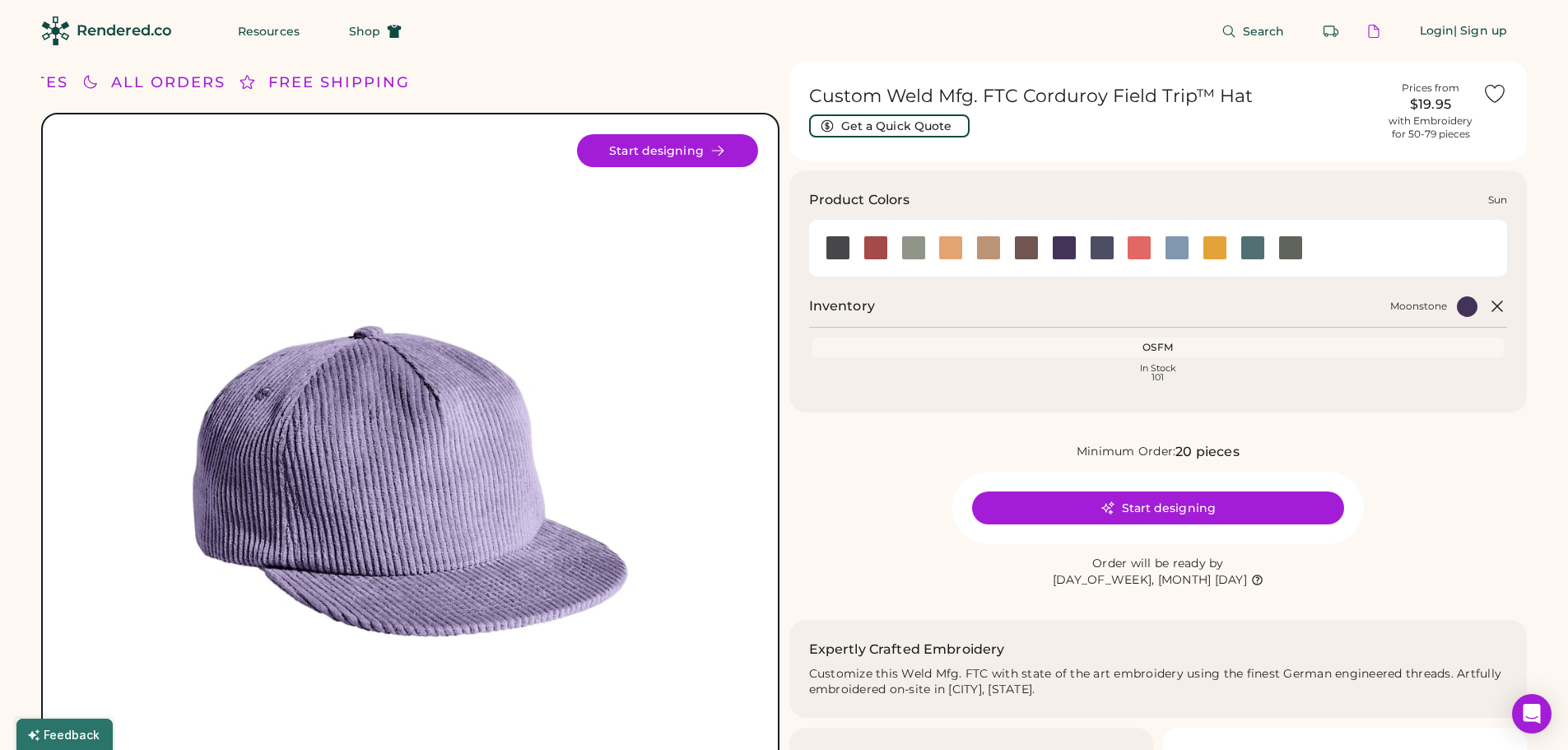 click at bounding box center (1215, 248) 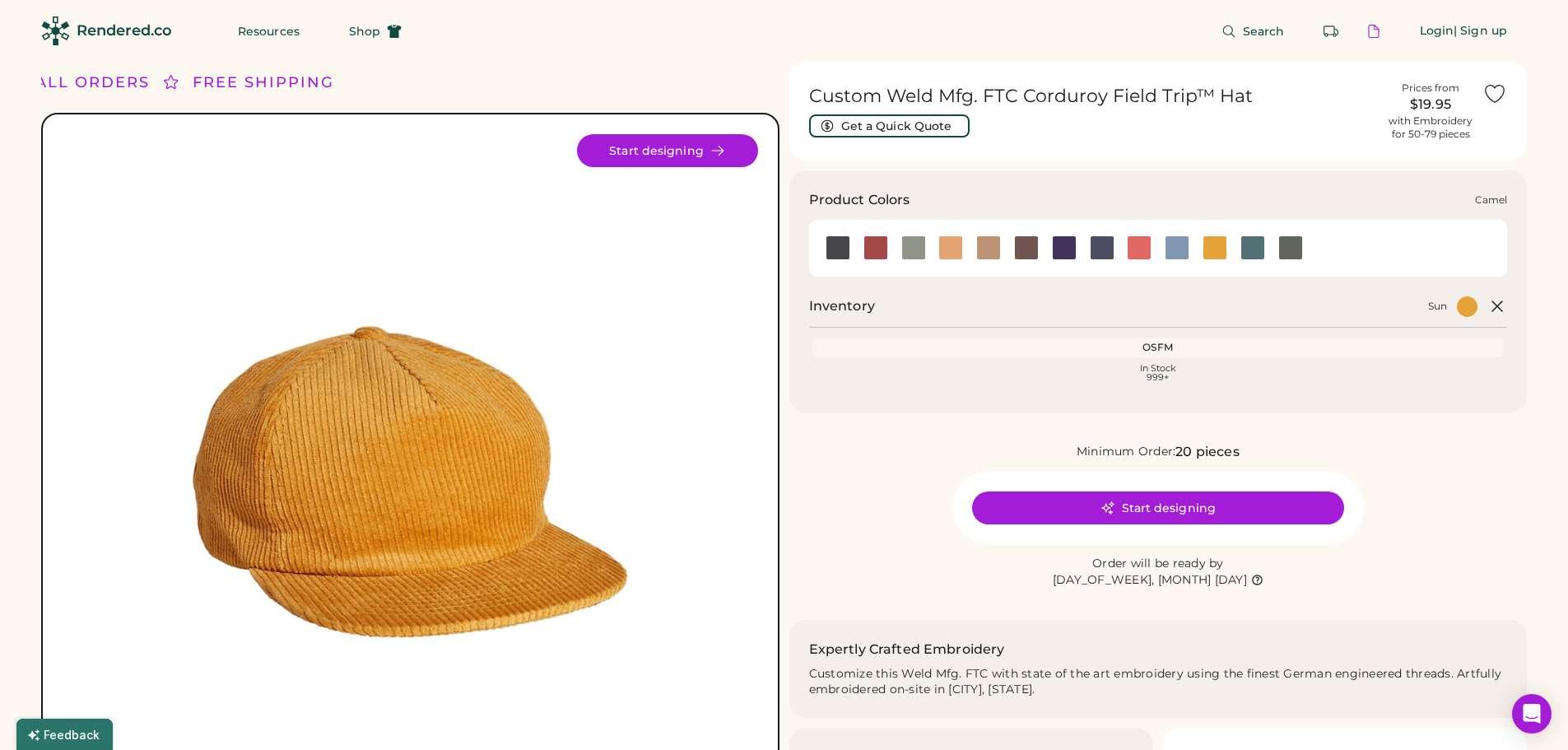 click at bounding box center [951, 248] 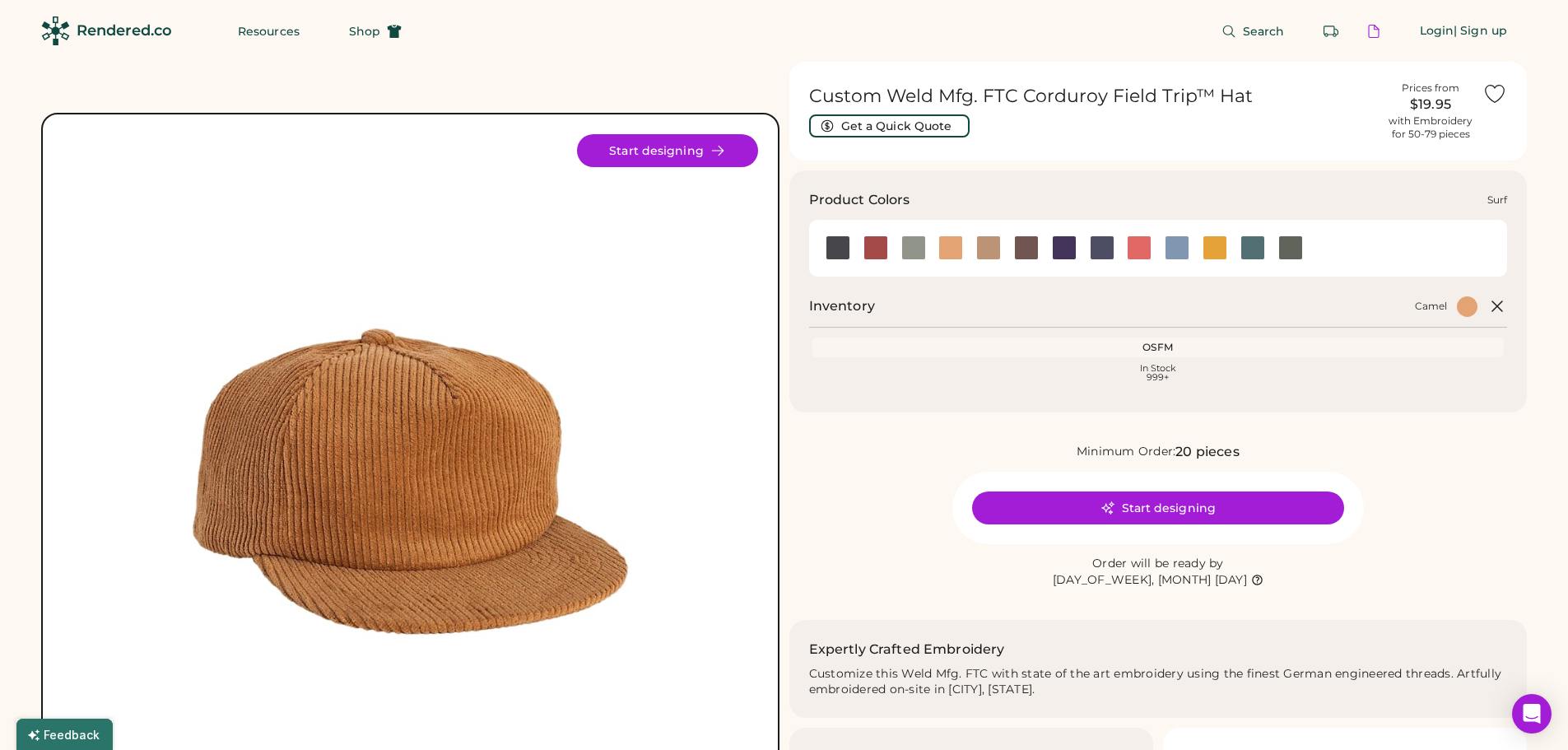 click at bounding box center [1253, 248] 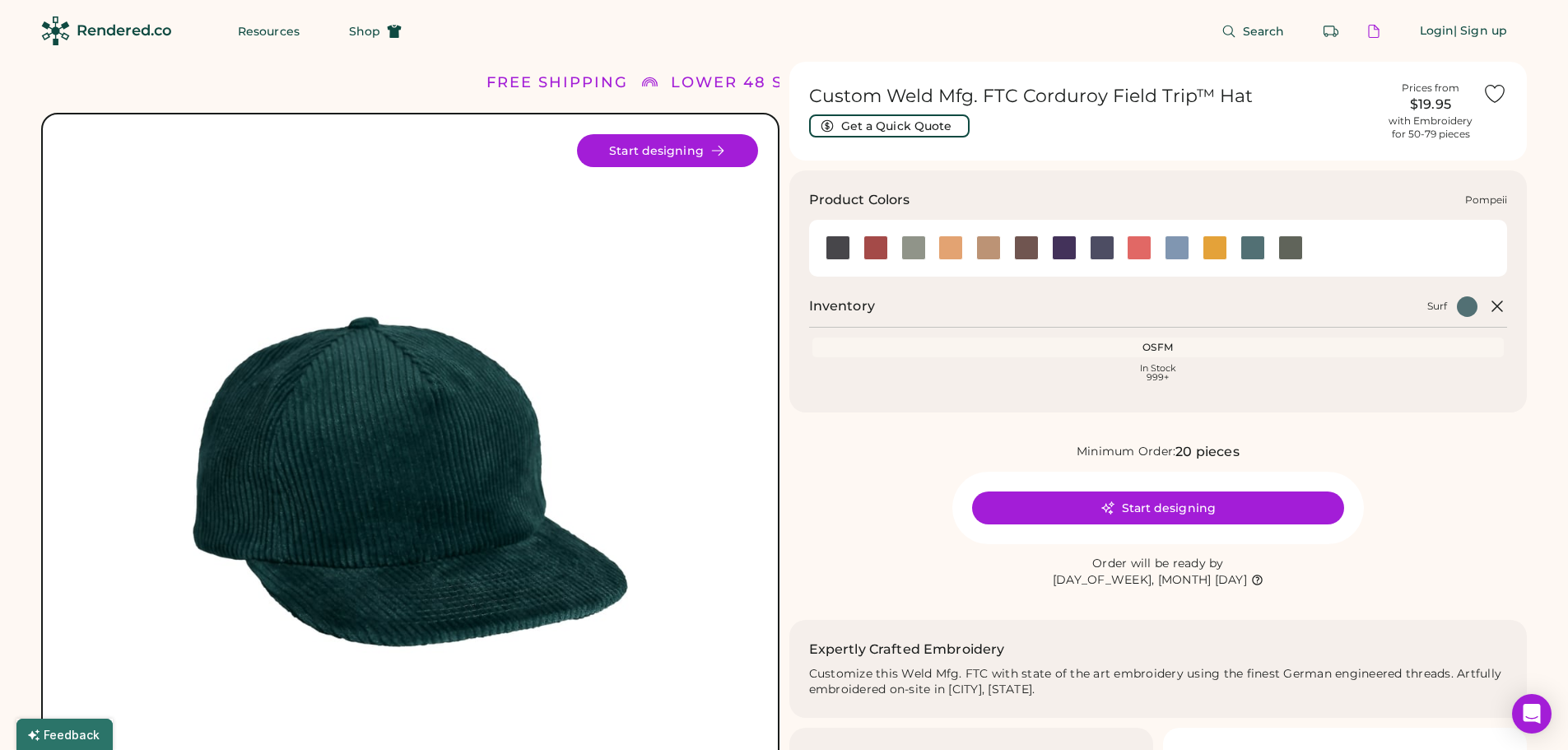 click at bounding box center (1139, 248) 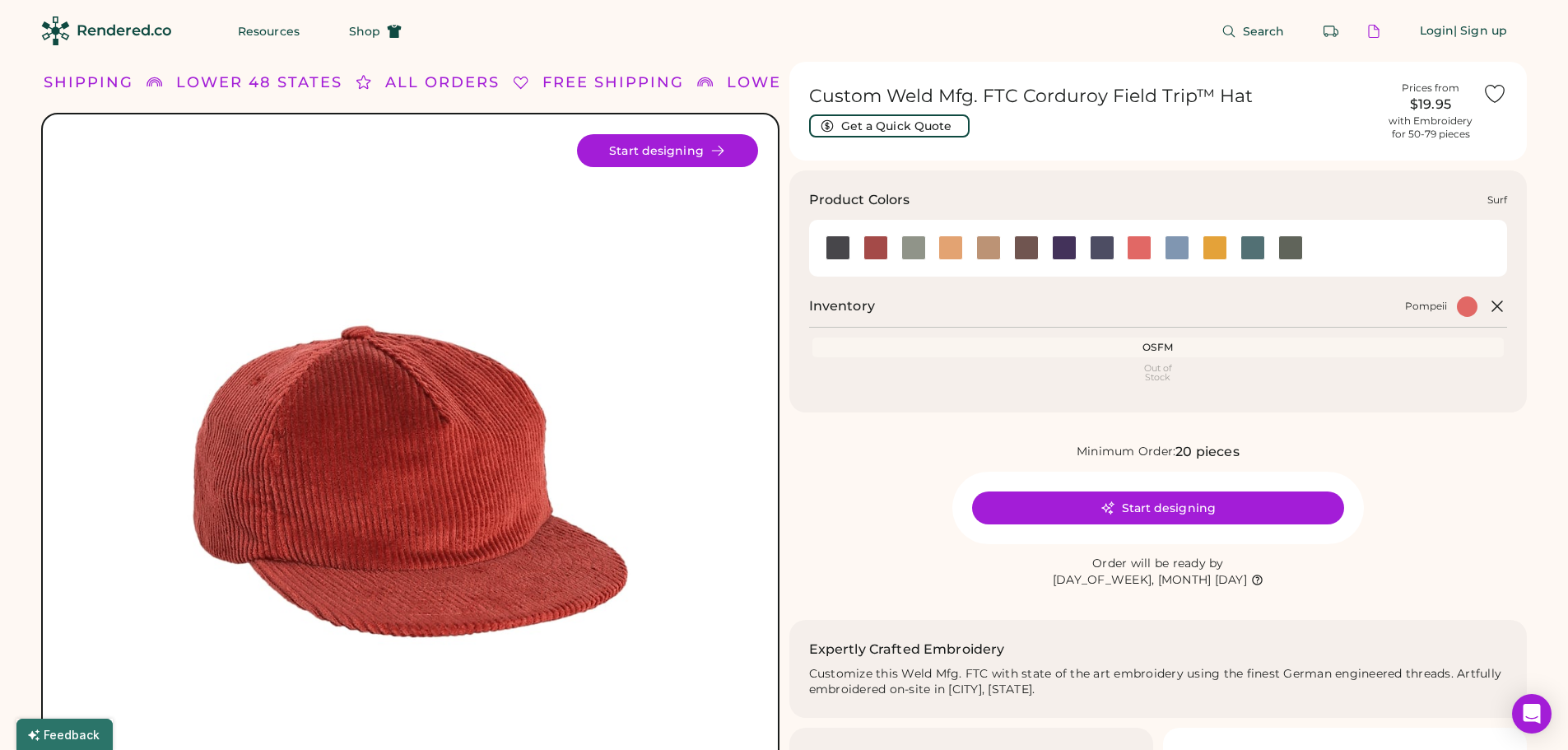 click at bounding box center (1253, 248) 